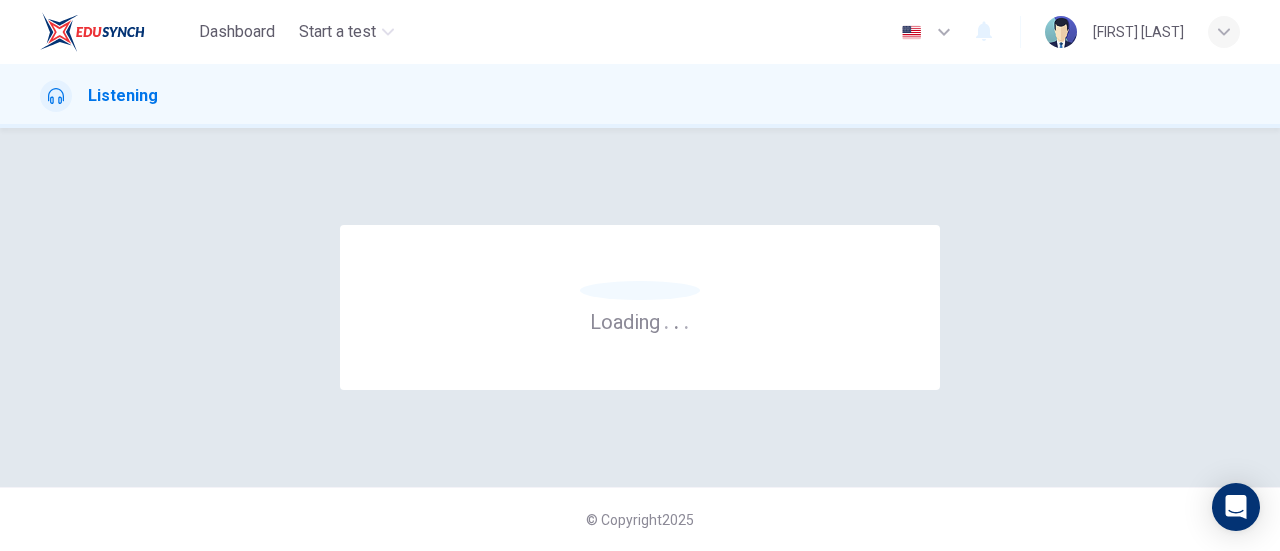scroll, scrollTop: 0, scrollLeft: 0, axis: both 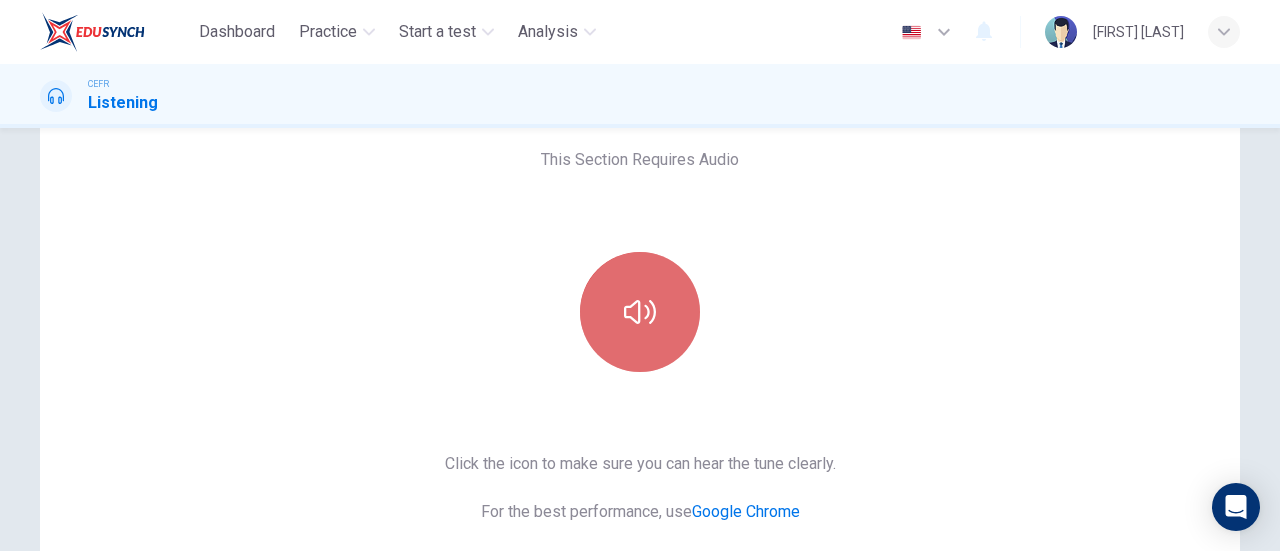 click at bounding box center [640, 312] 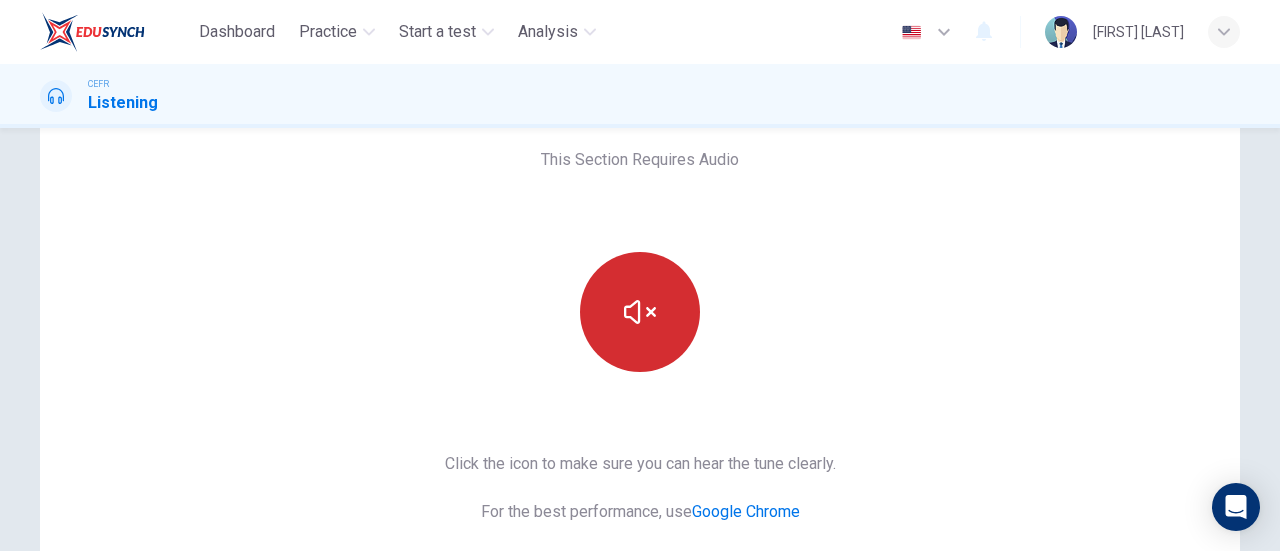 click at bounding box center (640, 312) 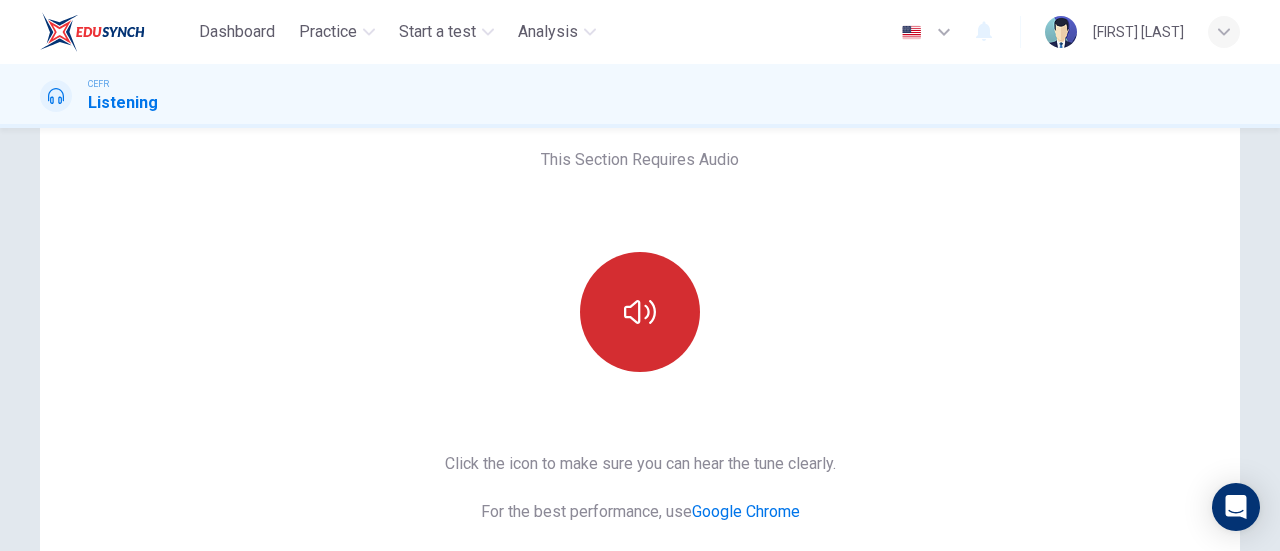 type 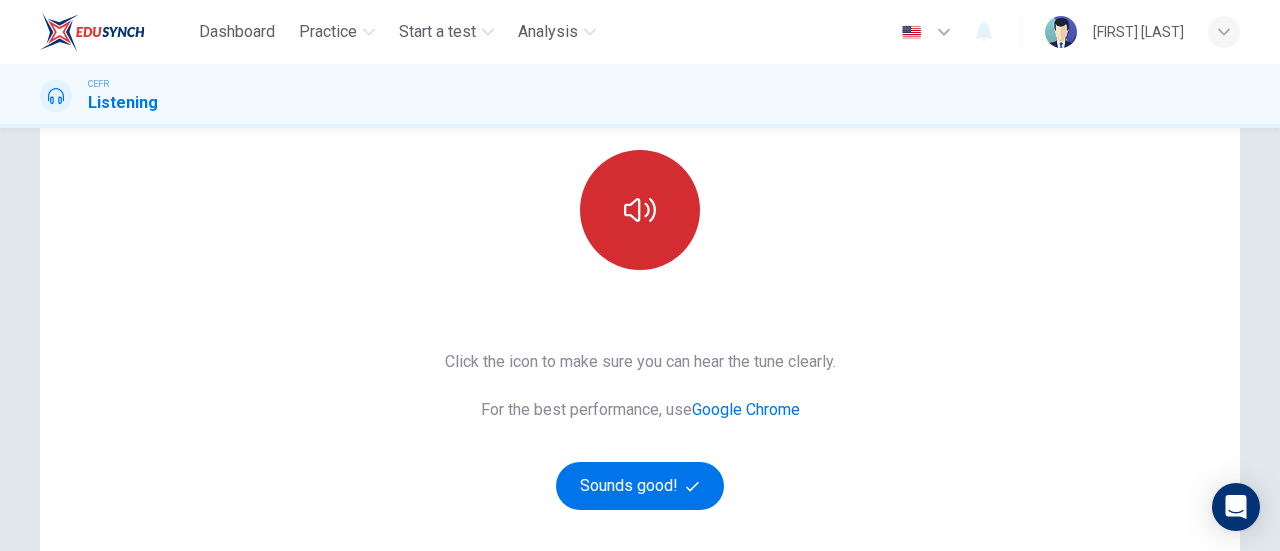 scroll, scrollTop: 200, scrollLeft: 0, axis: vertical 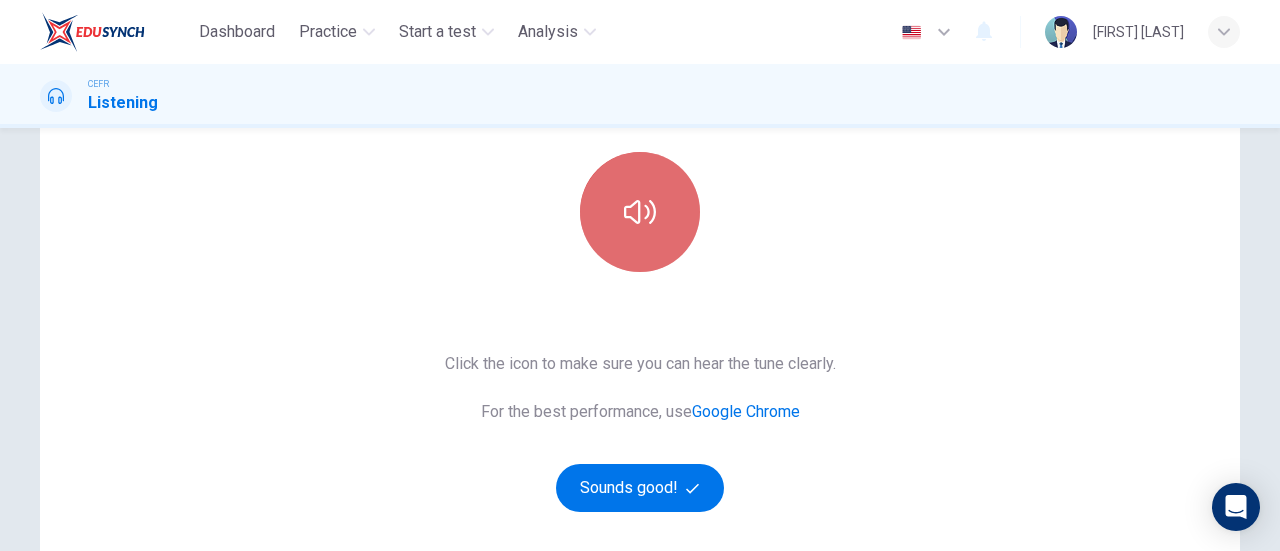 click at bounding box center [640, 212] 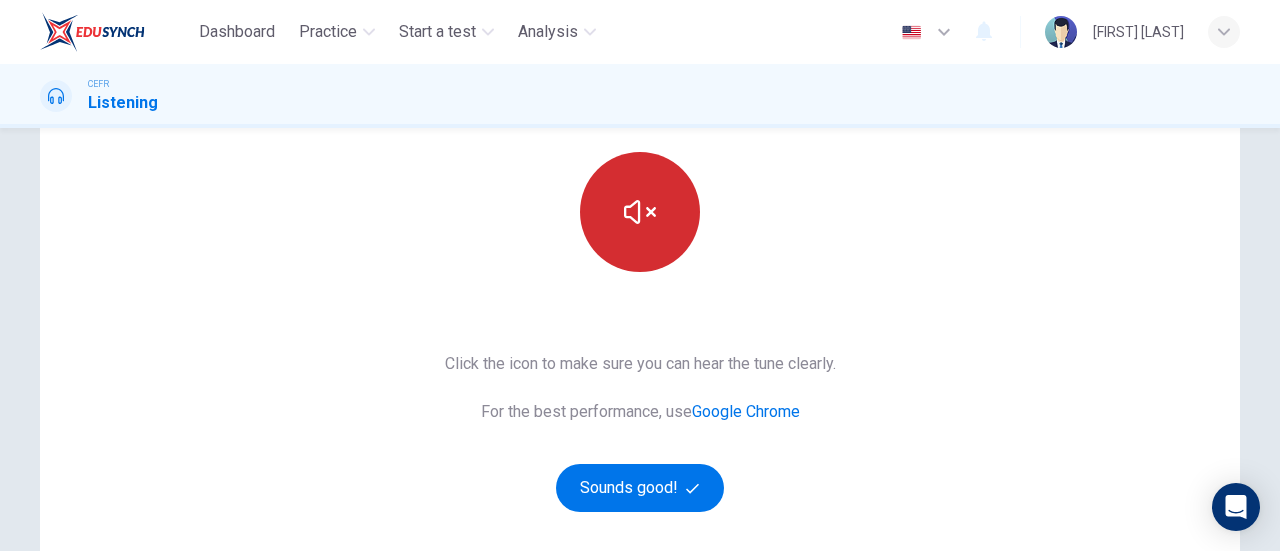 click at bounding box center (640, 212) 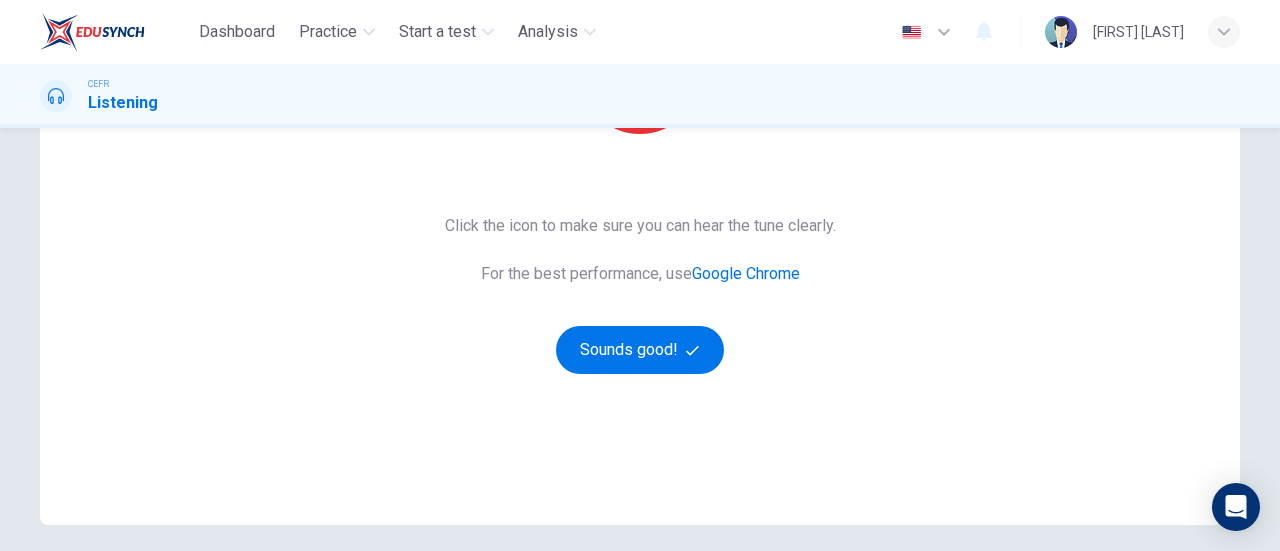 scroll, scrollTop: 416, scrollLeft: 0, axis: vertical 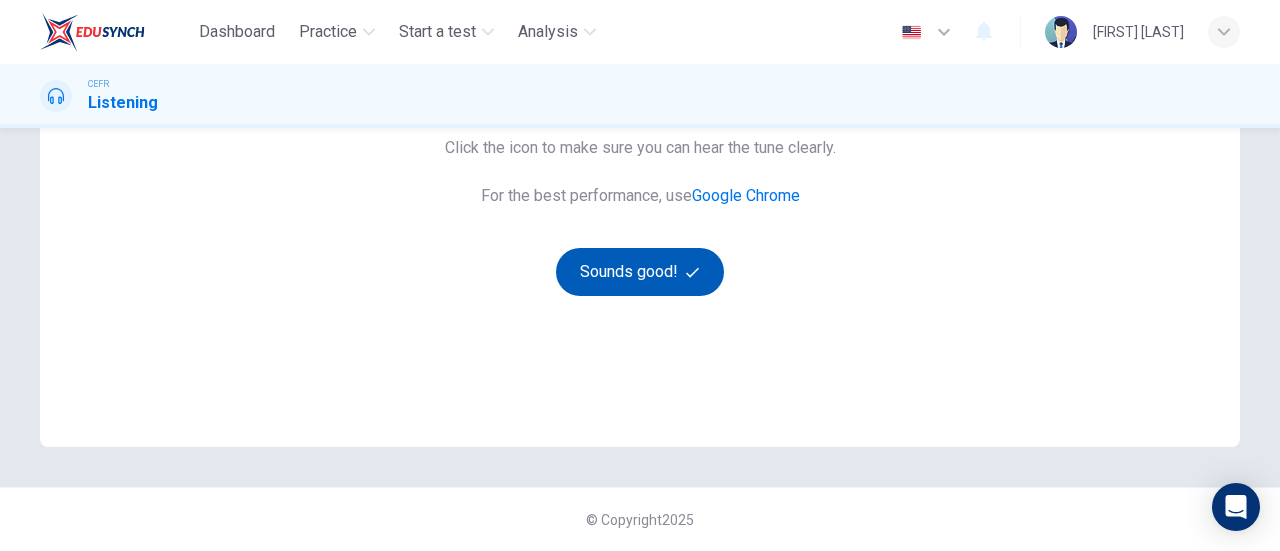 click on "Sounds good!" at bounding box center [640, 272] 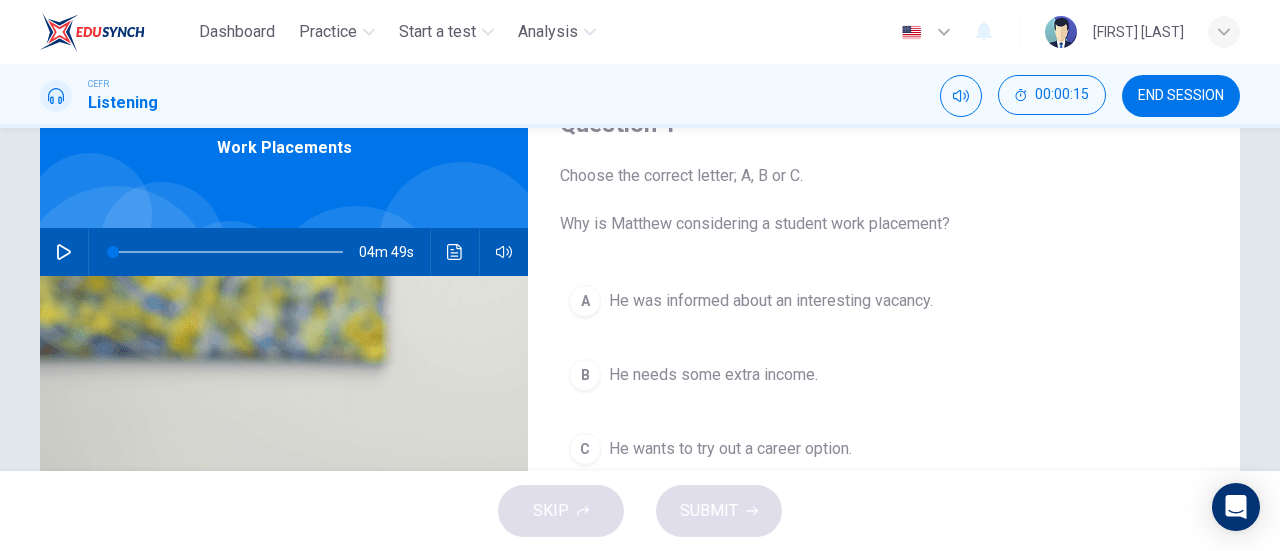 scroll, scrollTop: 100, scrollLeft: 0, axis: vertical 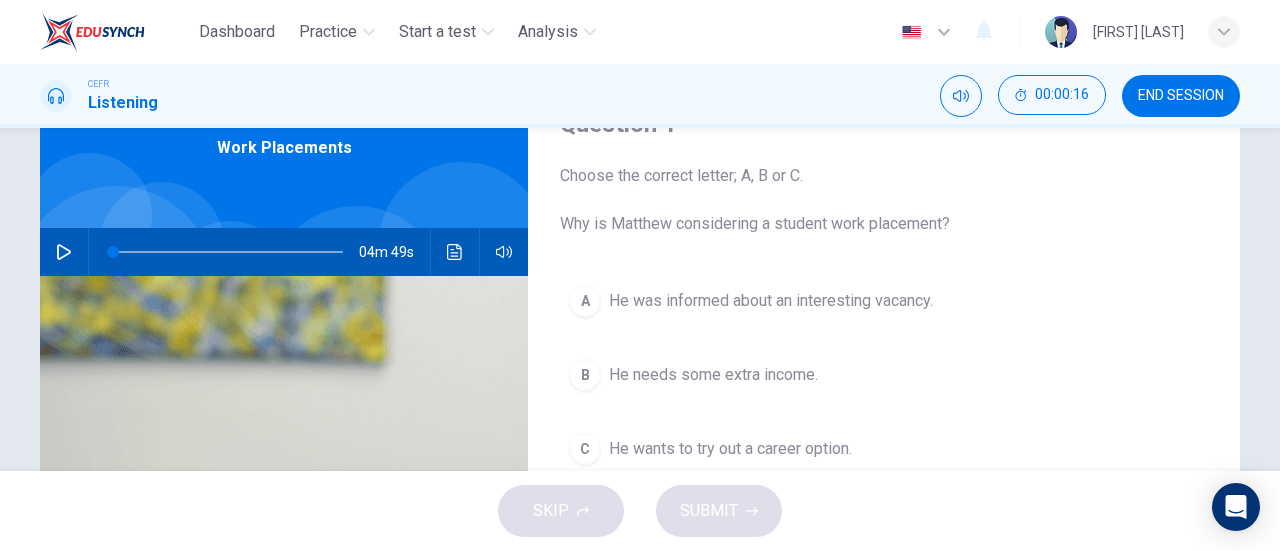 click at bounding box center [64, 252] 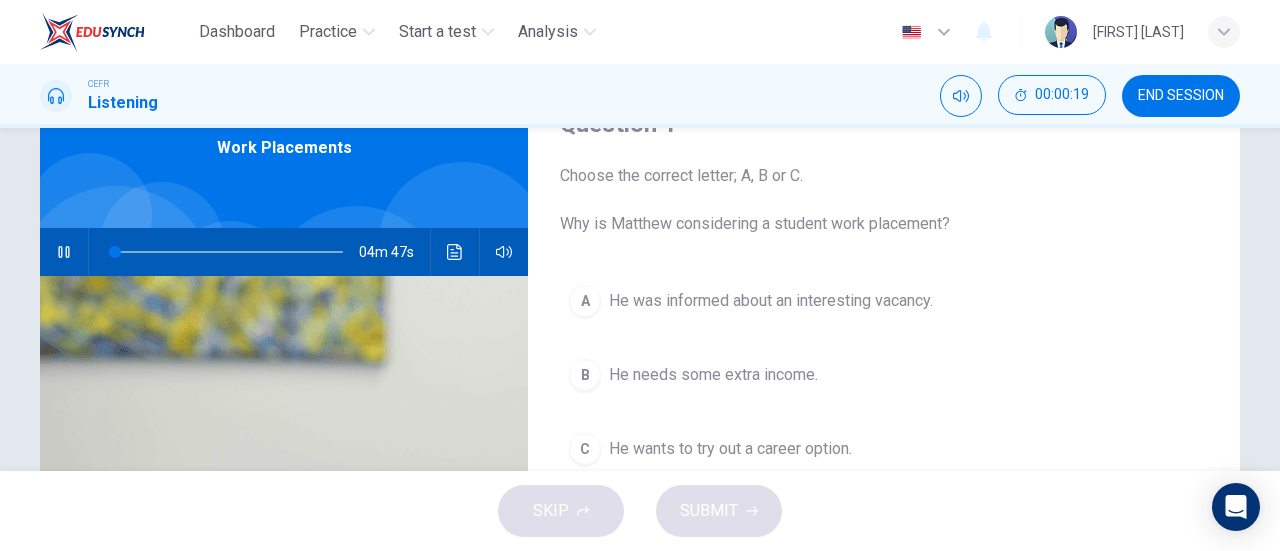 type 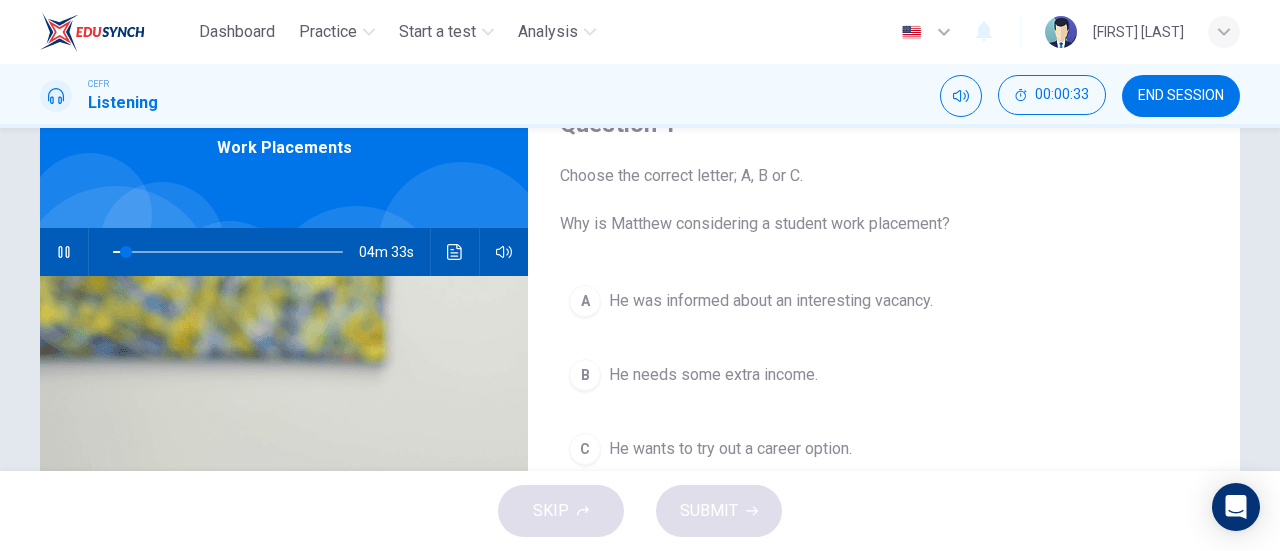scroll, scrollTop: 100, scrollLeft: 0, axis: vertical 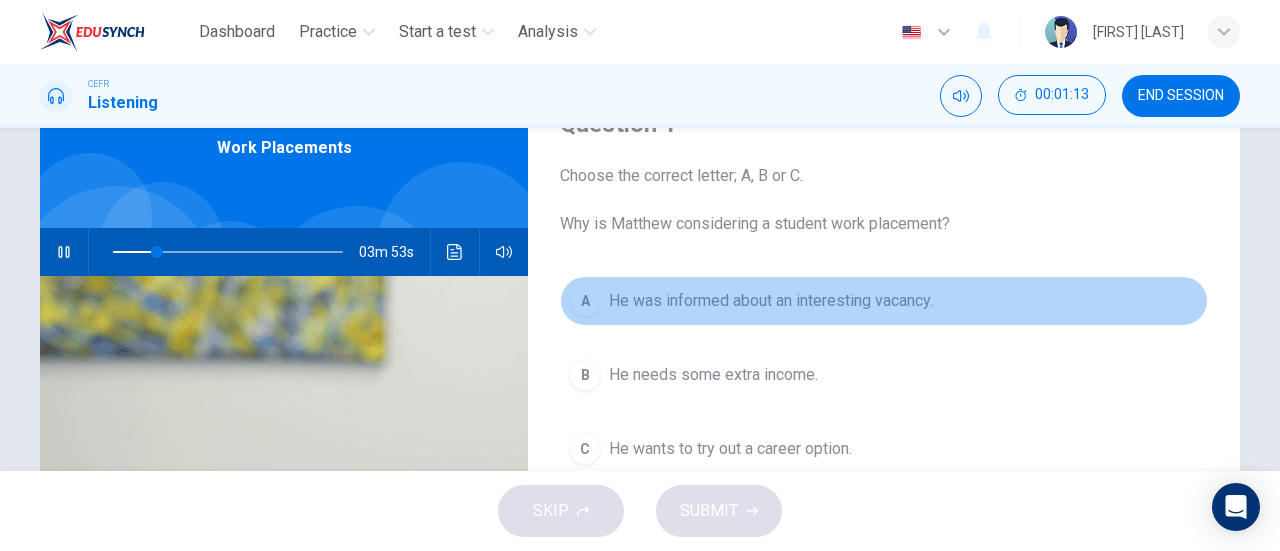 click on "A" at bounding box center (585, 301) 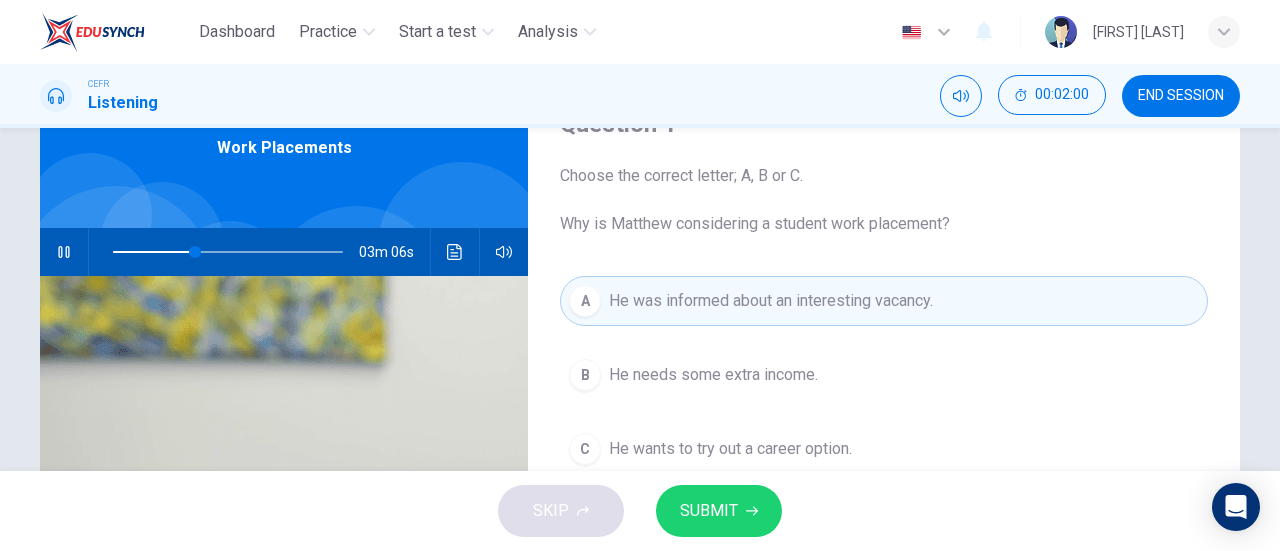 type 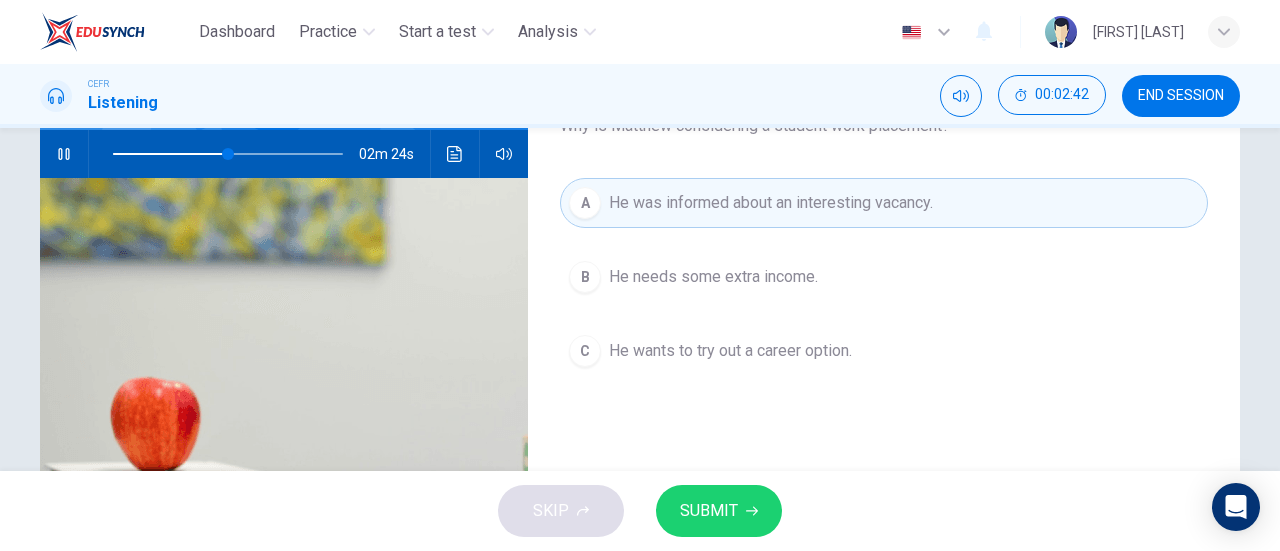 scroll, scrollTop: 199, scrollLeft: 0, axis: vertical 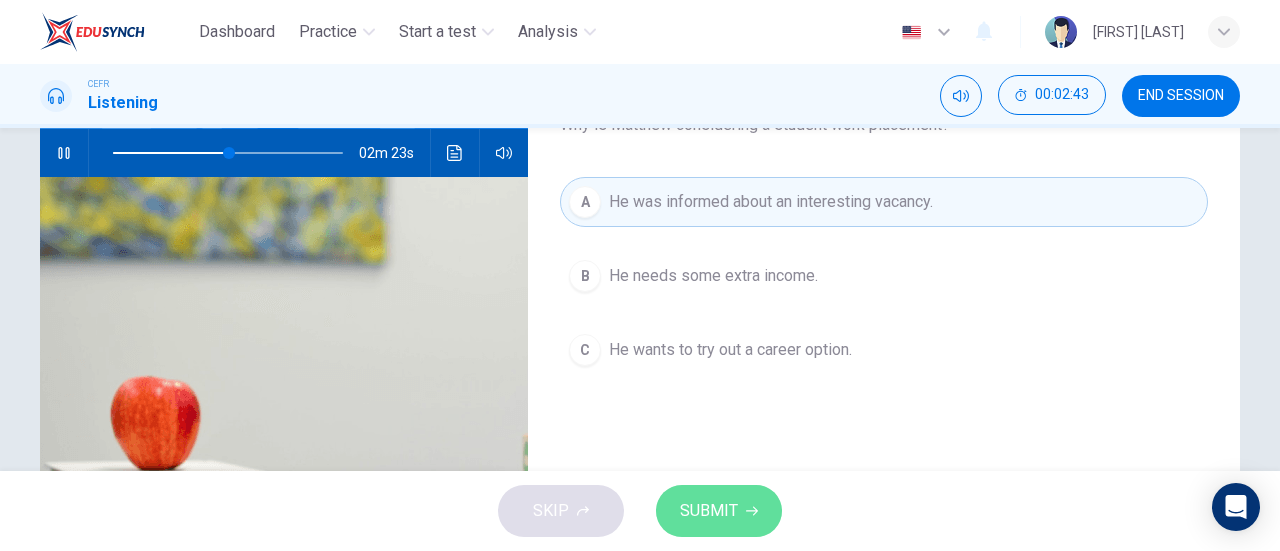 click on "SUBMIT" at bounding box center [719, 511] 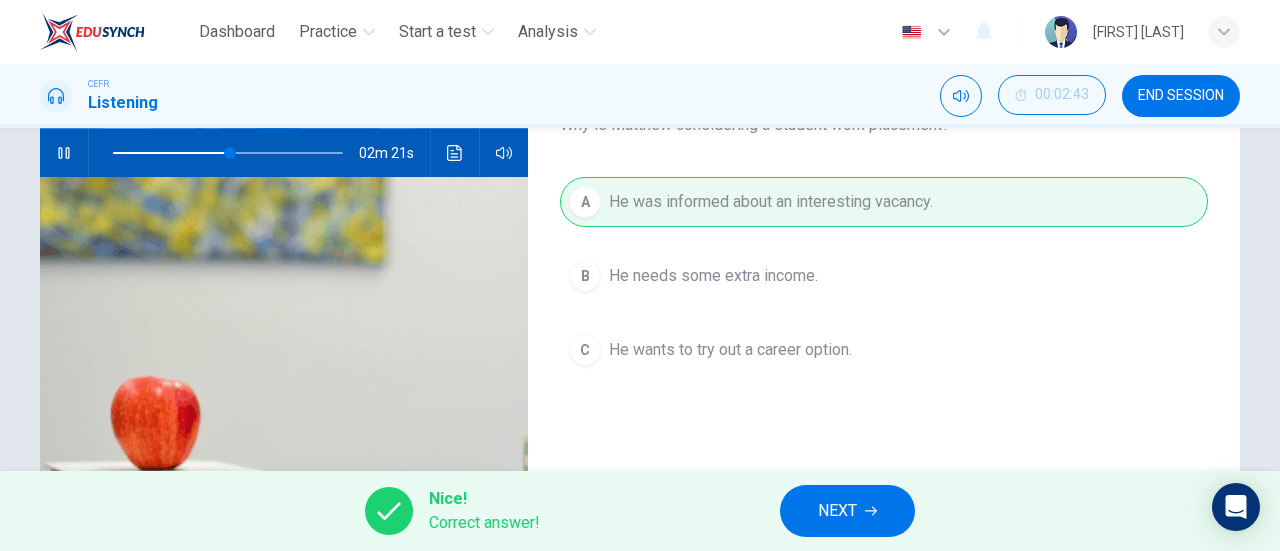 click on "NEXT" at bounding box center [837, 511] 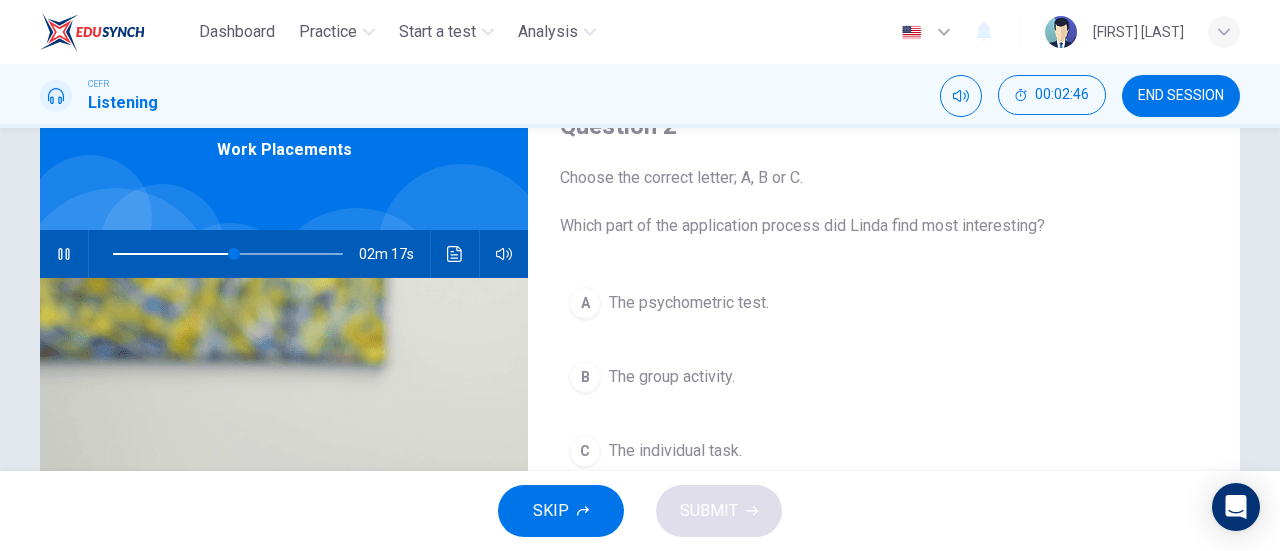 scroll, scrollTop: 98, scrollLeft: 0, axis: vertical 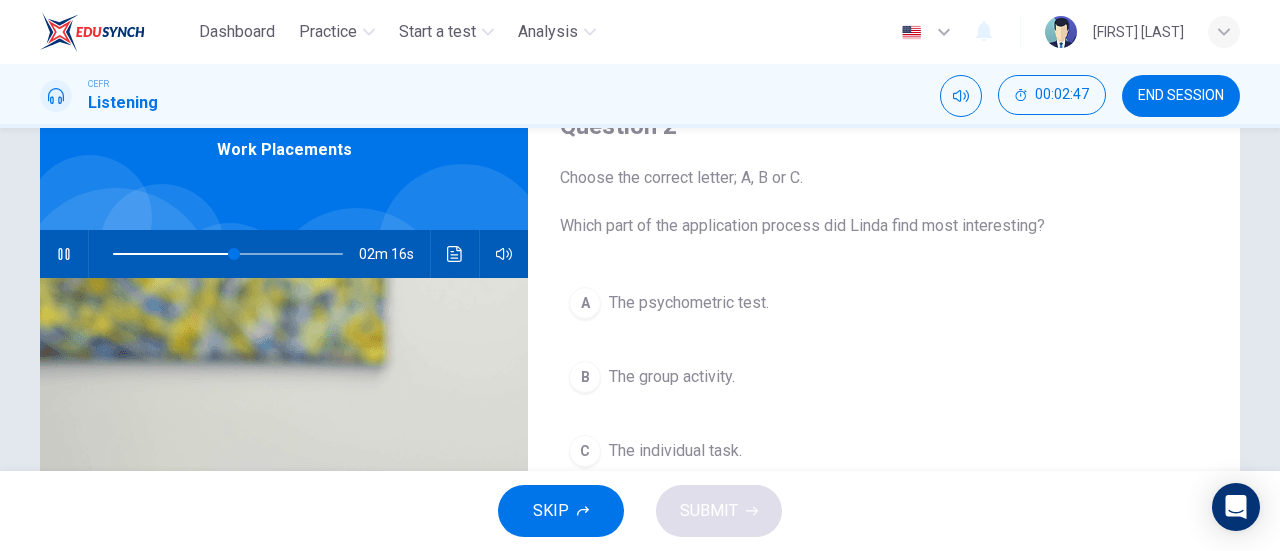 click on "The psychometric test." at bounding box center [689, 303] 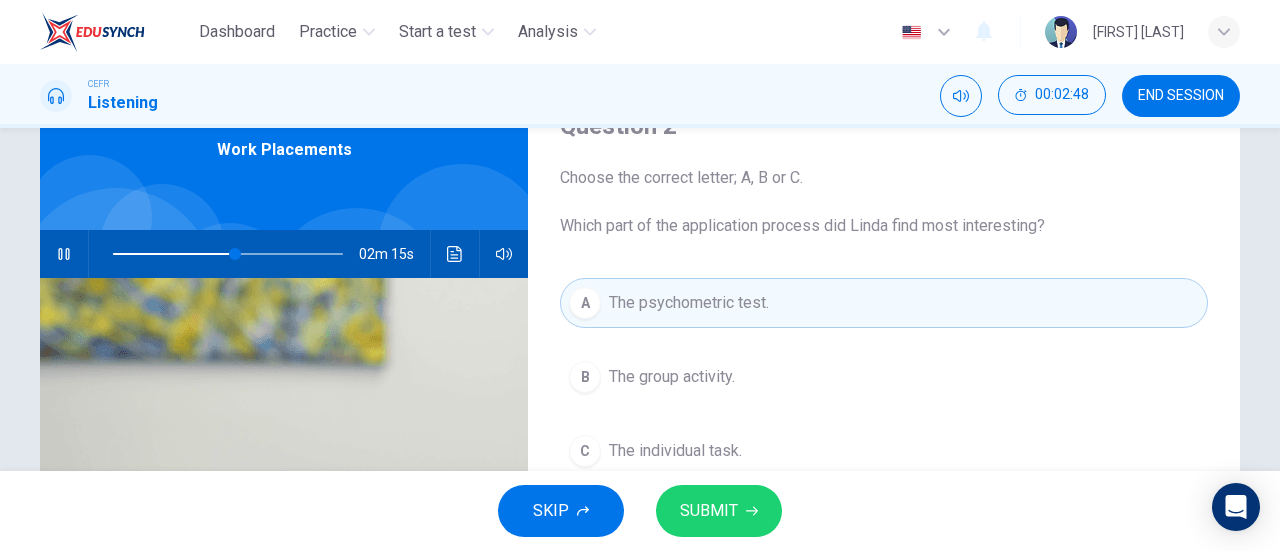 click on "SUBMIT" at bounding box center (719, 511) 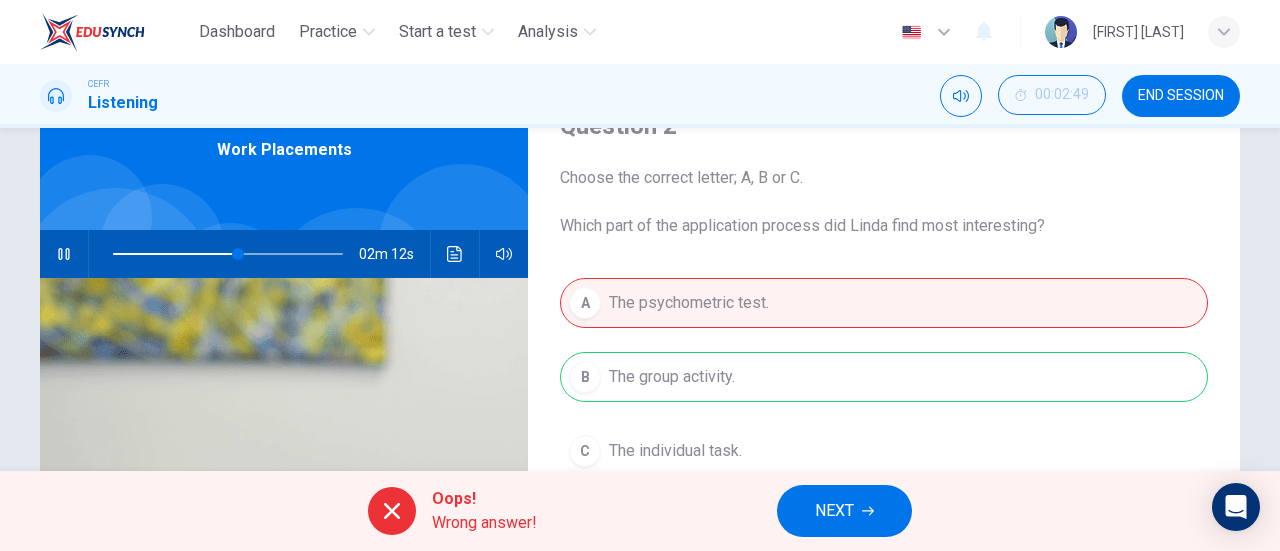 click on "NEXT" at bounding box center (834, 511) 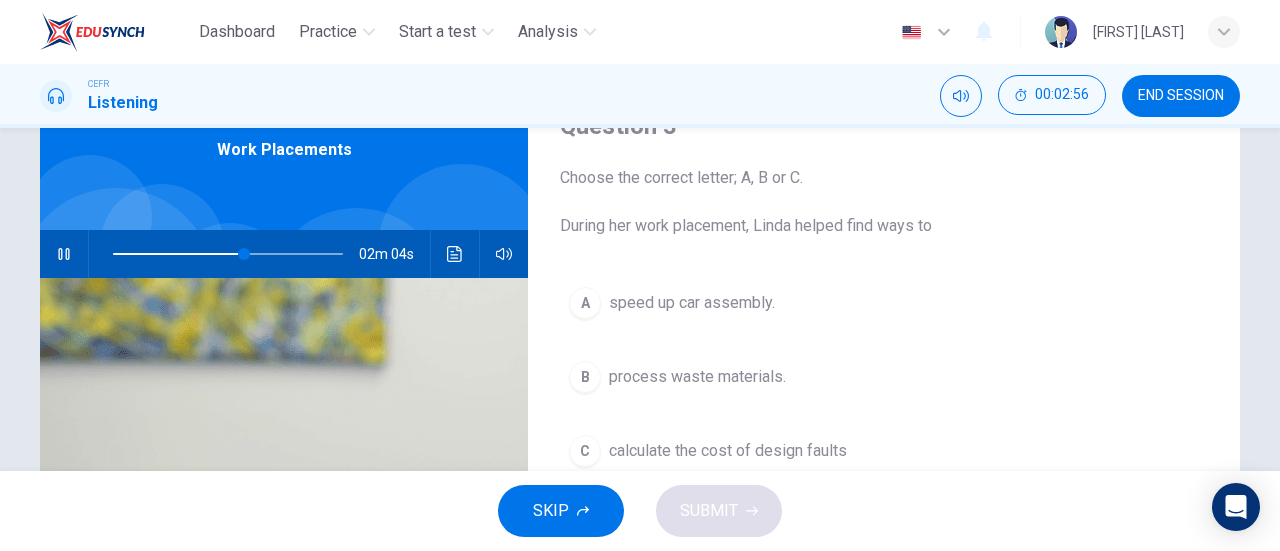 click at bounding box center (64, 254) 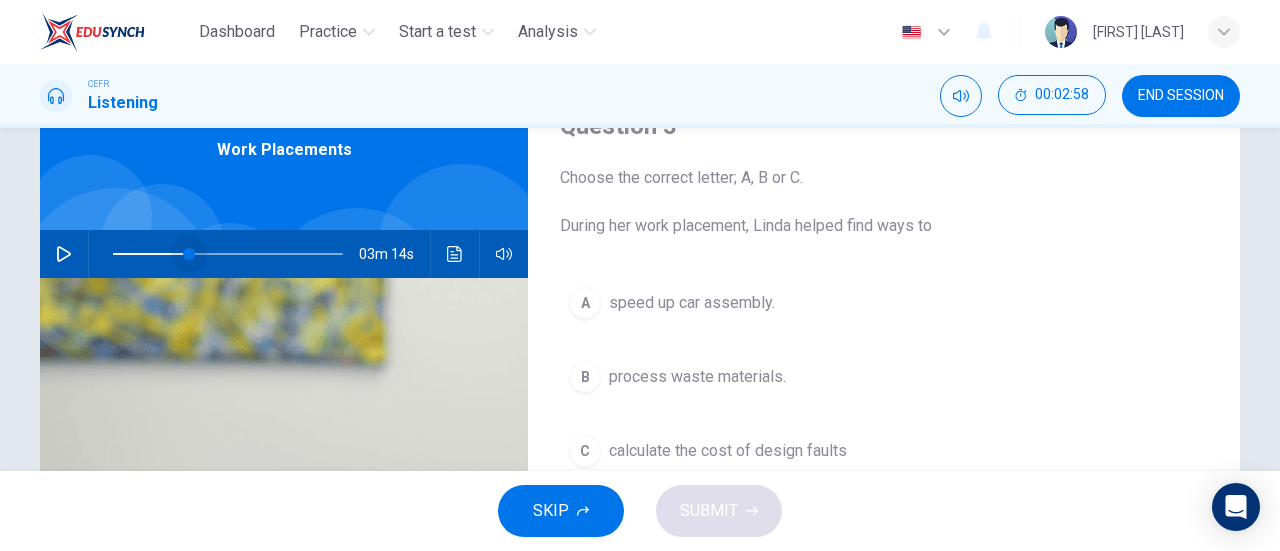 drag, startPoint x: 220, startPoint y: 252, endPoint x: 184, endPoint y: 257, distance: 36.345562 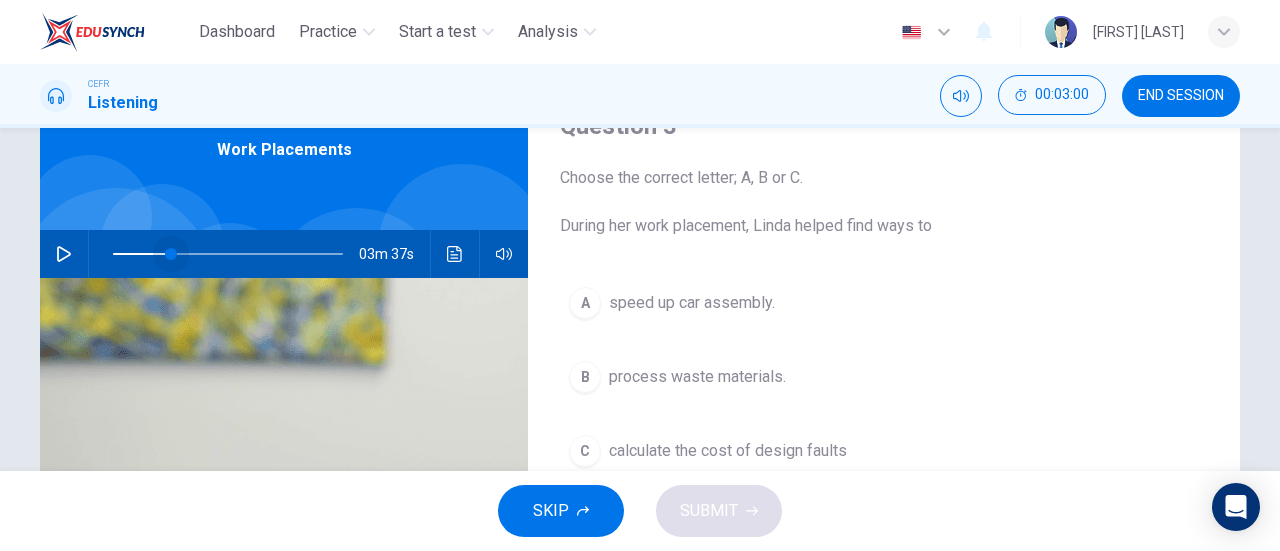 drag, startPoint x: 180, startPoint y: 255, endPoint x: 148, endPoint y: 258, distance: 32.140316 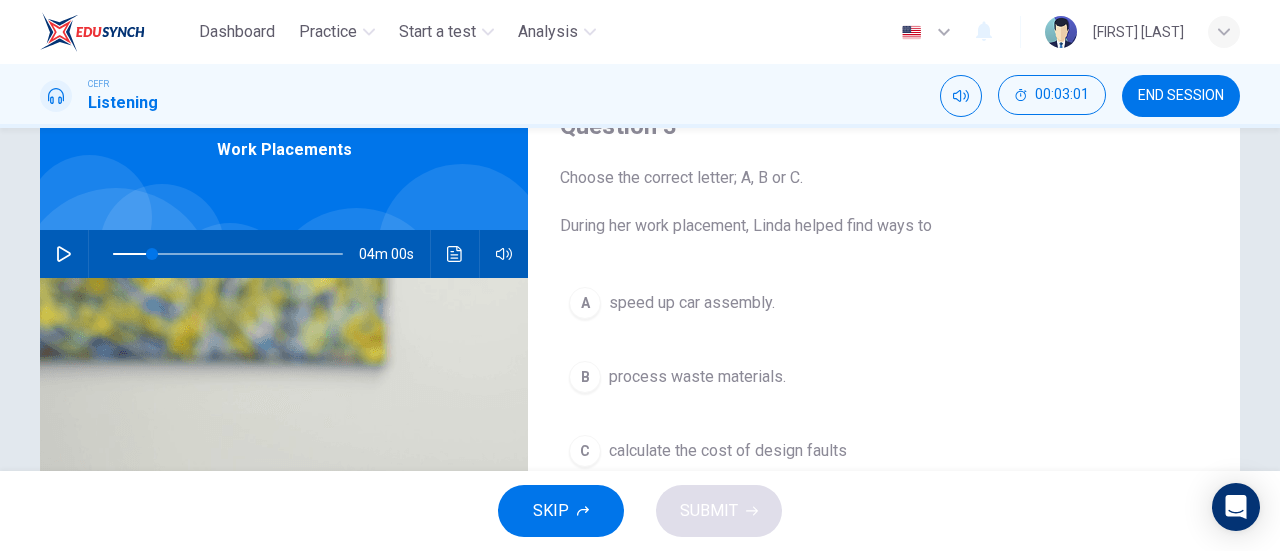 click at bounding box center [64, 254] 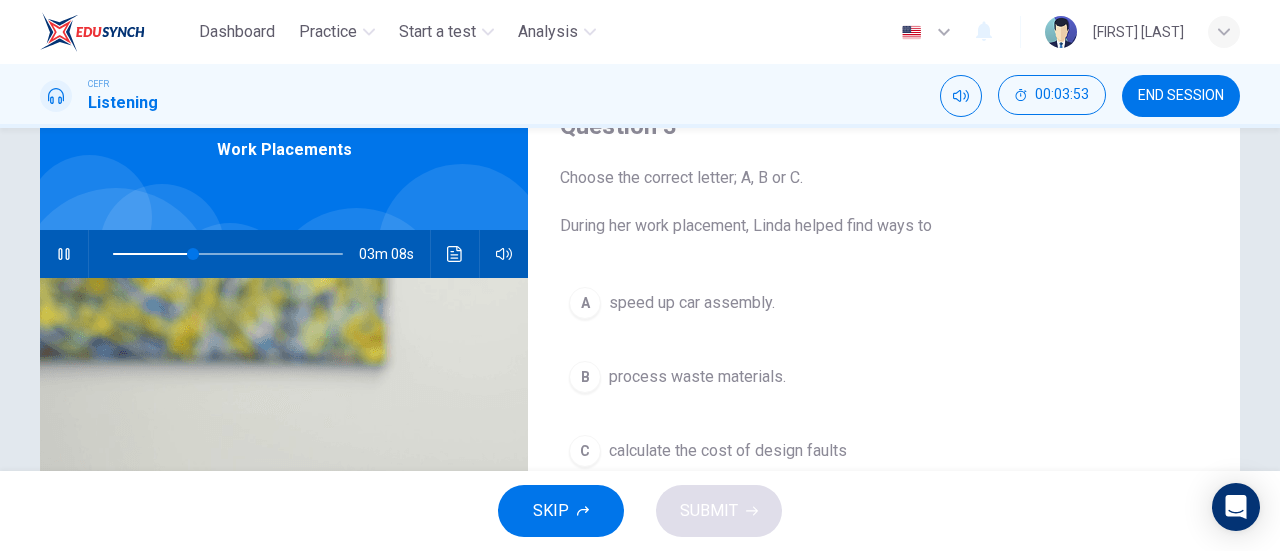 scroll, scrollTop: 98, scrollLeft: 0, axis: vertical 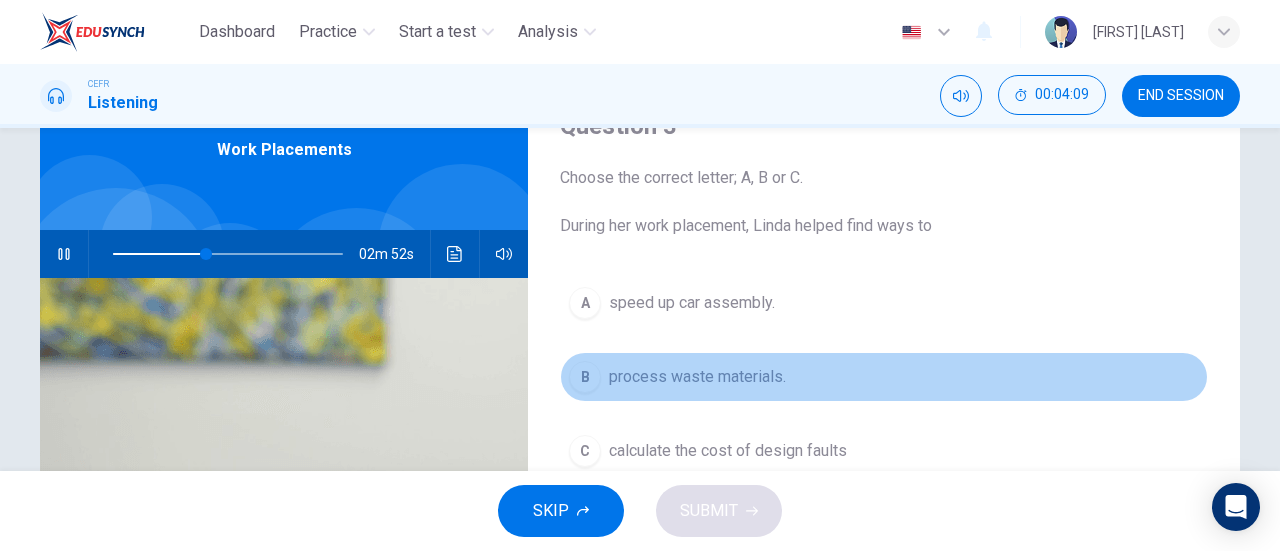 click on "B process waste materials." at bounding box center [884, 377] 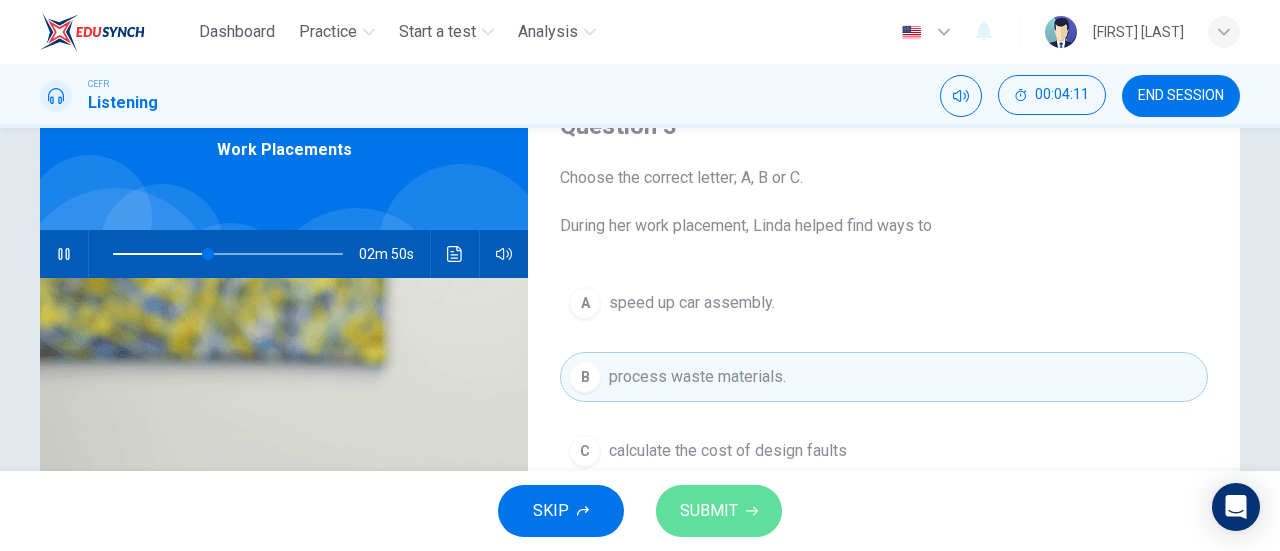 click on "SUBMIT" at bounding box center [719, 511] 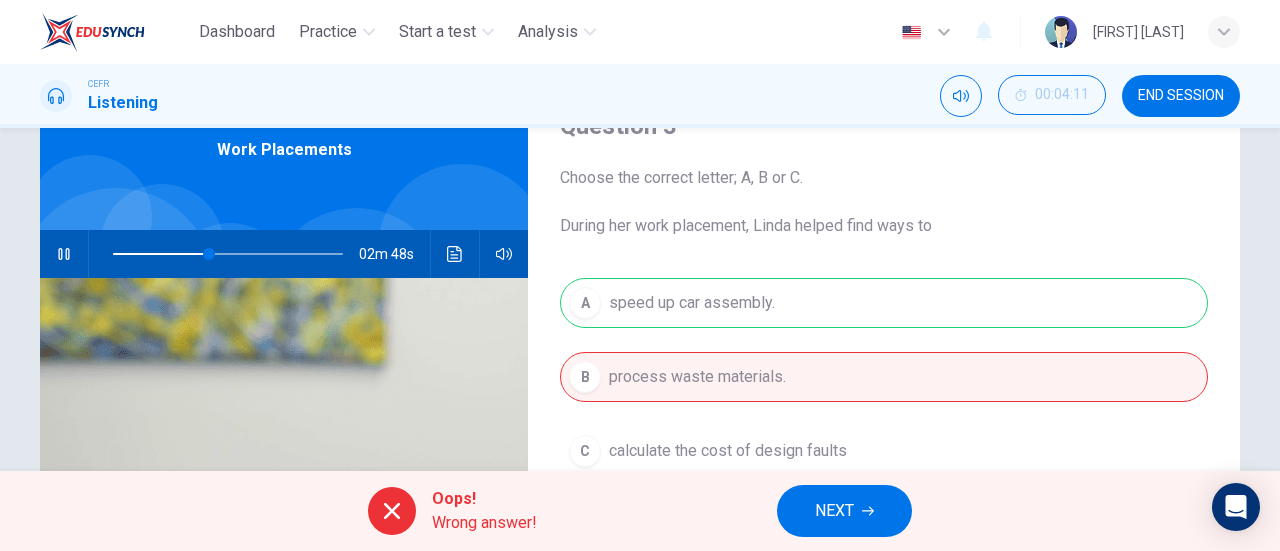 click on "NEXT" at bounding box center (844, 511) 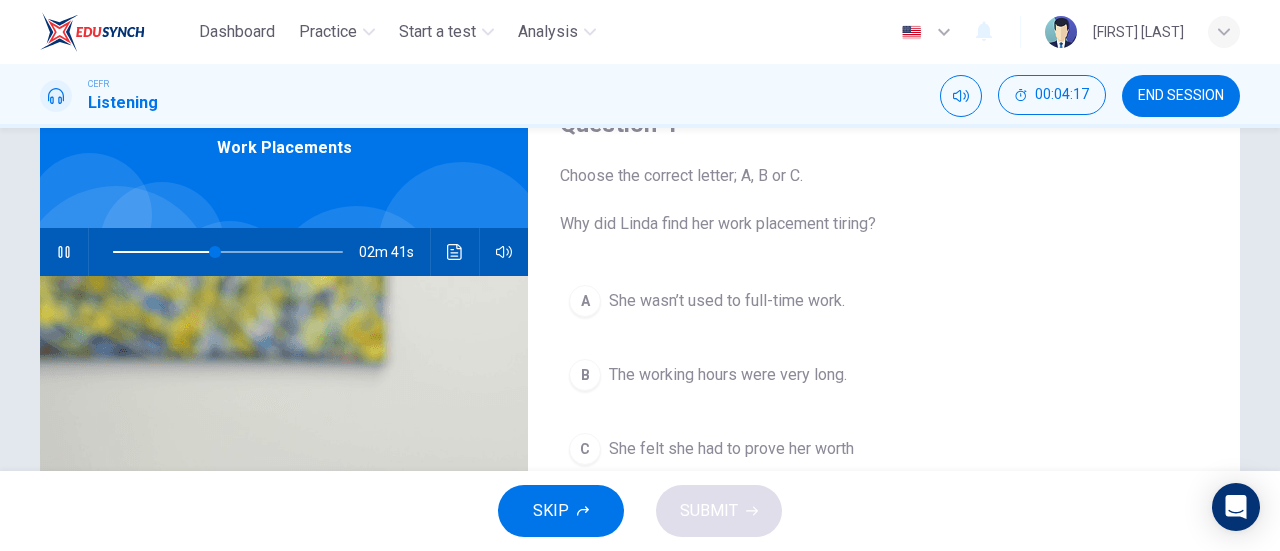 scroll, scrollTop: 100, scrollLeft: 0, axis: vertical 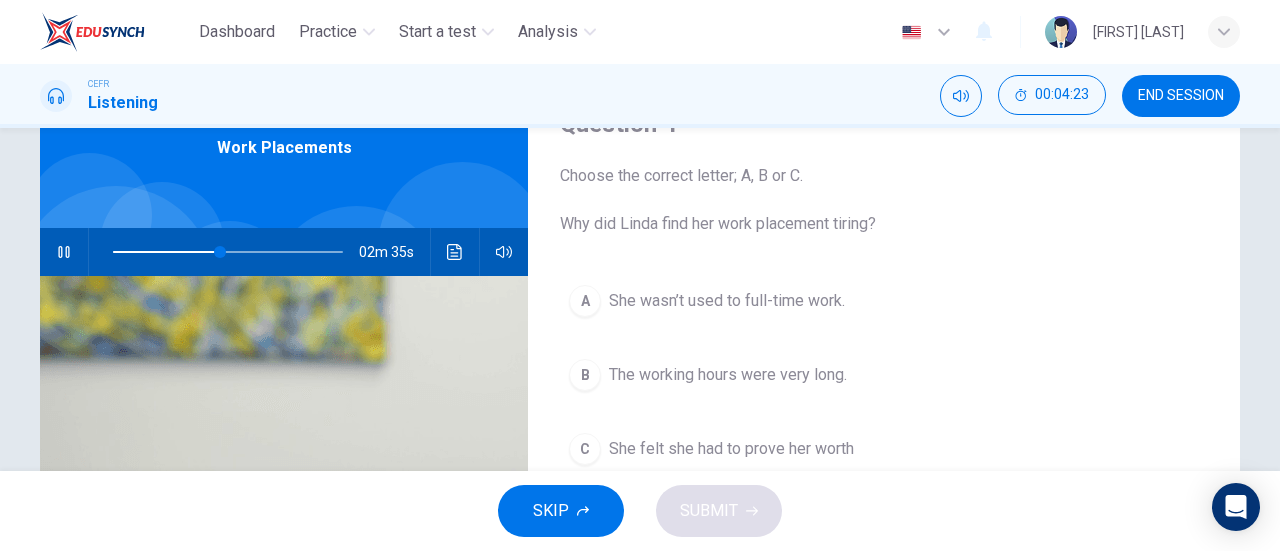 click on "She felt she had to prove her worth" at bounding box center (727, 301) 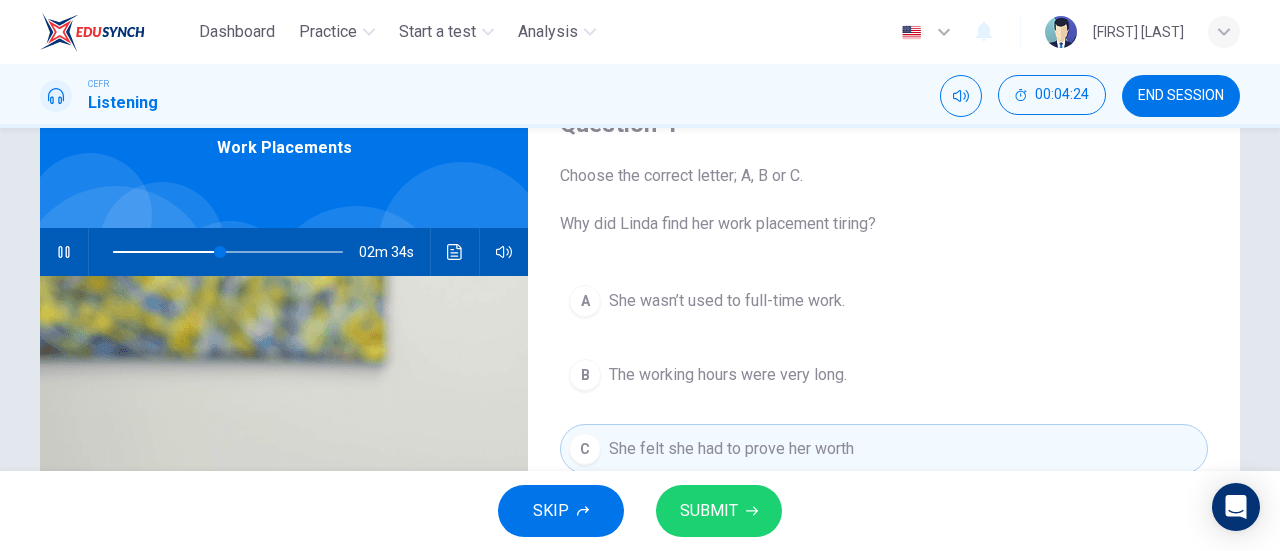 click on "SUBMIT" at bounding box center (719, 511) 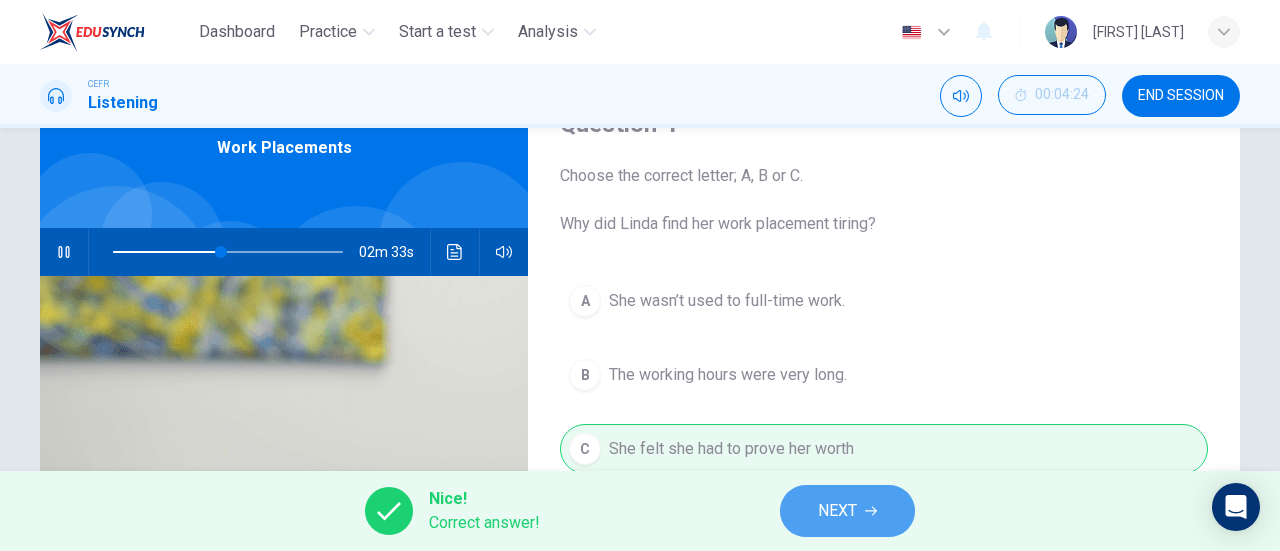 click on "NEXT" at bounding box center (837, 511) 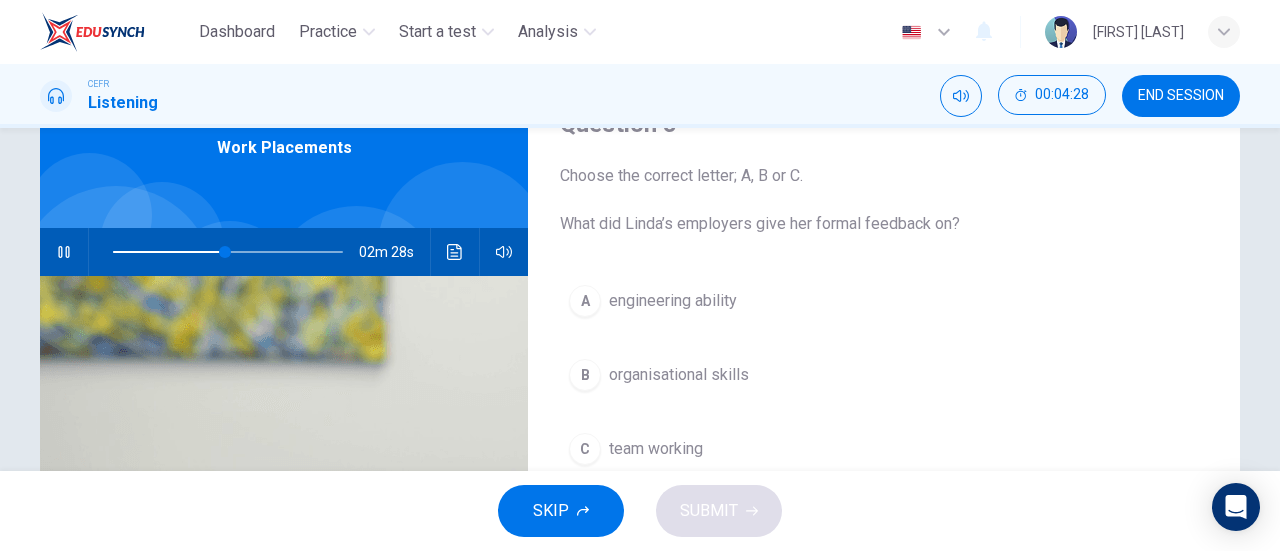 scroll, scrollTop: 100, scrollLeft: 0, axis: vertical 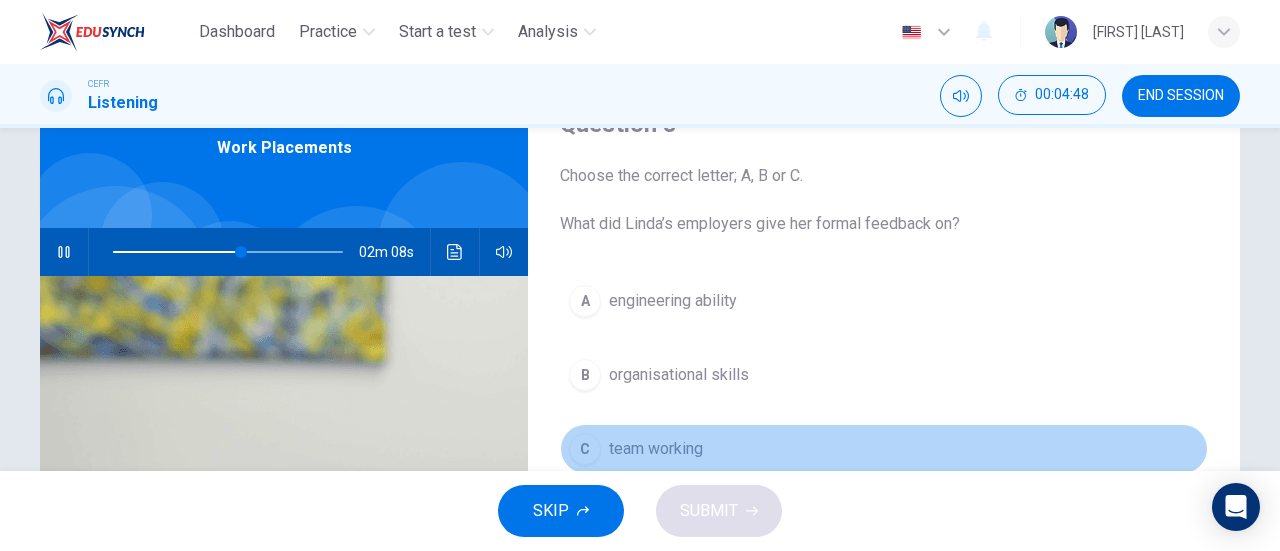 click on "team working" at bounding box center [673, 301] 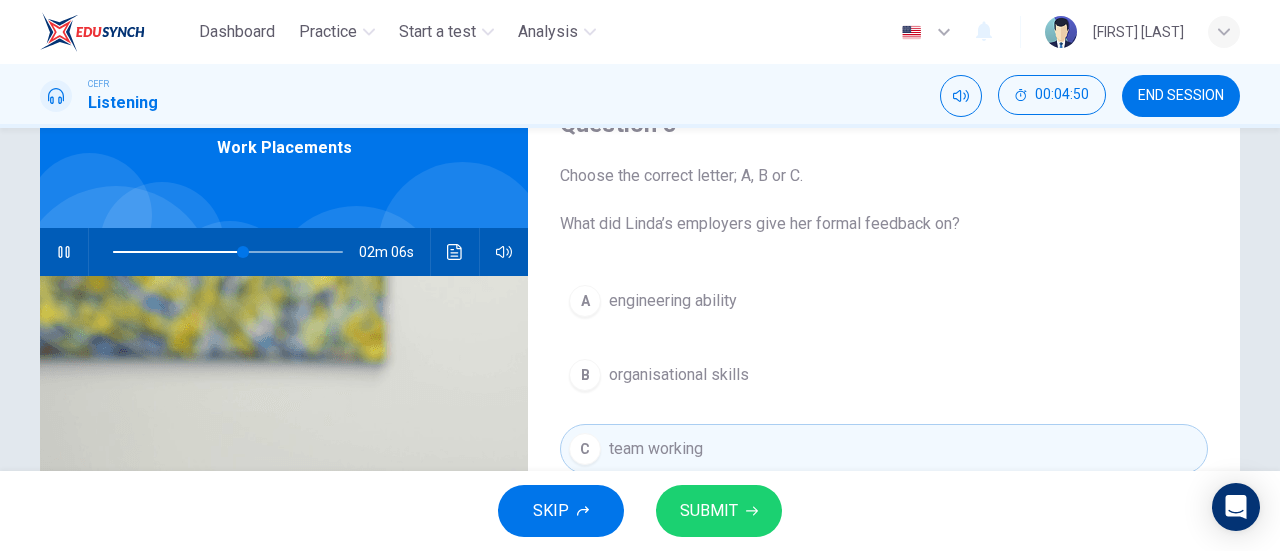 click on "SUBMIT" at bounding box center (709, 511) 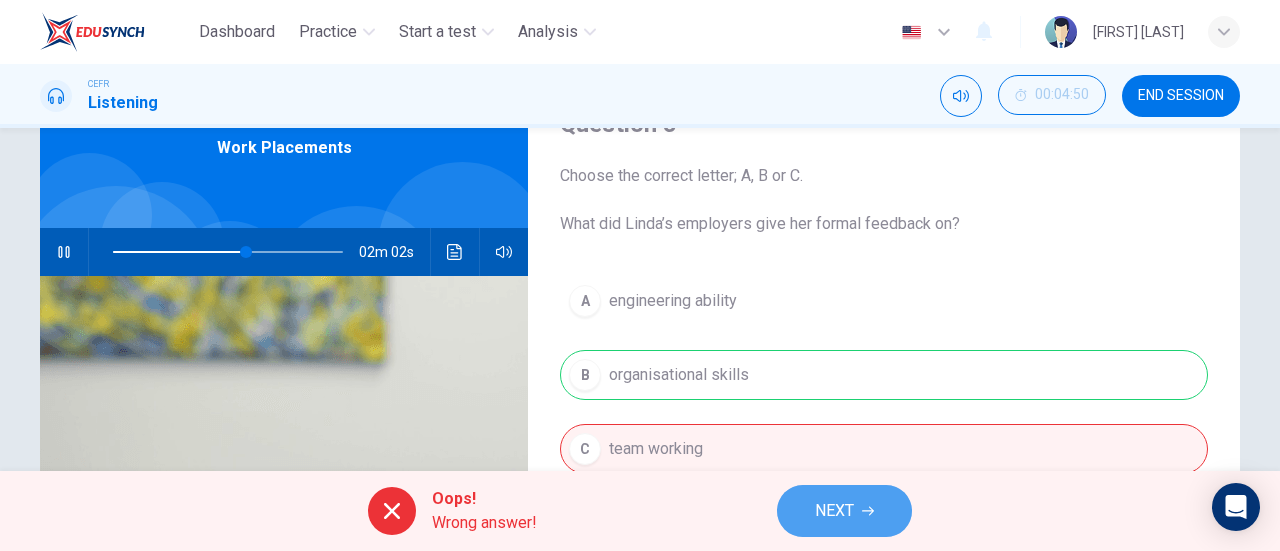 click on "NEXT" at bounding box center (844, 511) 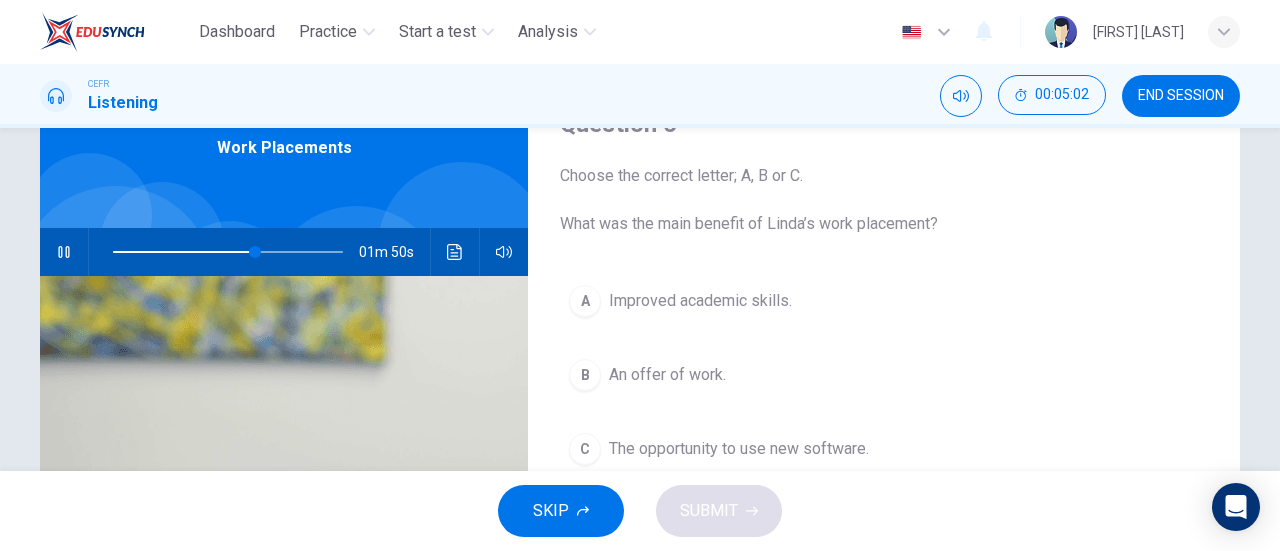 click on "B An offer of work." at bounding box center (884, 375) 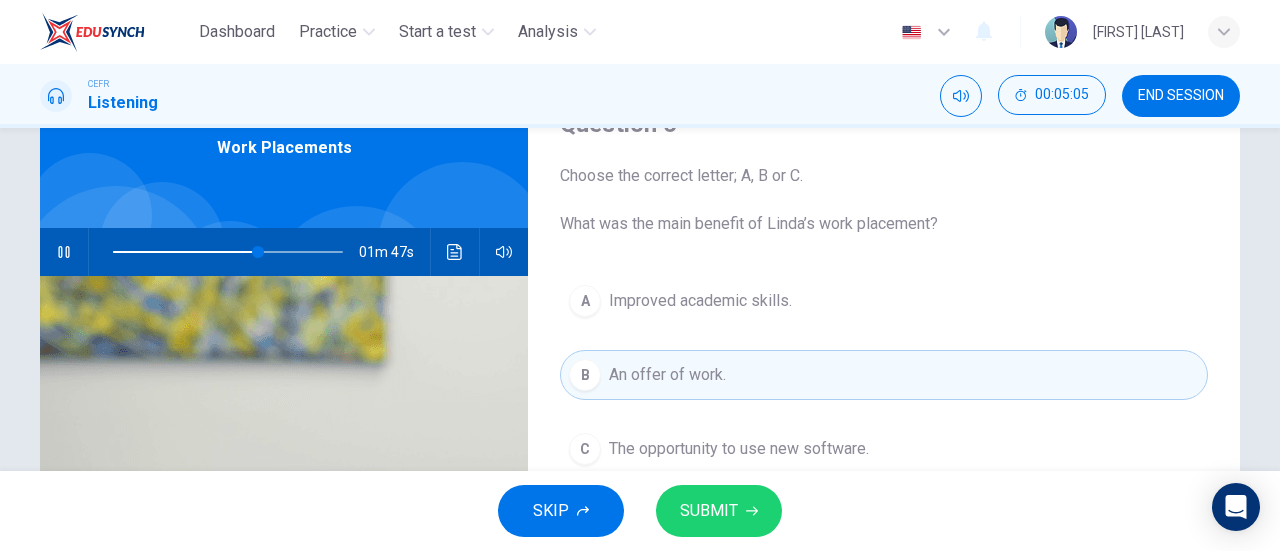 click on "SUBMIT" at bounding box center (709, 511) 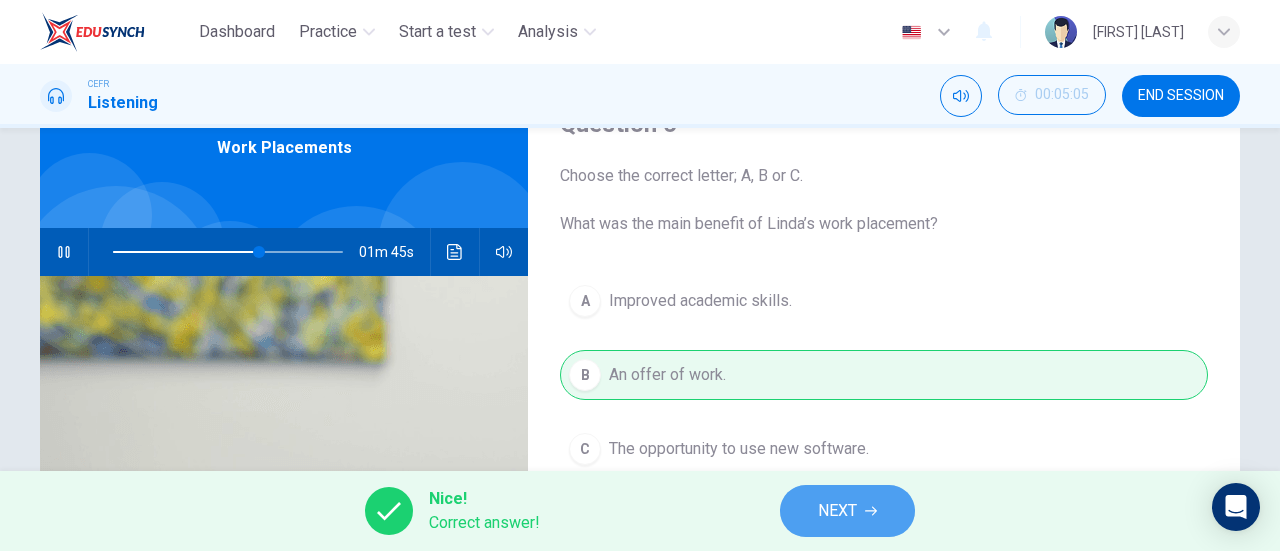click on "NEXT" at bounding box center [837, 511] 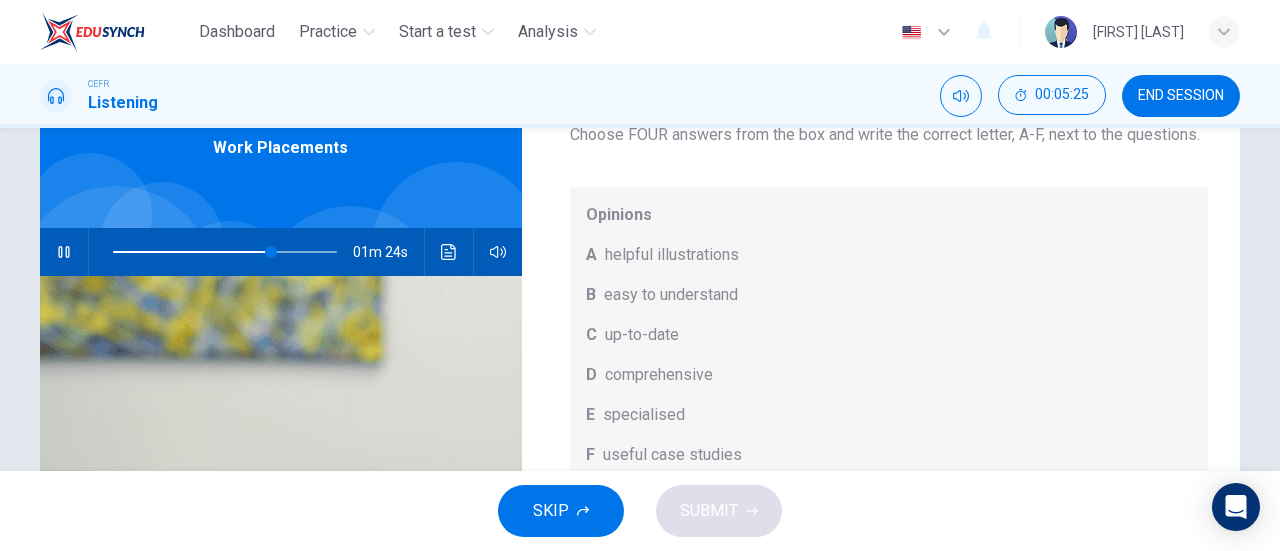 scroll, scrollTop: 112, scrollLeft: 0, axis: vertical 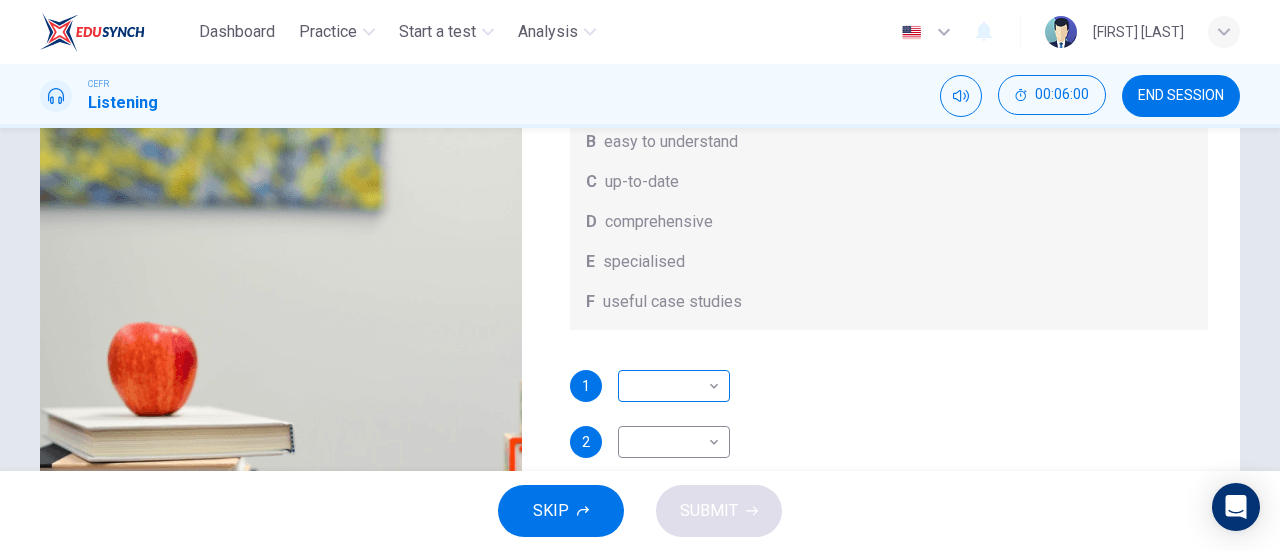click on "Dashboard Practice Start a test Analysis English en ​ SANUSHA A/P JAYA RAMAN CEFR Listening 00:06:00 END SESSION Question 7 What does Linda think about the books on Matthew’s reading list? Choose FOUR answers from the box and write the correct letter, A-F, next to the questions.
Opinions A helpful illustrations B easy to understand C up-to-date D comprehensive E specialised F useful case studies 1 ​ ​ 2 ​ ​ 3 ​ ​ 4 ​ ​ Work Placements 00m 50s SKIP SUBMIT Dashboard Practice Start a test Analysis Notifications © Copyright  2025" at bounding box center [640, 275] 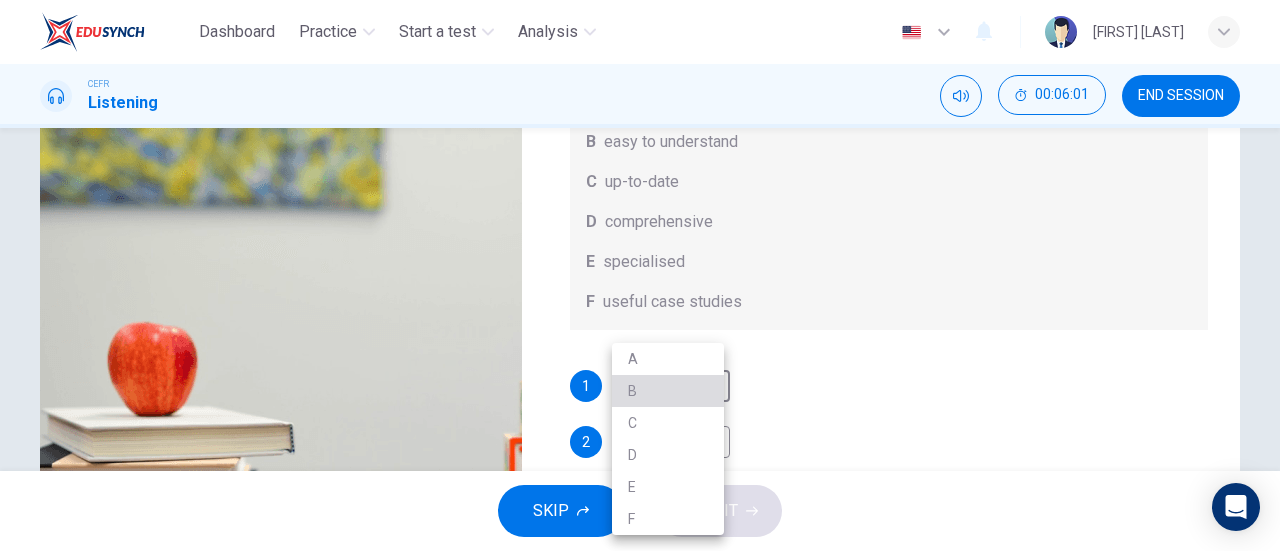 click on "B" at bounding box center [668, 391] 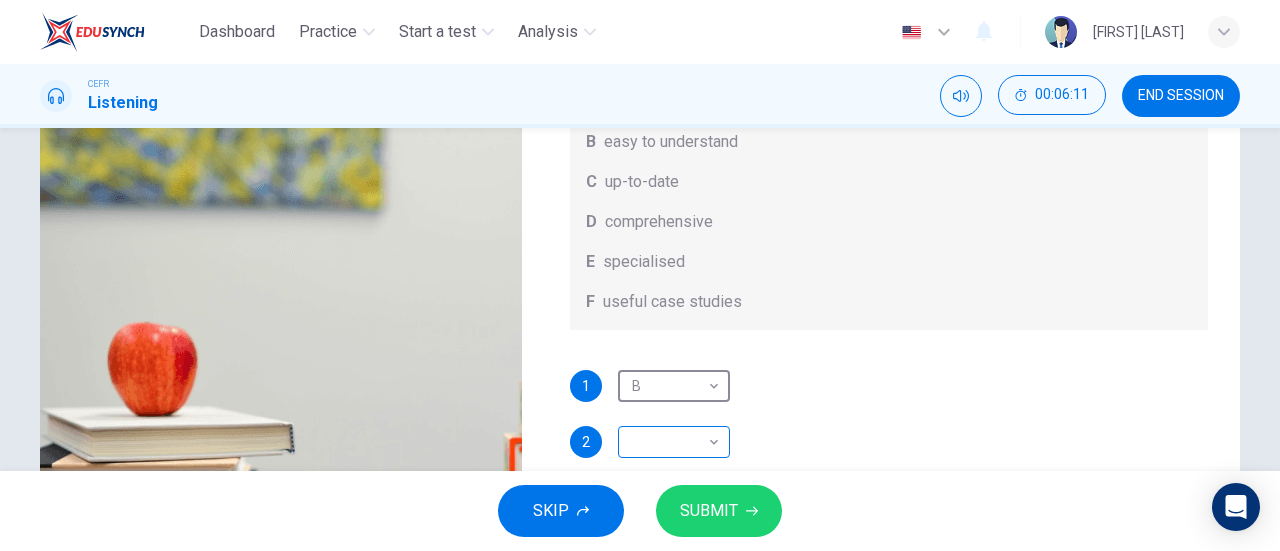 scroll, scrollTop: 112, scrollLeft: 0, axis: vertical 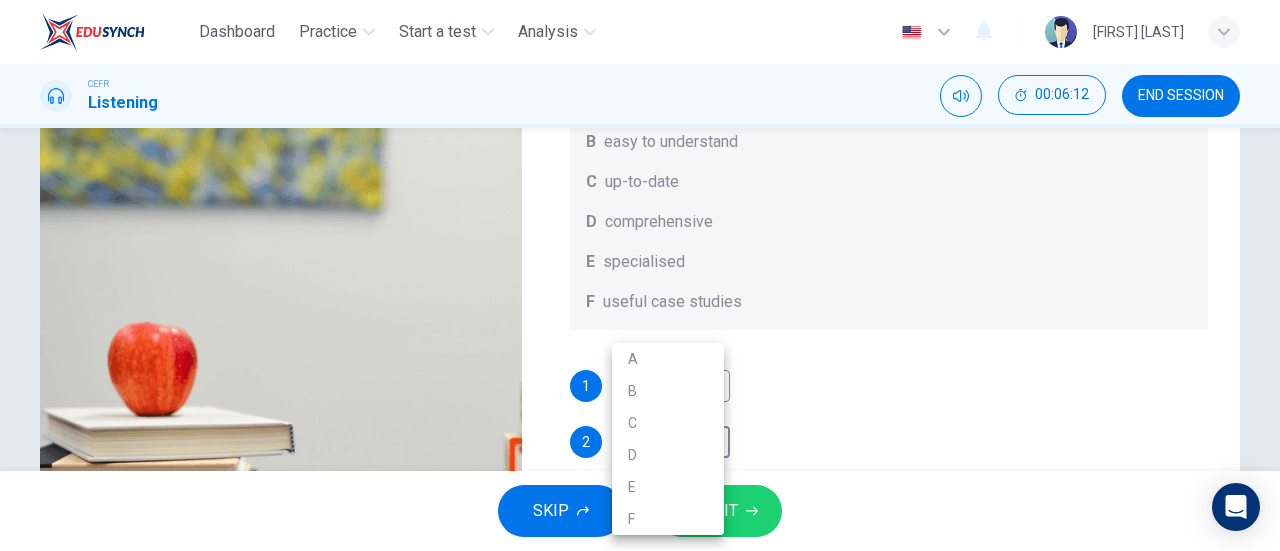 click on "A" at bounding box center [668, 359] 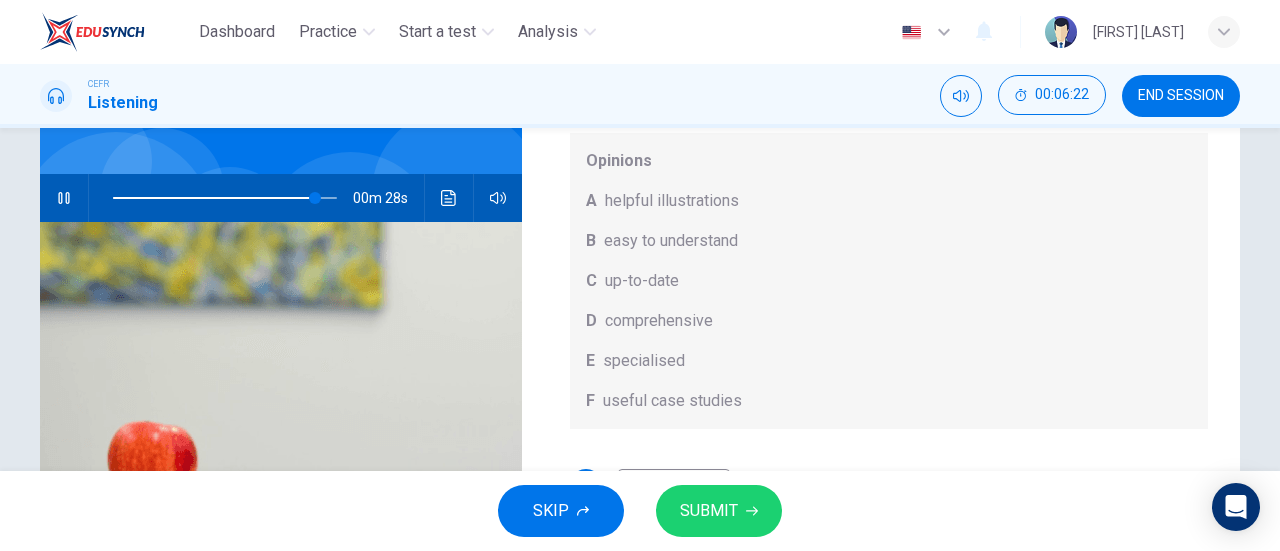scroll, scrollTop: 152, scrollLeft: 0, axis: vertical 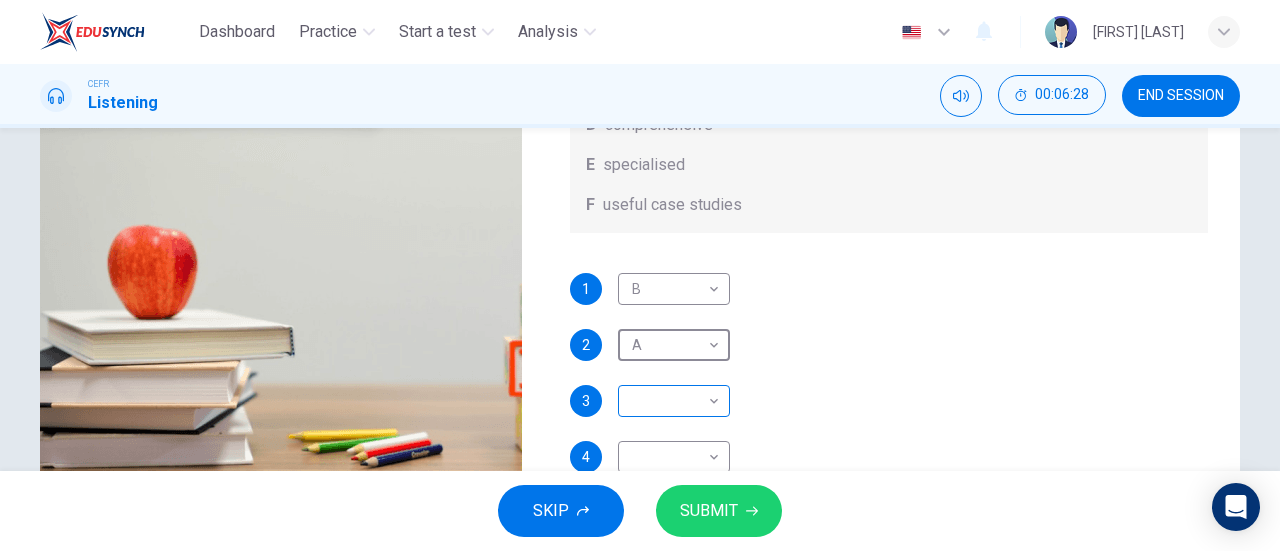 click on "Dashboard Practice Start a test Analysis English en ​ SANUSHA A/P JAYA RAMAN CEFR Listening 00:06:28 END SESSION Question 7 What does Linda think about the books on Matthew’s reading list? Choose FOUR answers from the box and write the correct letter, A-F, next to the questions.
Opinions A helpful illustrations B easy to understand C up-to-date D comprehensive E specialised F useful case studies 1 B B ​ 2 A A ​ 3 ​ ​ 4 ​ ​ Work Placements 00m 21s SKIP SUBMIT Dashboard Practice Start a test Analysis Notifications © Copyright  2025" at bounding box center (640, 275) 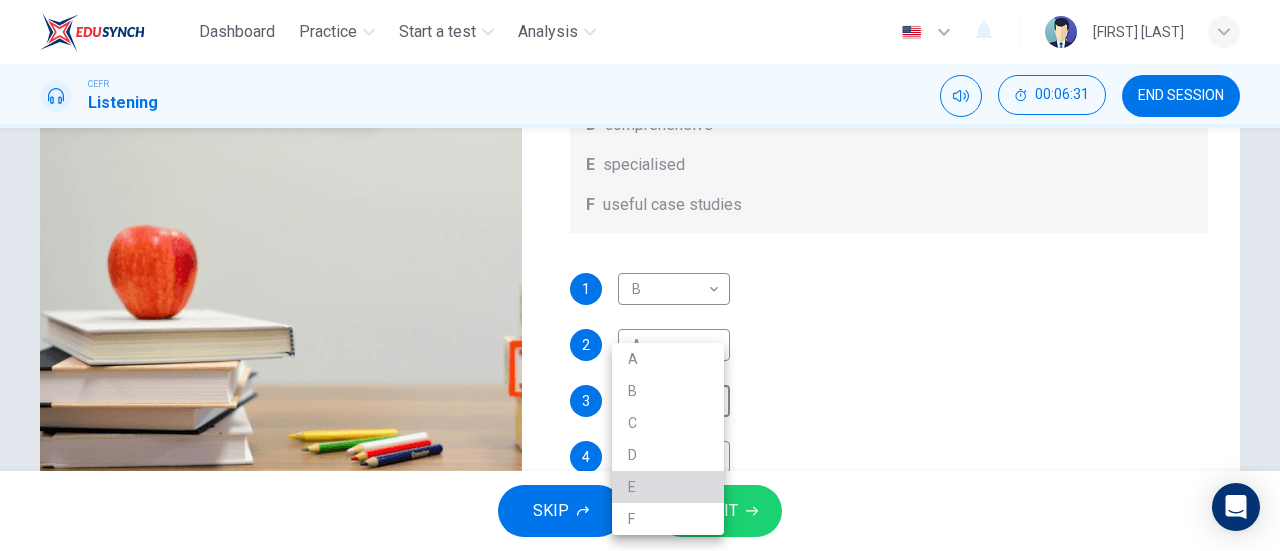 click on "E" at bounding box center [668, 487] 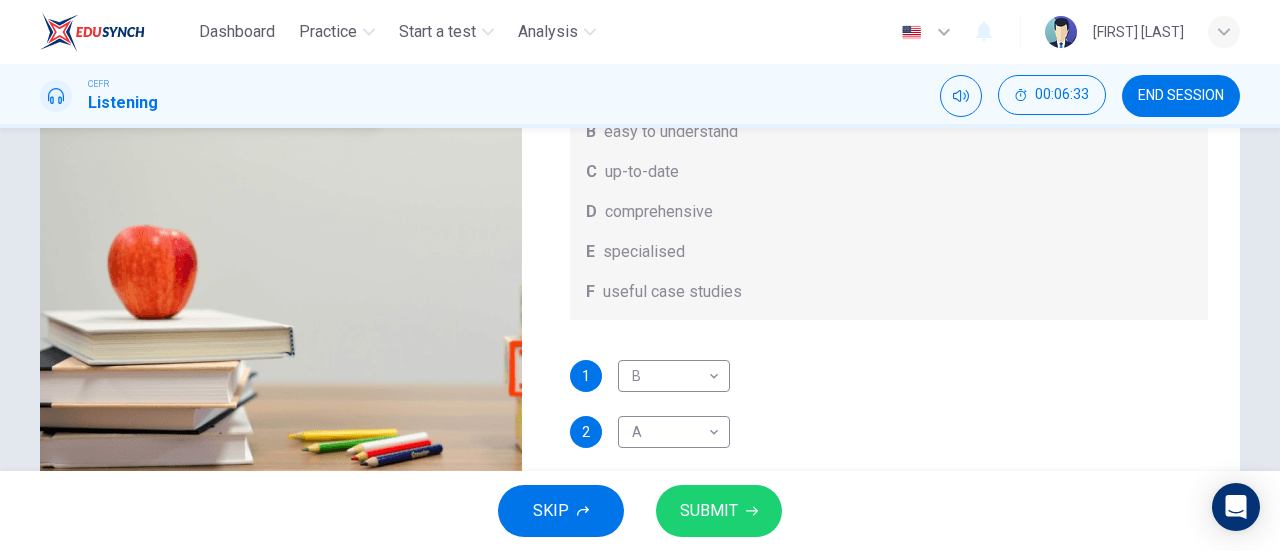 scroll, scrollTop: 0, scrollLeft: 0, axis: both 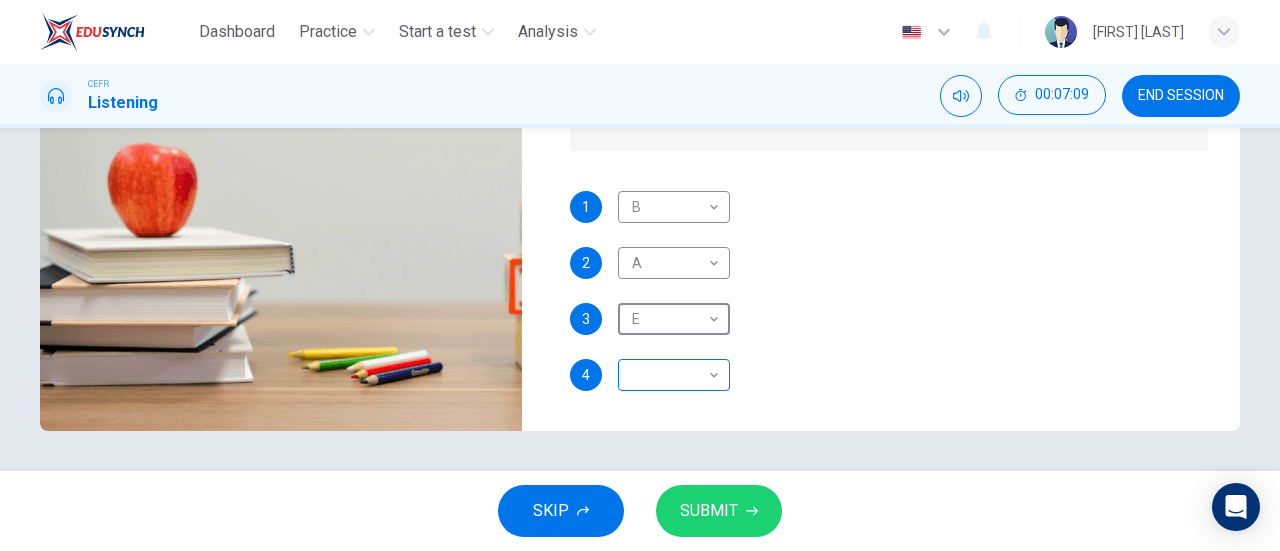click on "Dashboard Practice Start a test Analysis English en ​ SANUSHA A/P JAYA RAMAN CEFR Listening 00:07:09 END SESSION Question 7 What does Linda think about the books on Matthew’s reading list? Choose FOUR answers from the box and write the correct letter, A-F, next to the questions.
Opinions A helpful illustrations B easy to understand C up-to-date D comprehensive E specialised F useful case studies 1 B B ​ 2 A A ​ 3 E E ​ 4 ​ ​ Work Placements 04m 49s SKIP SUBMIT Dashboard Practice Start a test Analysis Notifications © Copyright  2025" at bounding box center (640, 275) 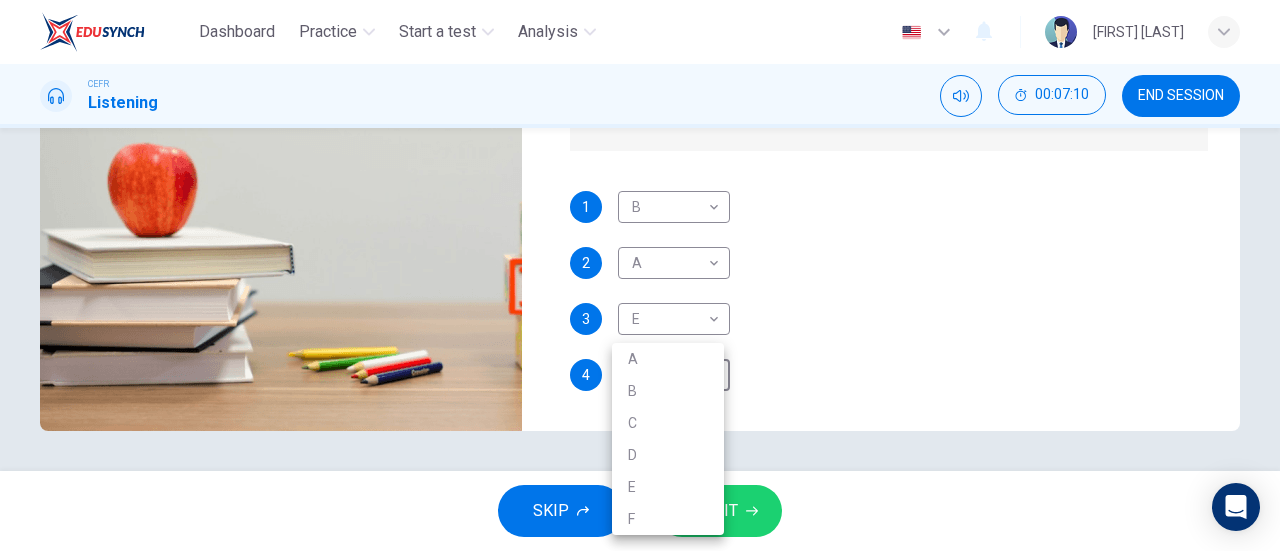 click on "C" at bounding box center [668, 423] 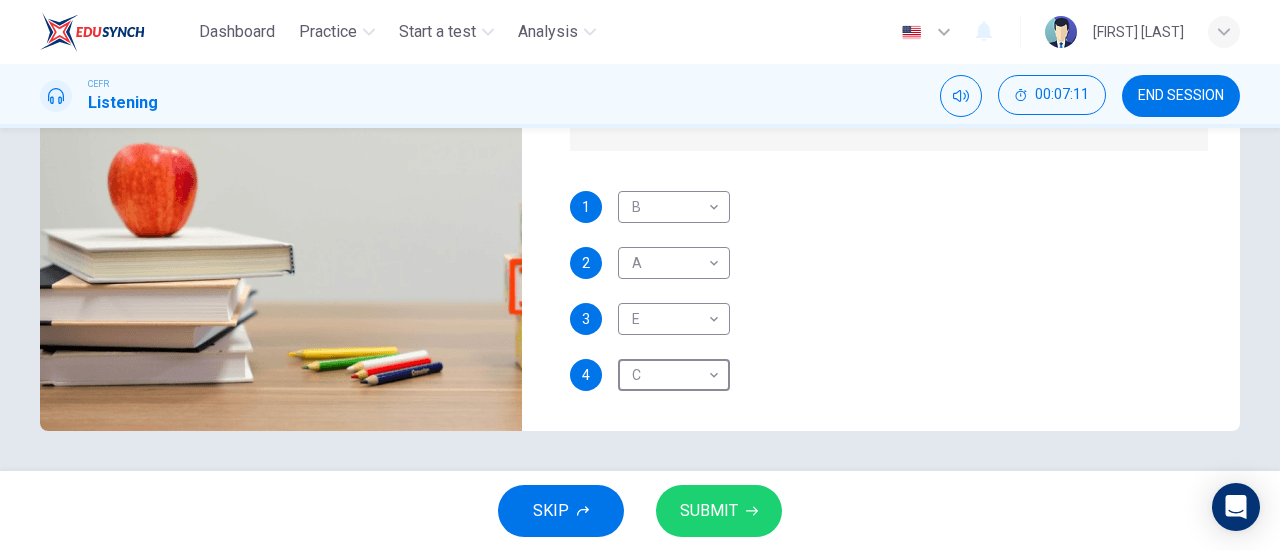 click on "SUBMIT" at bounding box center [709, 511] 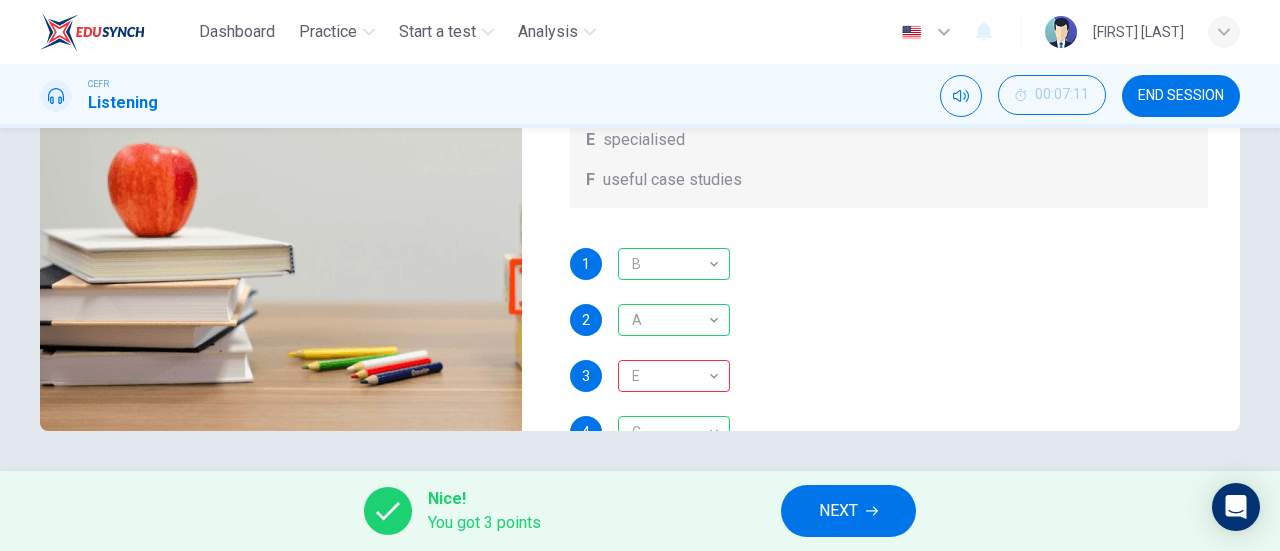 scroll, scrollTop: 0, scrollLeft: 0, axis: both 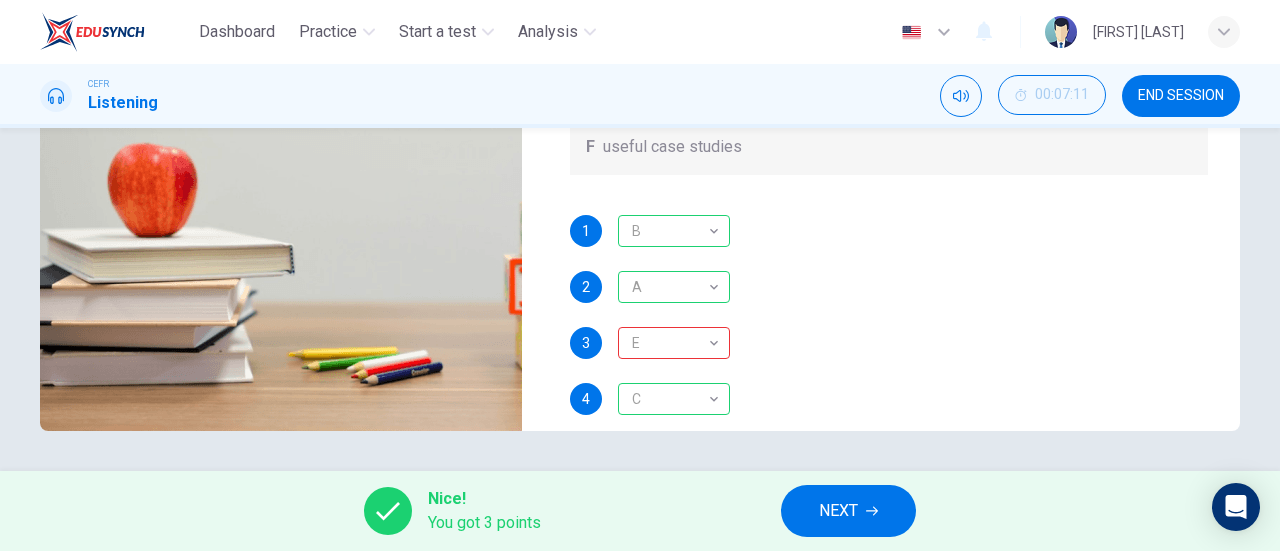 click on "NEXT" at bounding box center (838, 511) 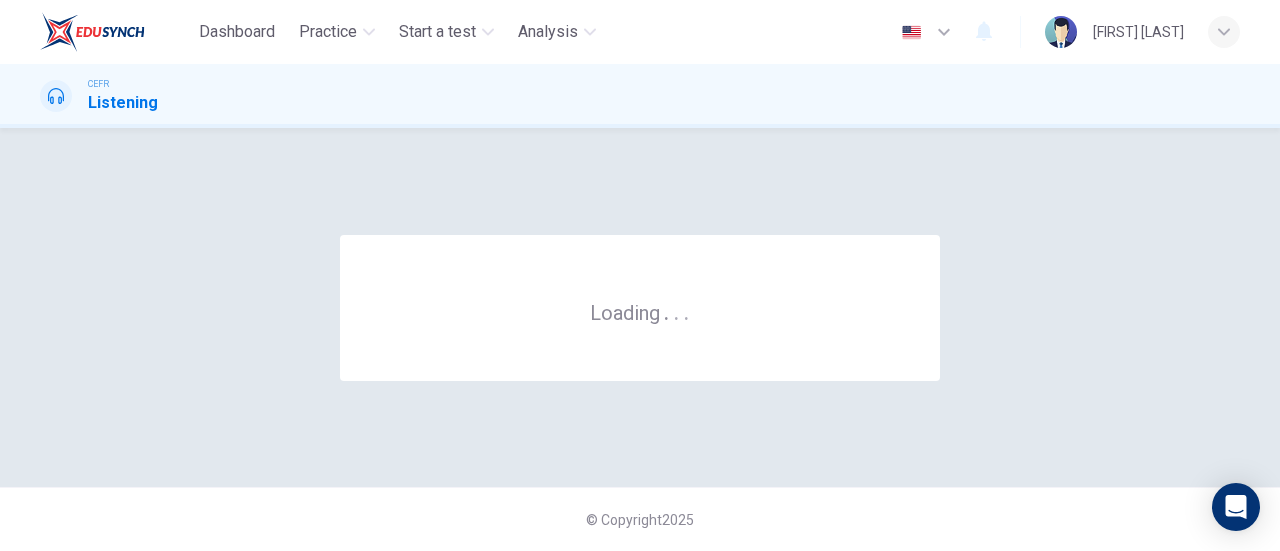 scroll, scrollTop: 0, scrollLeft: 0, axis: both 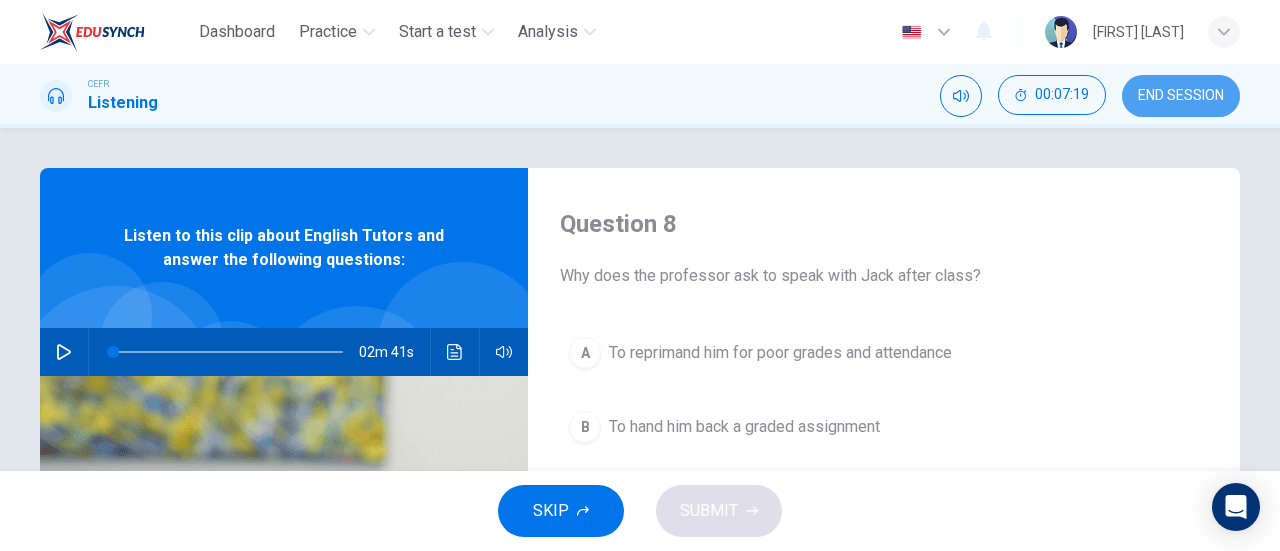 click on "END SESSION" at bounding box center [1181, 96] 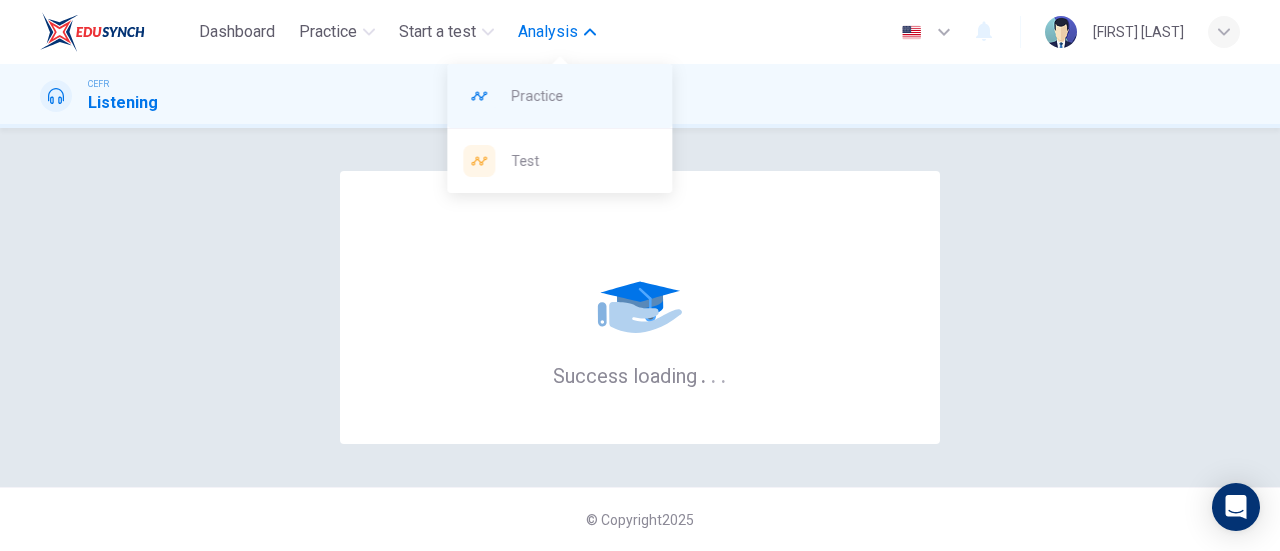 click on "Practice" at bounding box center (583, 96) 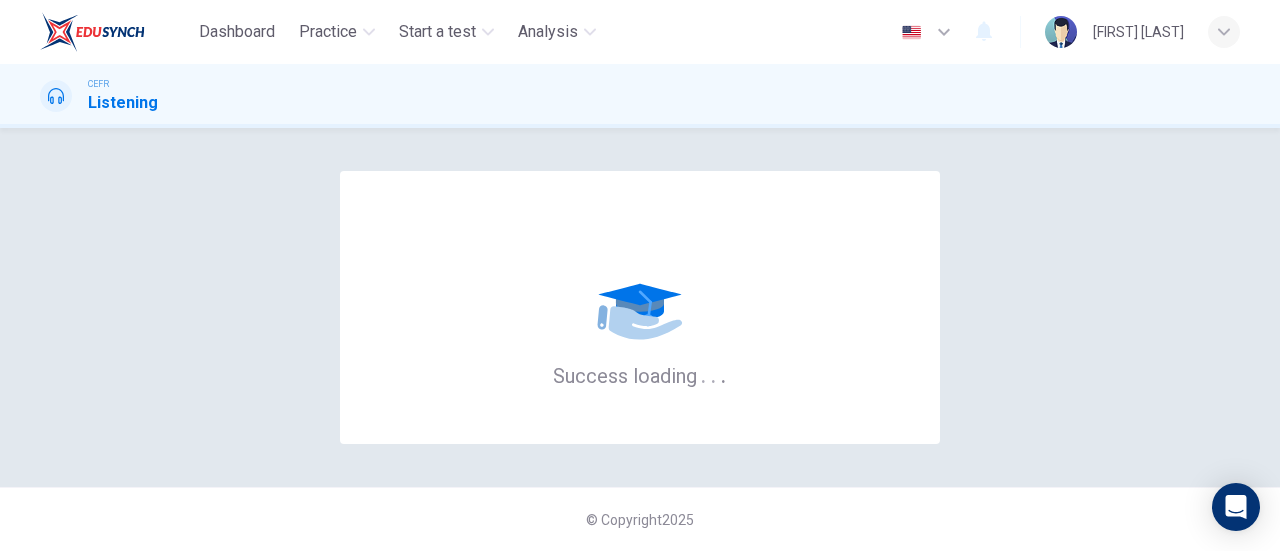 click at bounding box center [944, 32] 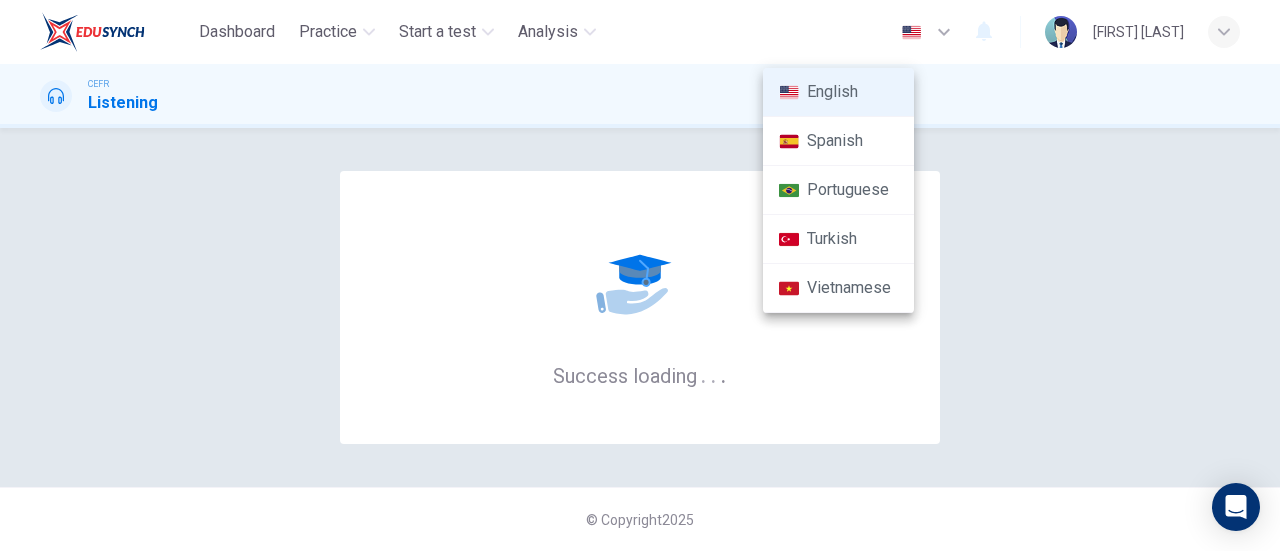 click at bounding box center [640, 275] 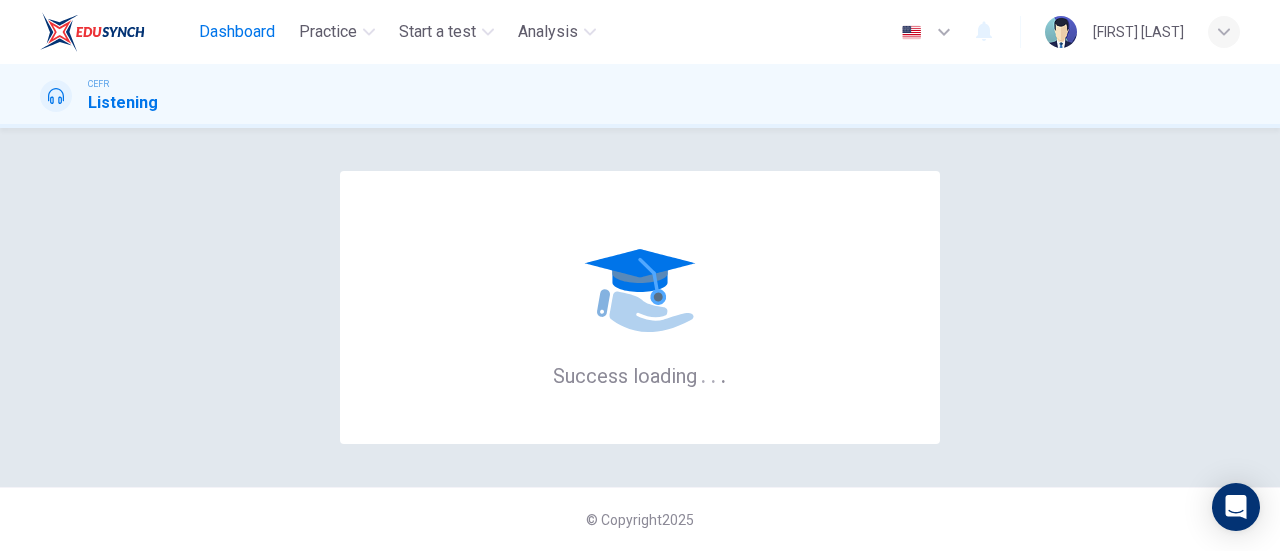click on "Dashboard" at bounding box center [237, 32] 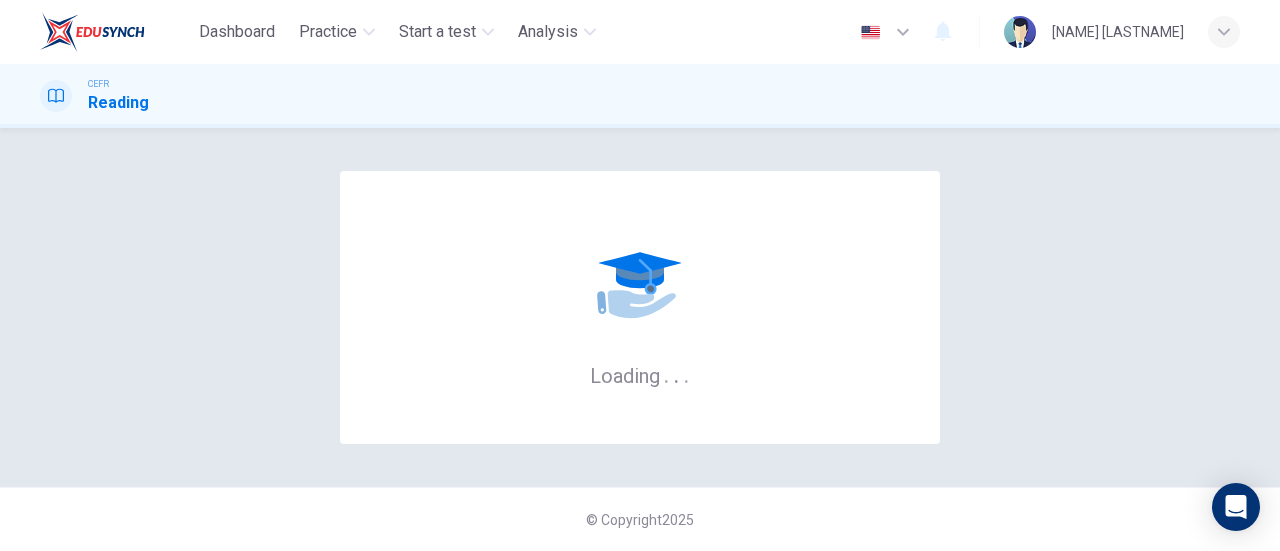 scroll, scrollTop: 0, scrollLeft: 0, axis: both 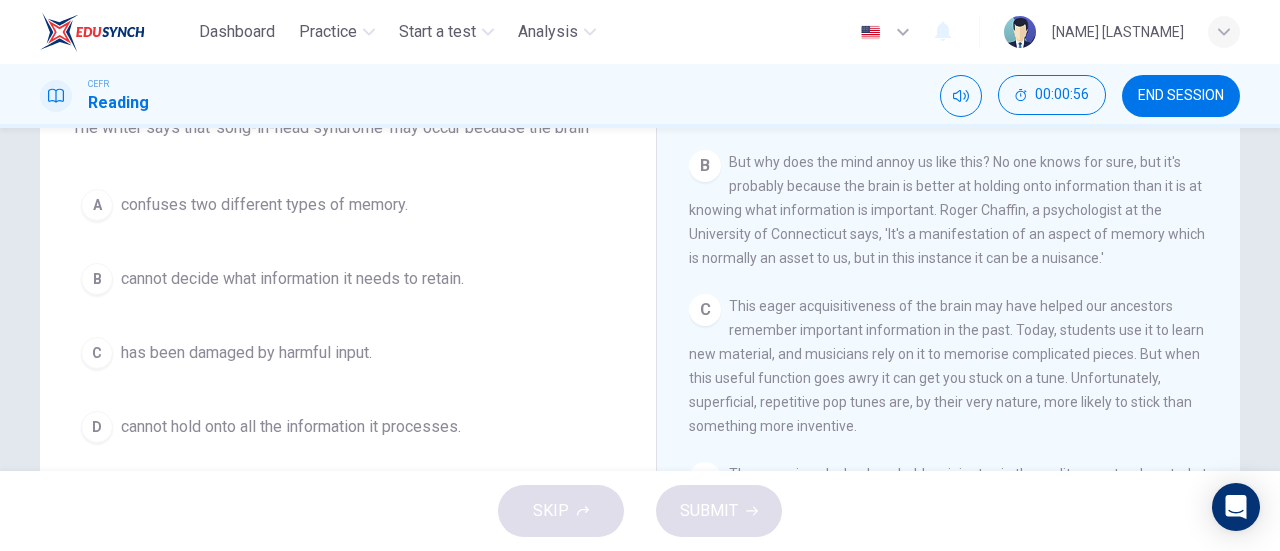 click on "cannot decide what information it needs to retain." at bounding box center (264, 205) 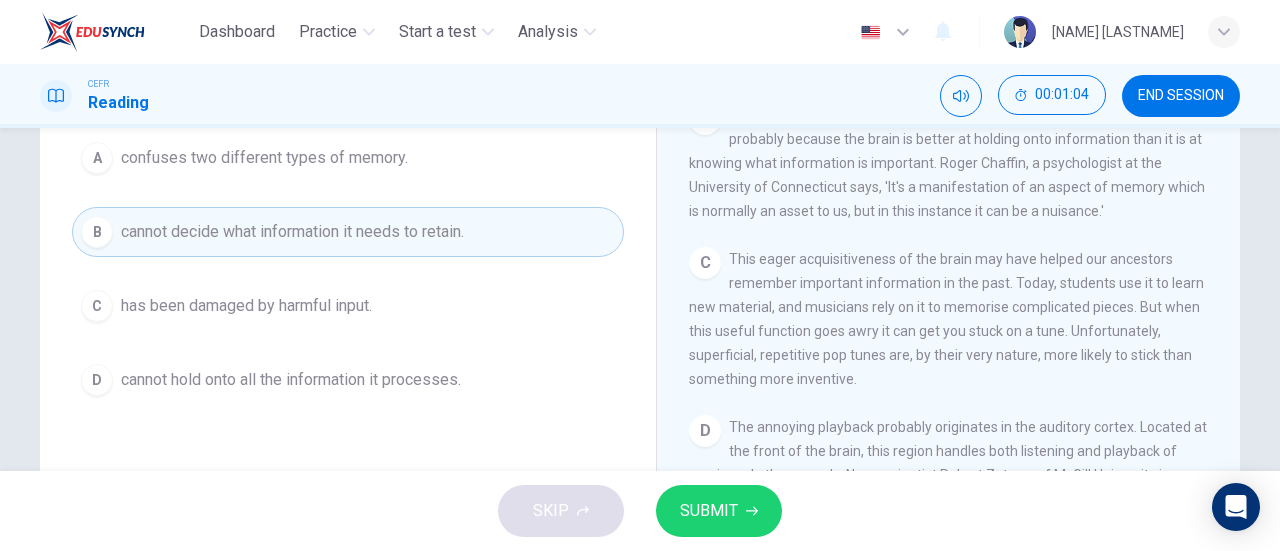 scroll, scrollTop: 244, scrollLeft: 0, axis: vertical 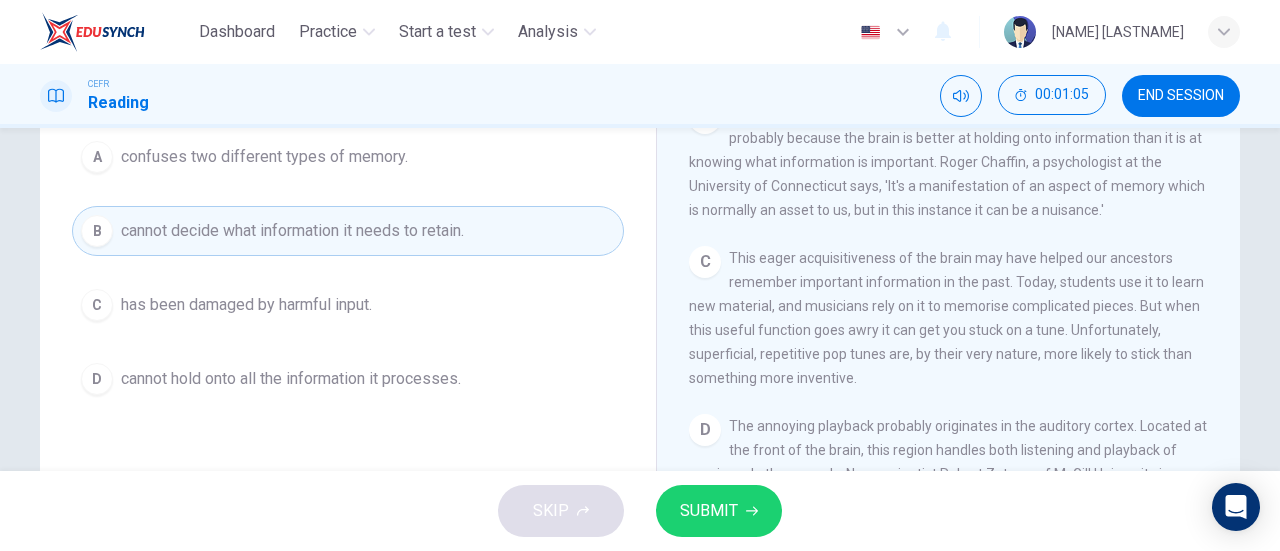 click on "SUBMIT" at bounding box center [719, 511] 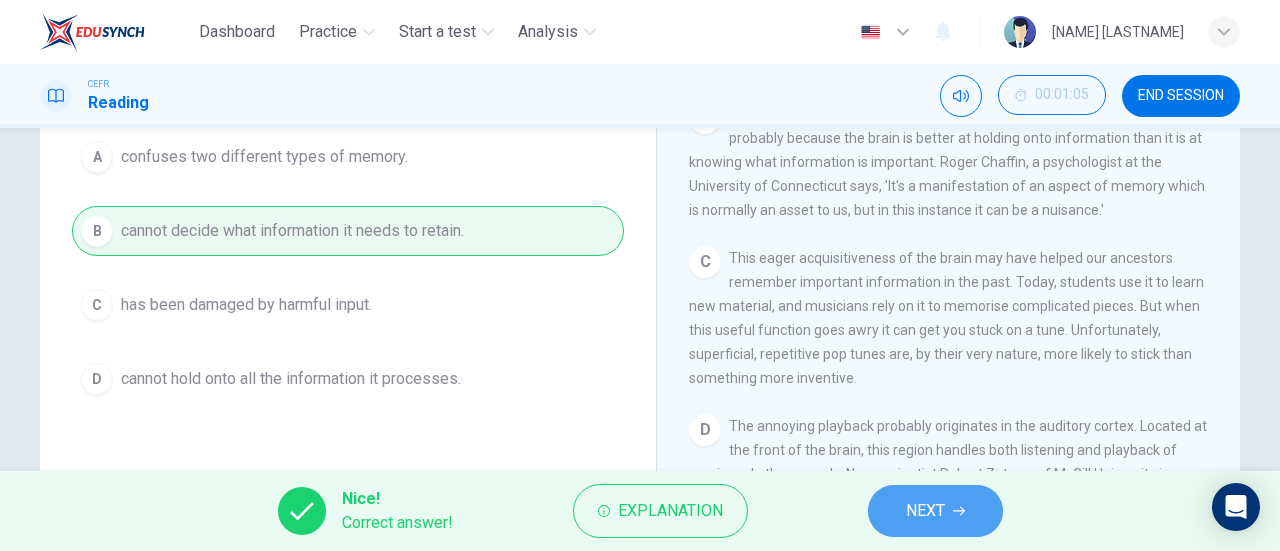 click on "NEXT" at bounding box center (935, 511) 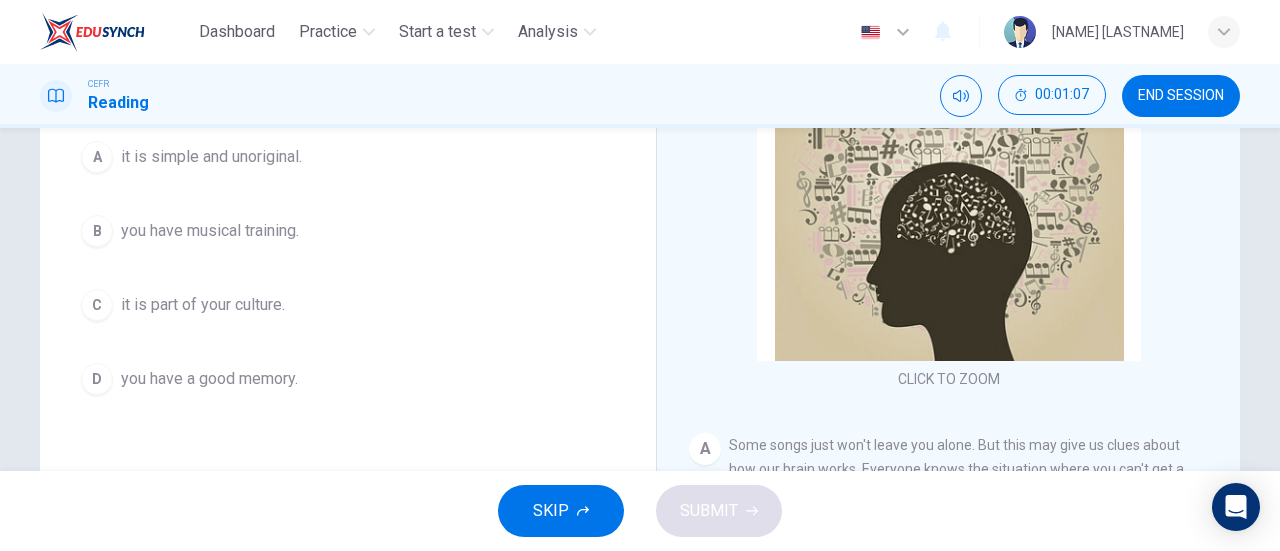 scroll, scrollTop: 0, scrollLeft: 0, axis: both 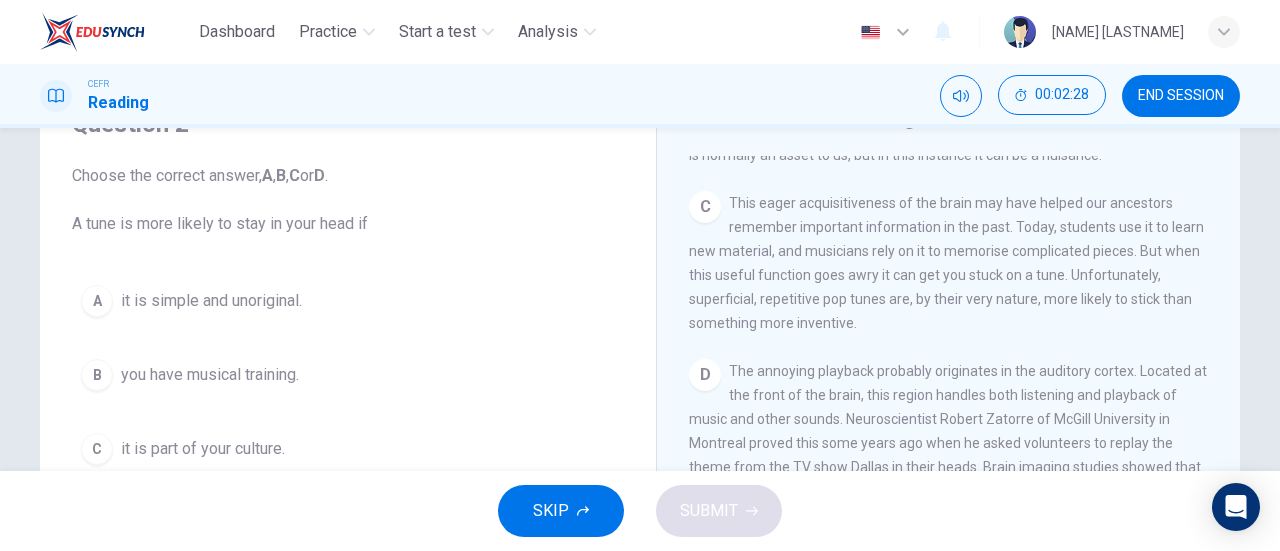 click on "A it is simple and unoriginal." at bounding box center [348, 301] 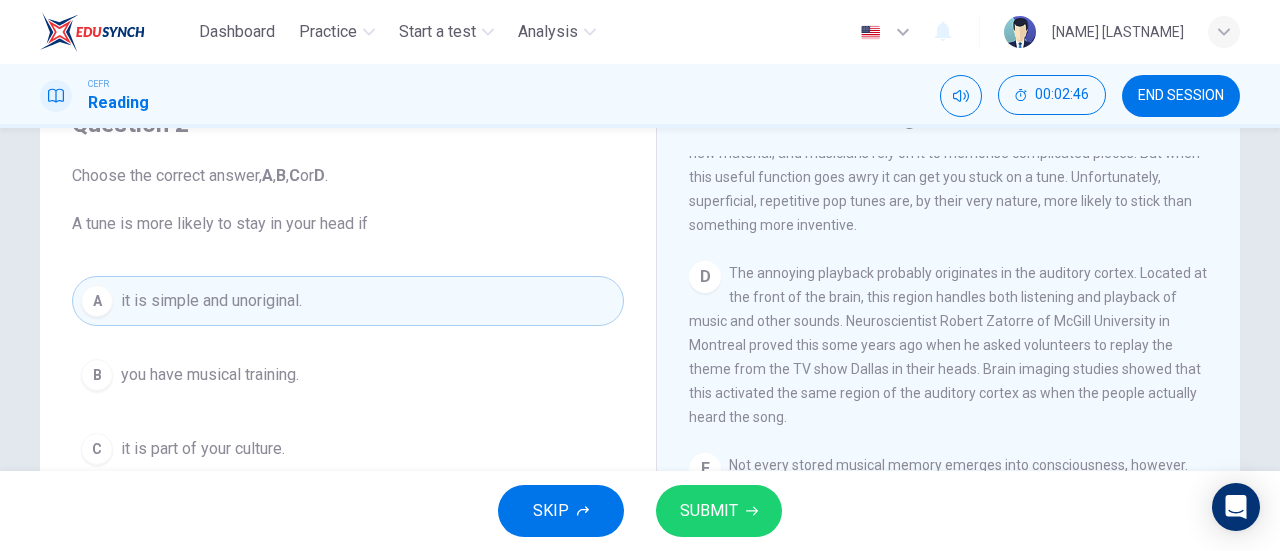 scroll, scrollTop: 796, scrollLeft: 0, axis: vertical 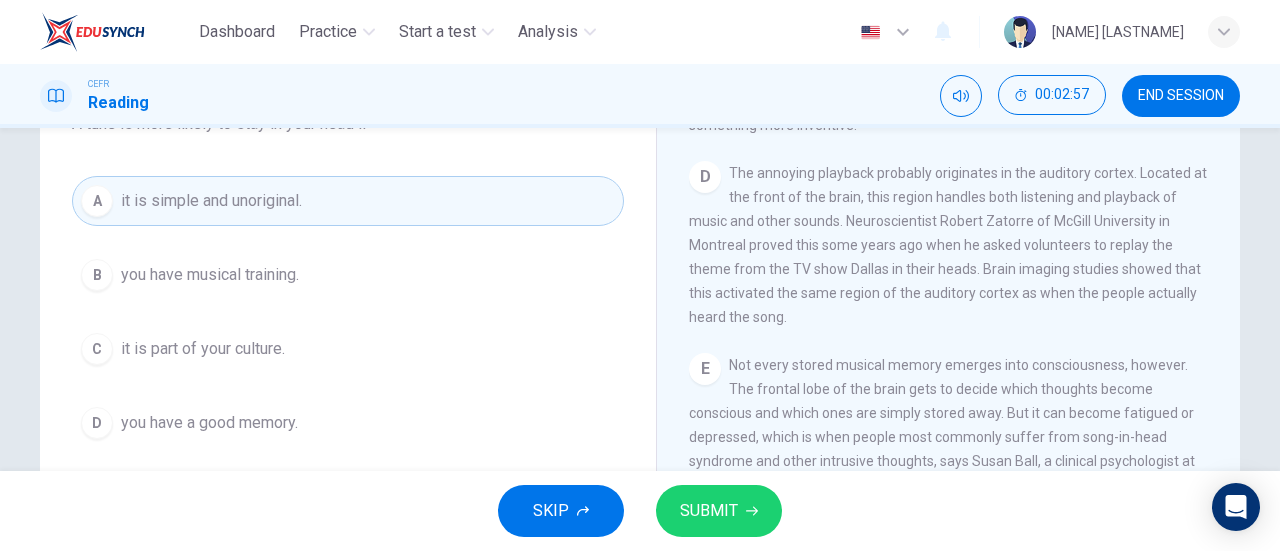 click at bounding box center [752, 511] 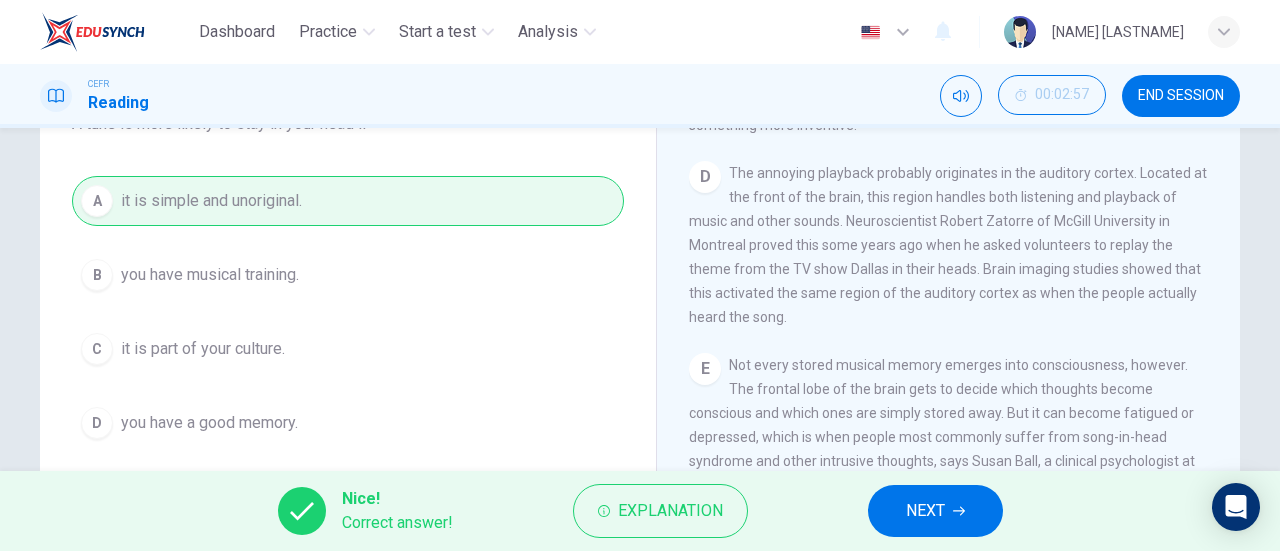 click on "NEXT" at bounding box center (935, 511) 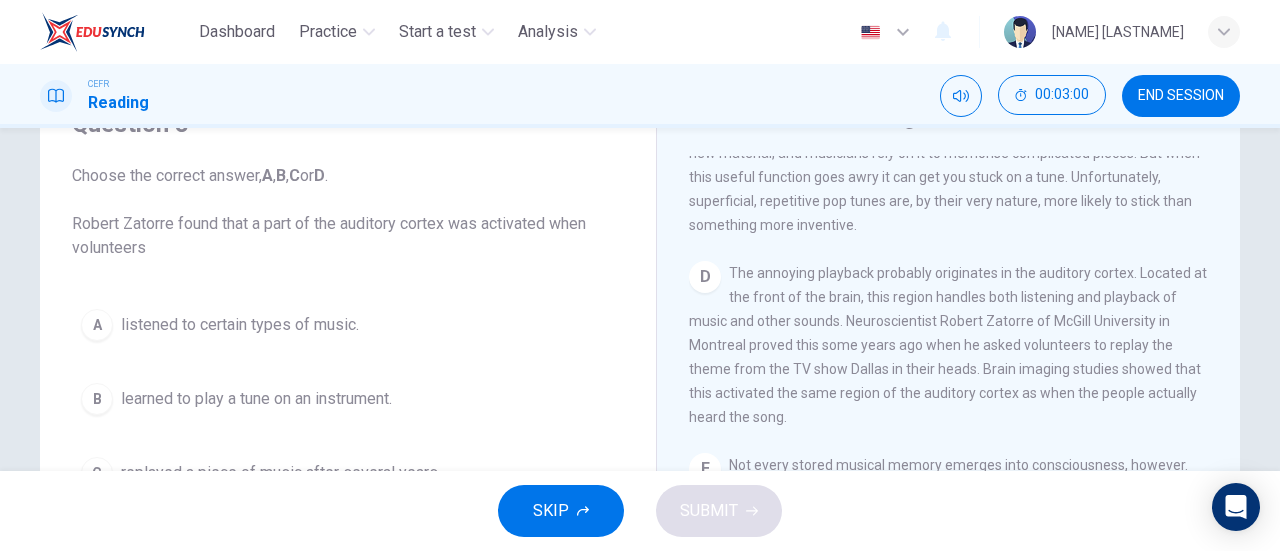 scroll, scrollTop: 100, scrollLeft: 0, axis: vertical 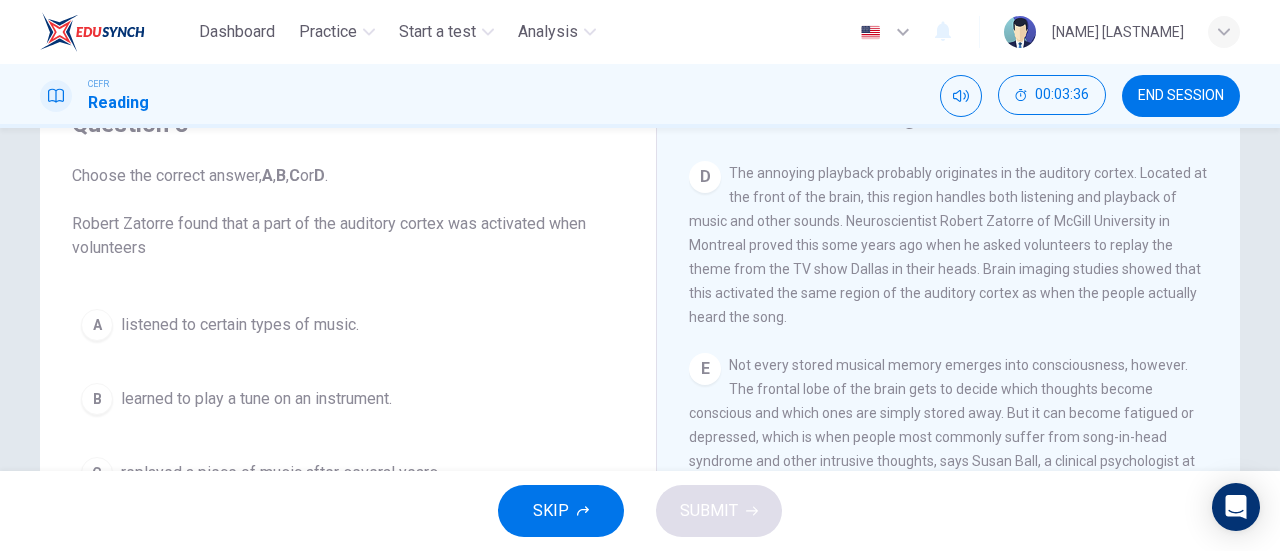 drag, startPoint x: 1034, startPoint y: 307, endPoint x: 1112, endPoint y: 326, distance: 80.280754 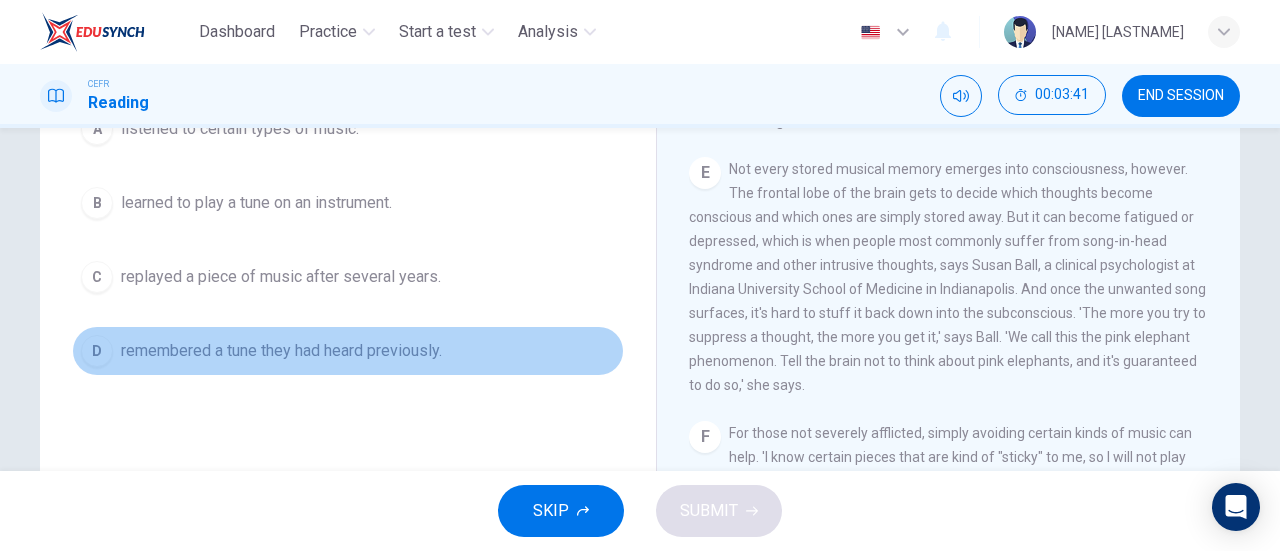 click on "remembered a tune they had heard previously." at bounding box center [240, 129] 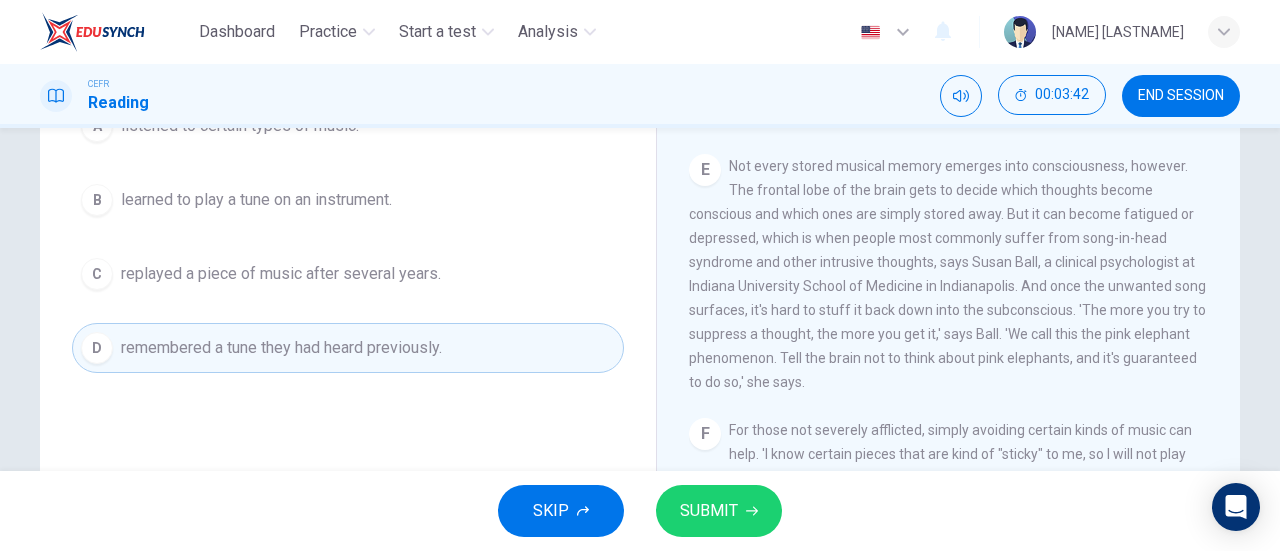 scroll, scrollTop: 300, scrollLeft: 0, axis: vertical 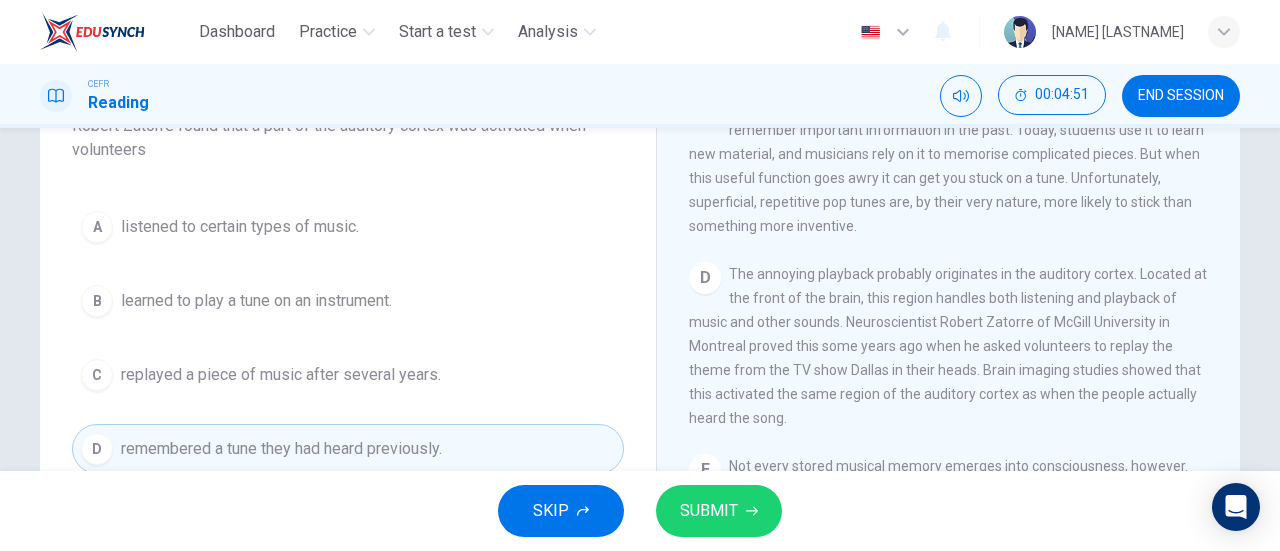 click on "SUBMIT" at bounding box center [719, 511] 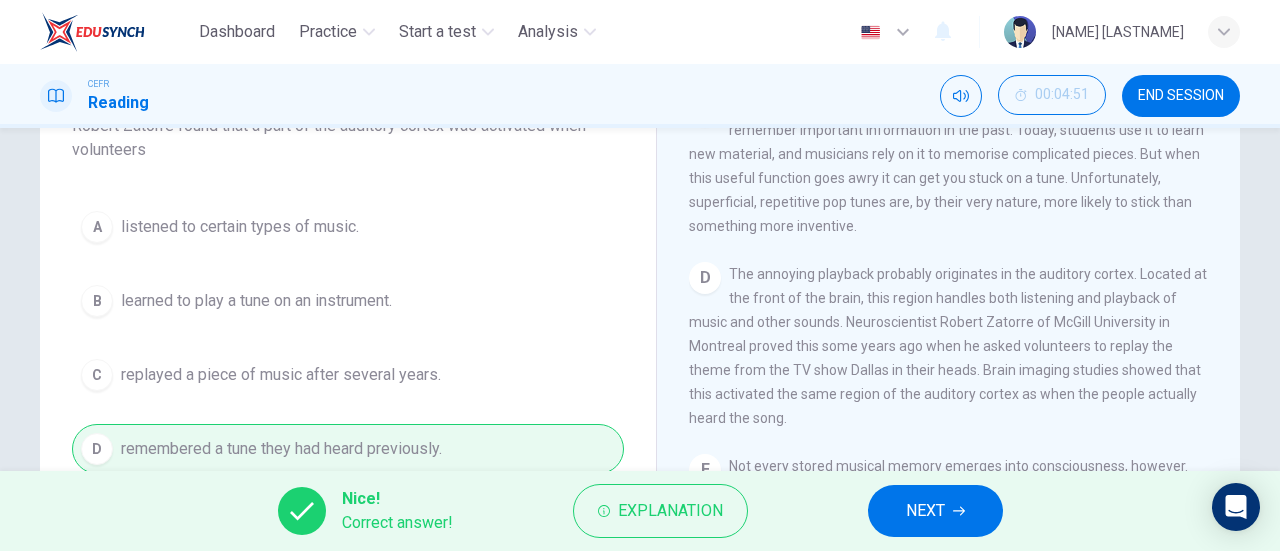 click at bounding box center (959, 511) 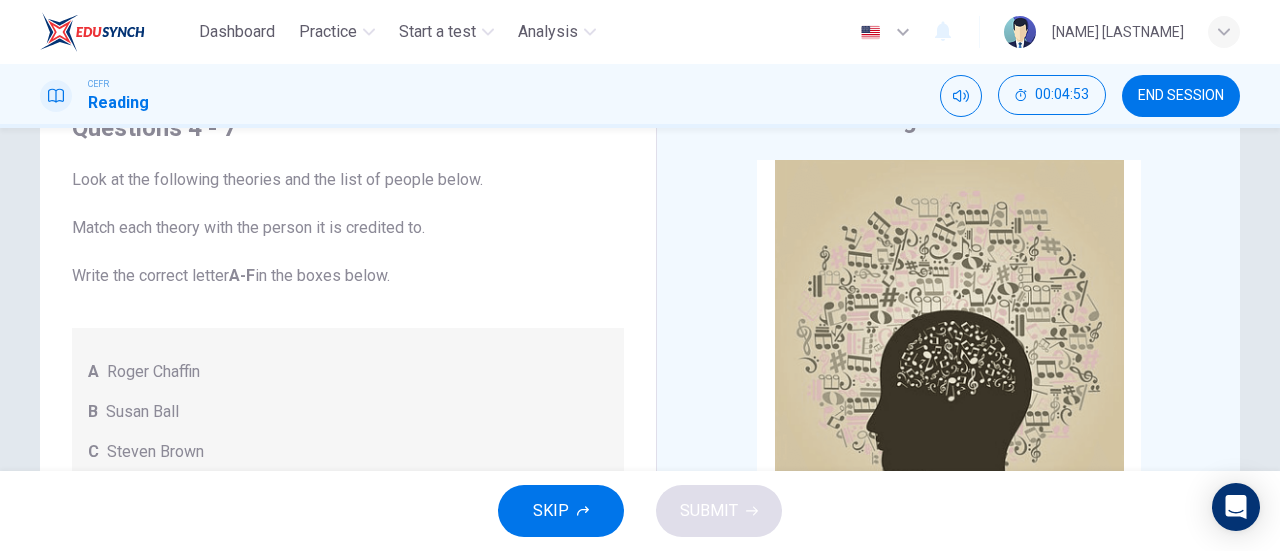 scroll, scrollTop: 97, scrollLeft: 0, axis: vertical 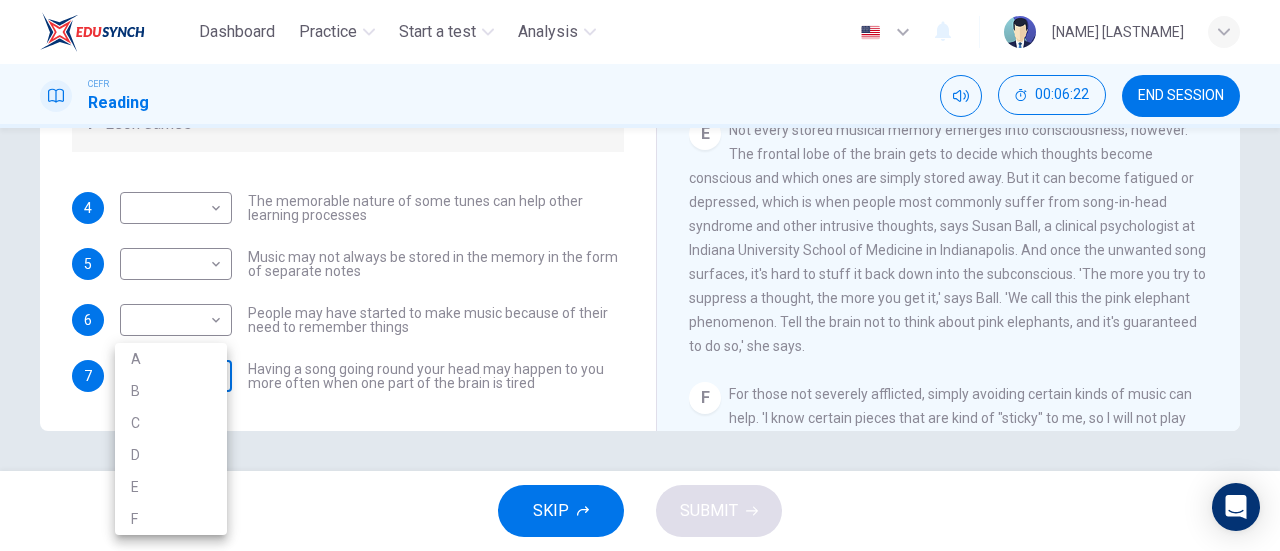 click on "Dashboard Practice Start a test Analysis English en ​ [NAME] [LASTNAME] CEFR Reading 00:06:22 END SESSION Questions 4 - 7 Look at the following theories and the list of people below.
Match each theory with the person it is credited to.
Write the correct letter  A-F  in the boxes below. A Roger Chaffin B Susan Ball C Steven Brown D Caroline Palmer E Sandra Calvert F Leon James 4 ​ ​ The memorable nature of some tunes can help other learning processes 5 ​ ​ Music may not always be stored in the memory in the form of separate notes 6 ​ ​ People may have started to make music because of their need to remember things 7 ​ ​ Having a song going round your head may happen to you more often when one part of the brain is tired A Song on the Brain CLICK TO ZOOM Click to Zoom A B C D E F G H I SKIP SUBMIT EduSynch - Online Language Proficiency Testing
Dashboard Practice Start a test Analysis Notifications © Copyright  2025 A B C D E F" at bounding box center (640, 275) 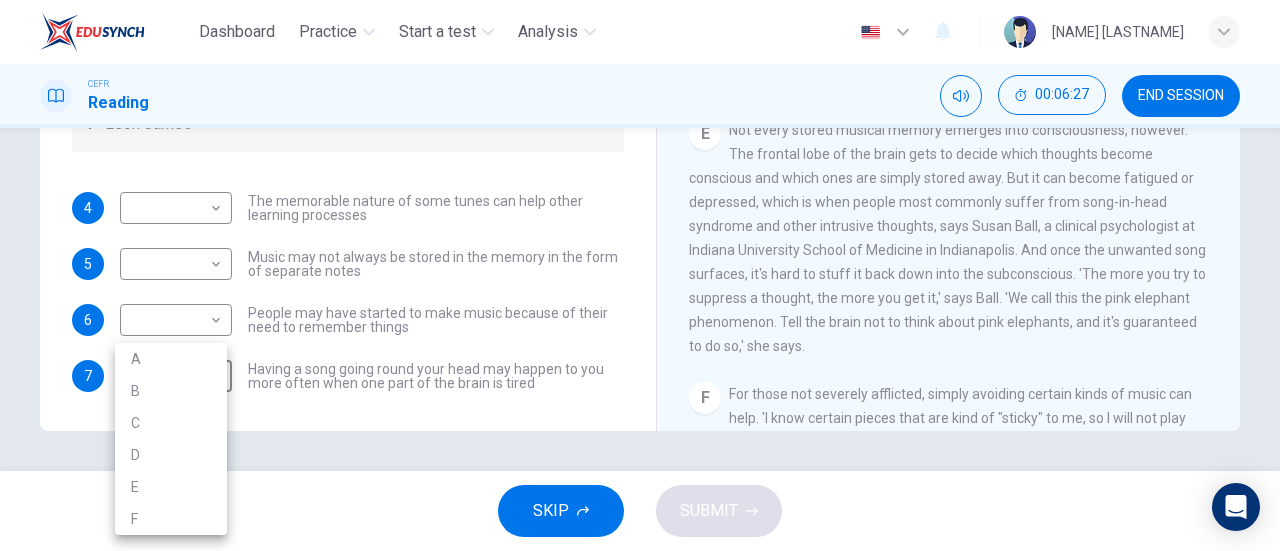 drag, startPoint x: 1279, startPoint y: 366, endPoint x: 1276, endPoint y: 355, distance: 11.401754 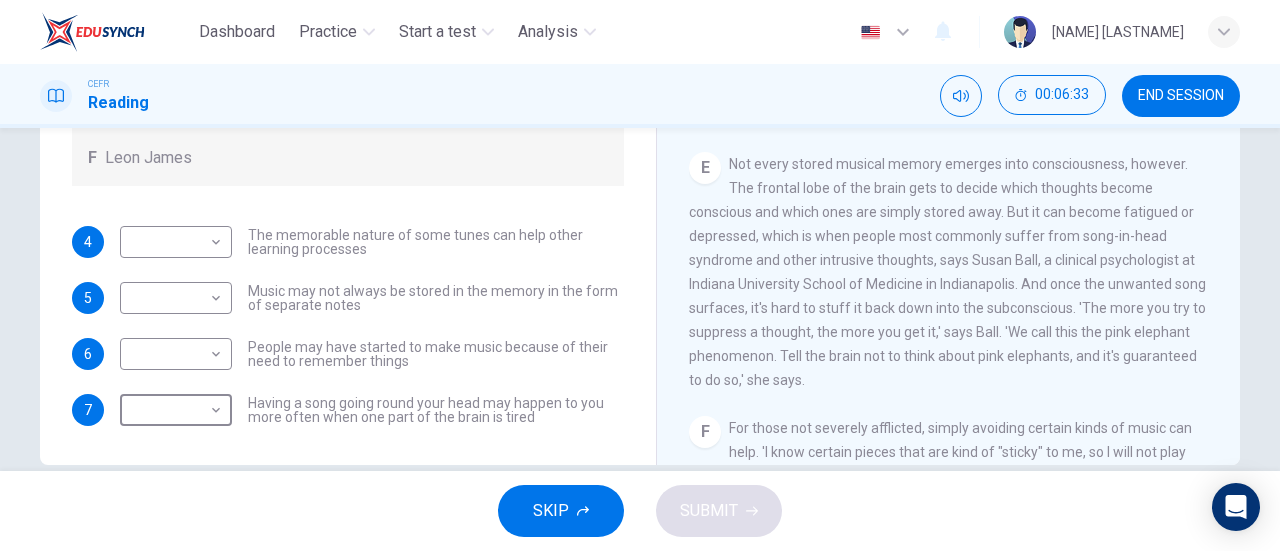 scroll, scrollTop: 405, scrollLeft: 0, axis: vertical 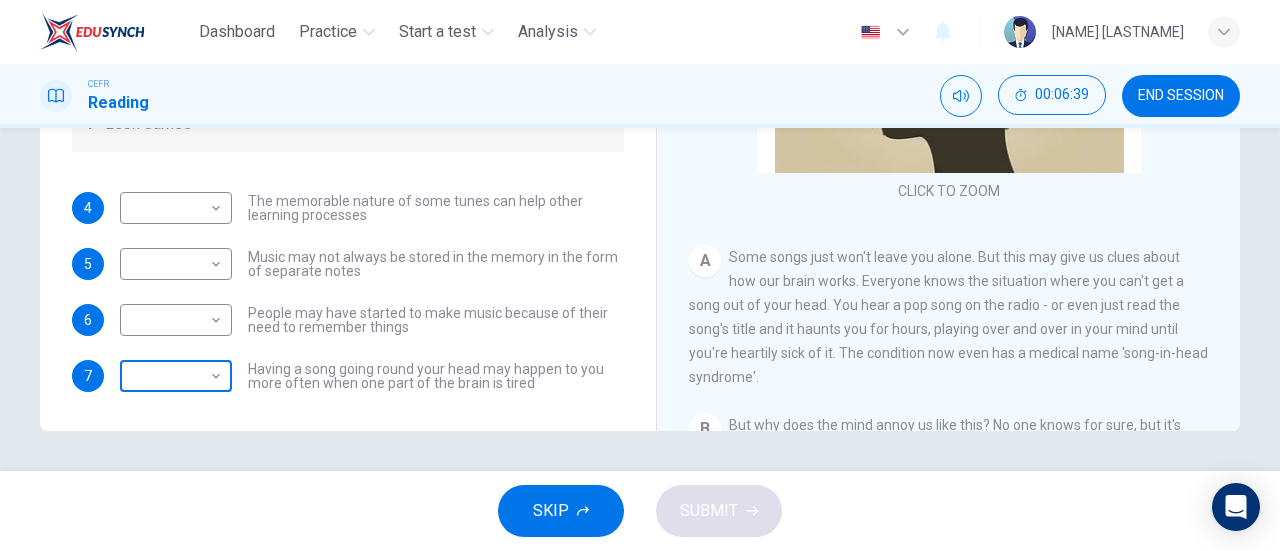 click on "Dashboard Practice Start a test Analysis English en ​ [NAME] [LASTNAME] CEFR Reading 00:06:39 END SESSION Questions 4 - 7 Look at the following theories and the list of people below.
Match each theory with the person it is credited to.
Write the correct letter  A-F  in the boxes below. A Roger Chaffin B Susan Ball C Steven Brown D Caroline Palmer E Sandra Calvert F Leon James 4 ​ ​ The memorable nature of some tunes can help other learning processes 5 ​ ​ Music may not always be stored in the memory in the form of separate notes 6 ​ ​ People may have started to make music because of their need to remember things 7 ​ ​ Having a song going round your head may happen to you more often when one part of the brain is tired A Song on the Brain CLICK TO ZOOM Click to Zoom A B C D E F G H I SKIP SUBMIT EduSynch - Online Language Proficiency Testing
Dashboard Practice Start a test Analysis Notifications © Copyright  2025" at bounding box center (640, 275) 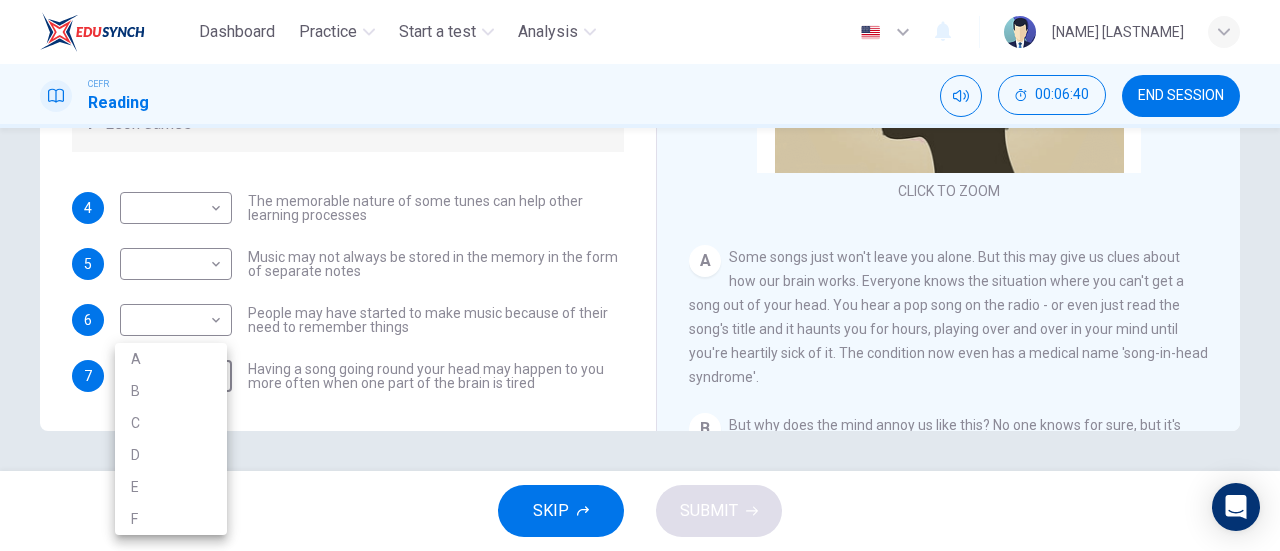 click on "B" at bounding box center [171, 391] 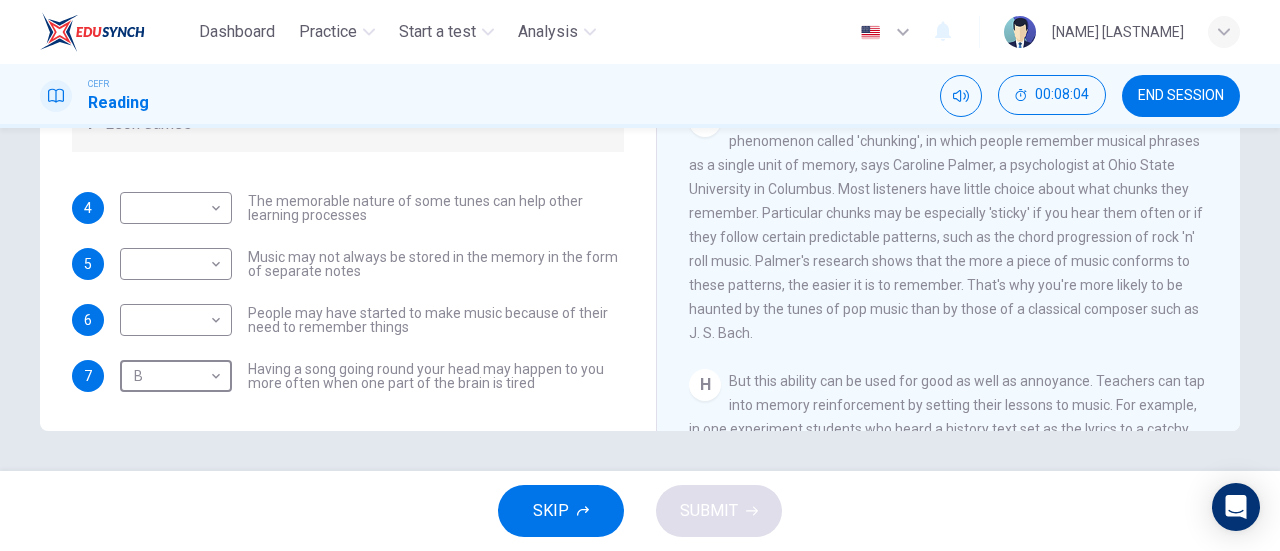 scroll, scrollTop: 1293, scrollLeft: 0, axis: vertical 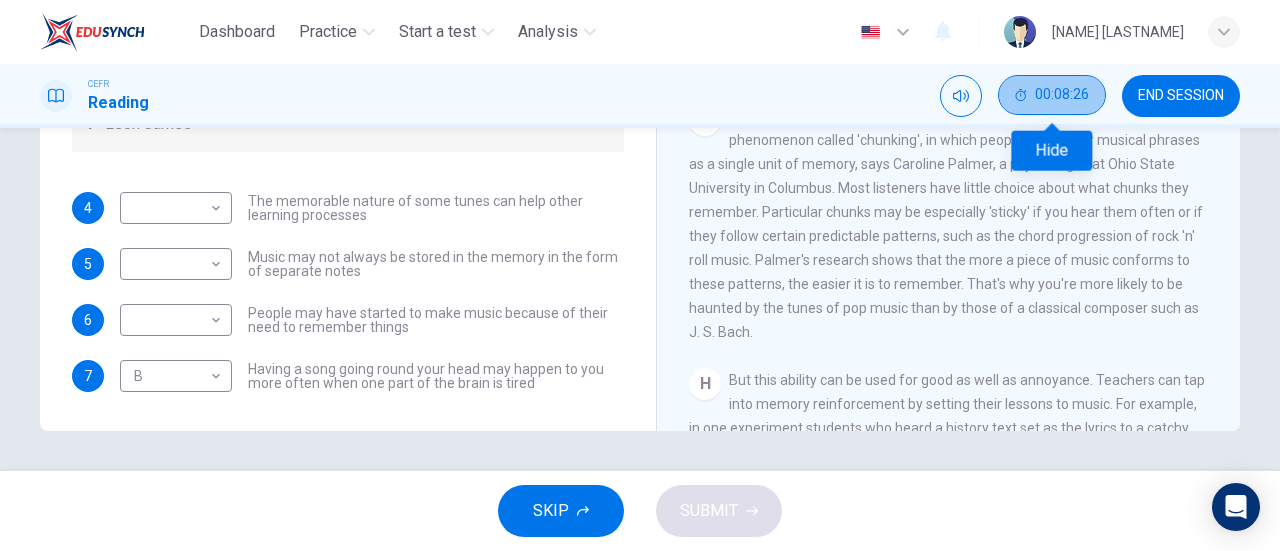 click on "00:08:26" at bounding box center (1052, 95) 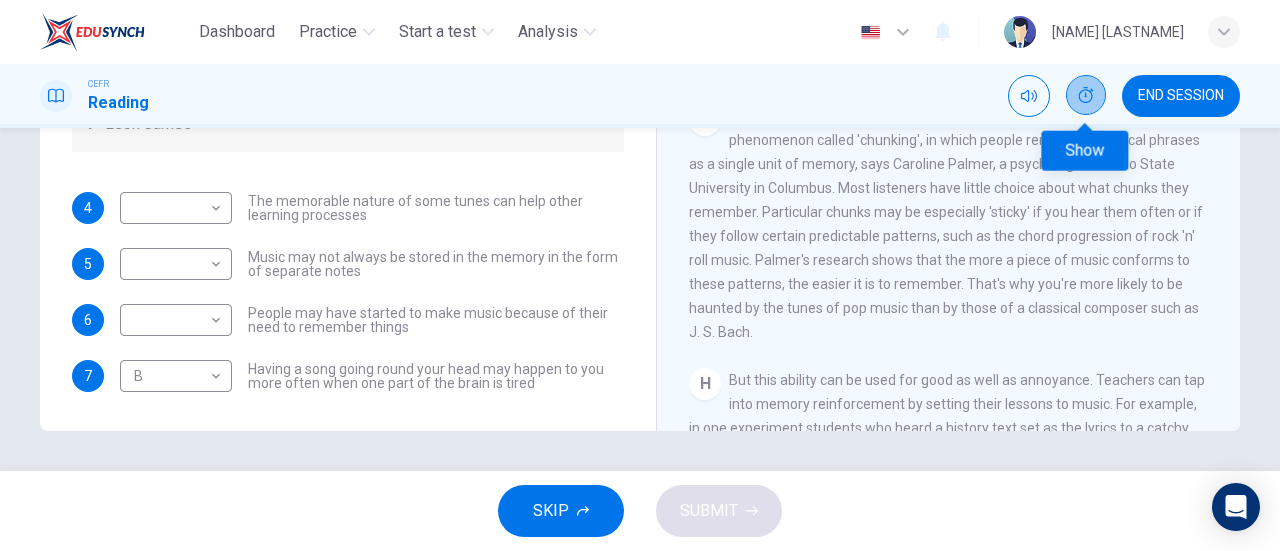 click at bounding box center (1086, 95) 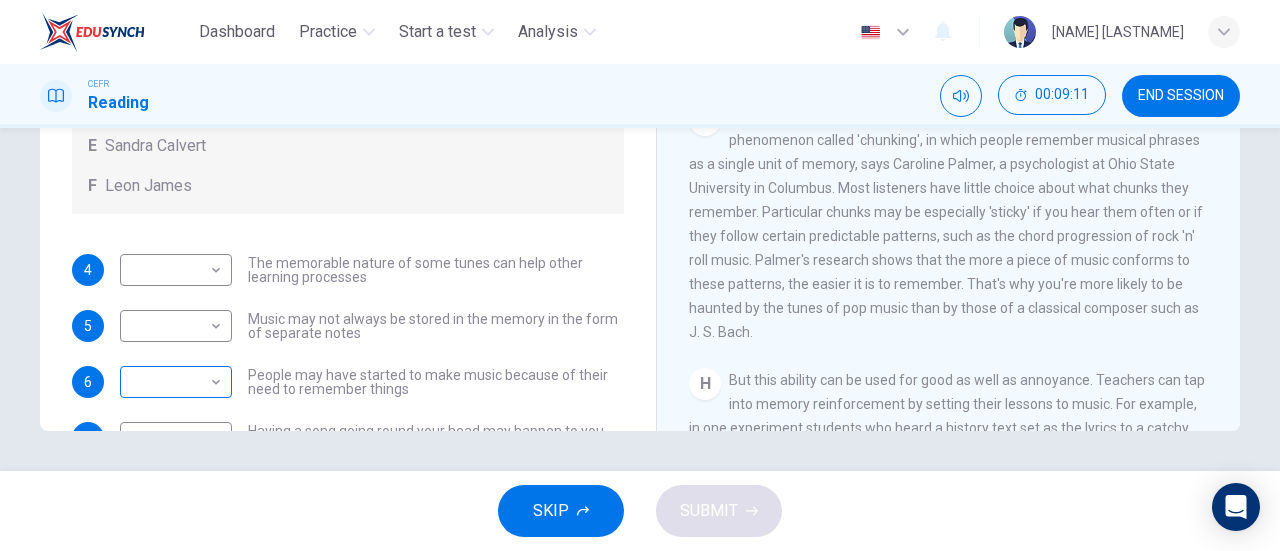scroll, scrollTop: 0, scrollLeft: 0, axis: both 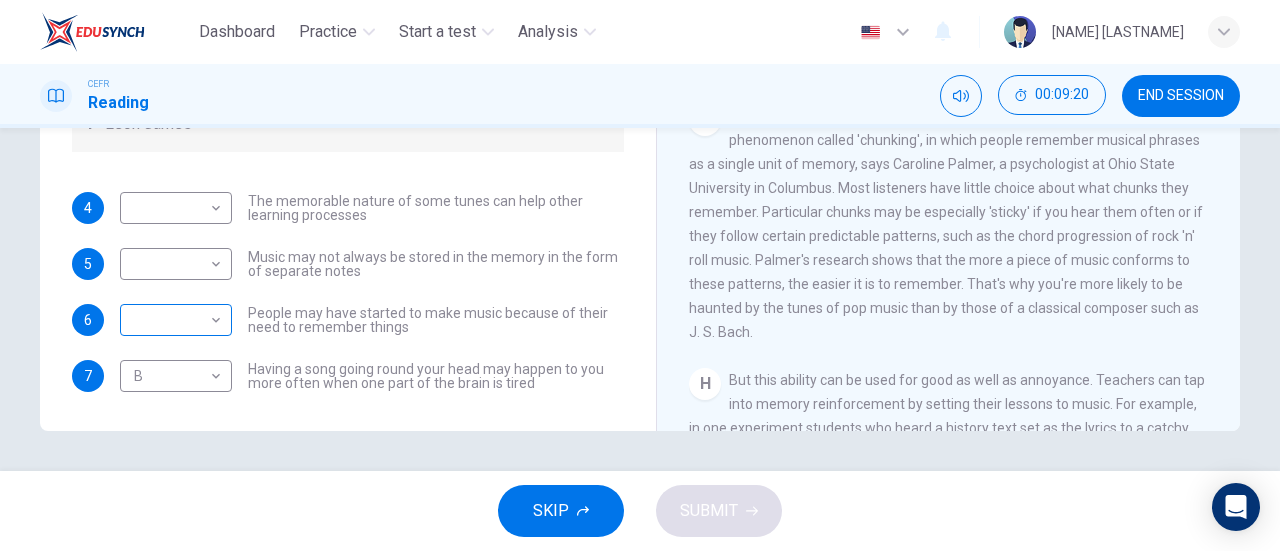 click on "Dashboard Practice Start a test Analysis English en ​ [NAME] [LASTNAME] CEFR Reading 00:09:20 END SESSION Questions 4 - 7 Look at the following theories and the list of people below.
Match each theory with the person it is credited to.
Write the correct letter  A-F  in the boxes below. A Roger Chaffin B Susan Ball C Steven Brown D Caroline Palmer E Sandra Calvert F Leon James 4 ​ ​ The memorable nature of some tunes can help other learning processes 5 ​ ​ Music may not always be stored in the memory in the form of separate notes 6 ​ ​ People may have started to make music because of their need to remember things 7 B B ​ Having a song going round your head may happen to you more often when one part of the brain is tired A Song on the Brain CLICK TO ZOOM Click to Zoom A B C D E F G H I SKIP SUBMIT EduSynch - Online Language Proficiency Testing
Dashboard Practice Start a test Analysis Notifications © Copyright  2025" at bounding box center [640, 275] 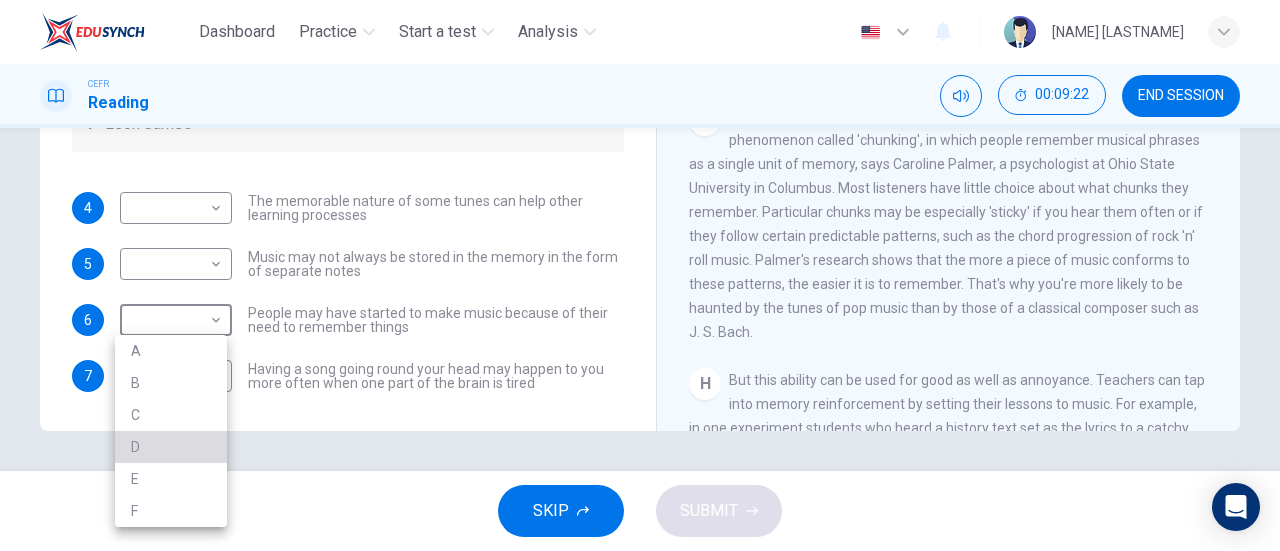 click on "D" at bounding box center [171, 447] 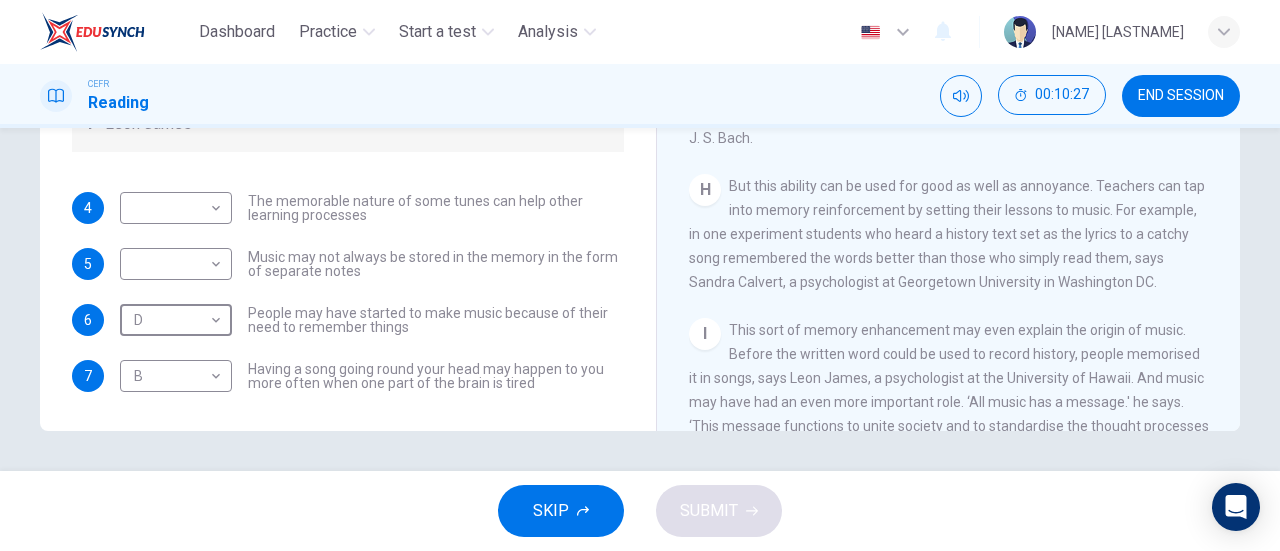 scroll, scrollTop: 1486, scrollLeft: 0, axis: vertical 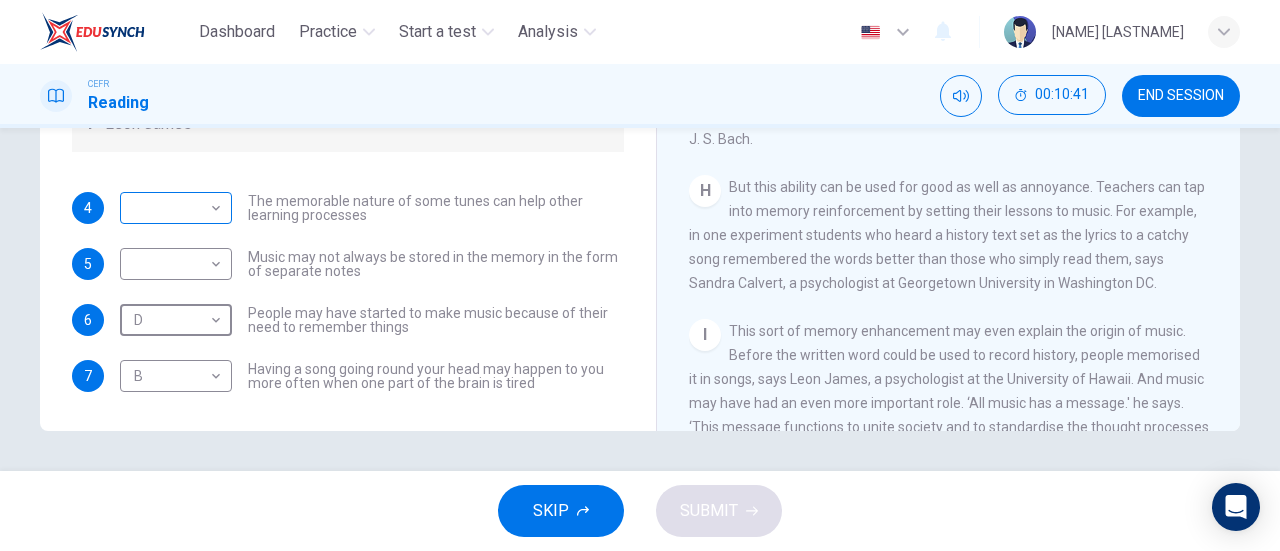 click on "Dashboard Practice Start a test Analysis English en ​ [NAME] [LASTNAME] CEFR Reading 00:10:41 END SESSION Questions 4 - 7 Look at the following theories and the list of people below.
Match each theory with the person it is credited to.
Write the correct letter  A-F  in the boxes below. A Roger Chaffin B Susan Ball C Steven Brown D Caroline Palmer E Sandra Calvert F Leon James 4 ​ ​ The memorable nature of some tunes can help other learning processes 5 ​ ​ Music may not always be stored in the memory in the form of separate notes 6 D D ​ People may have started to make music because of their need to remember things 7 B B ​ Having a song going round your head may happen to you more often when one part of the brain is tired A Song on the Brain CLICK TO ZOOM Click to Zoom A B C D E F G H I SKIP SUBMIT EduSynch - Online Language Proficiency Testing
Dashboard Practice Start a test Analysis Notifications © Copyright  2025" at bounding box center [640, 275] 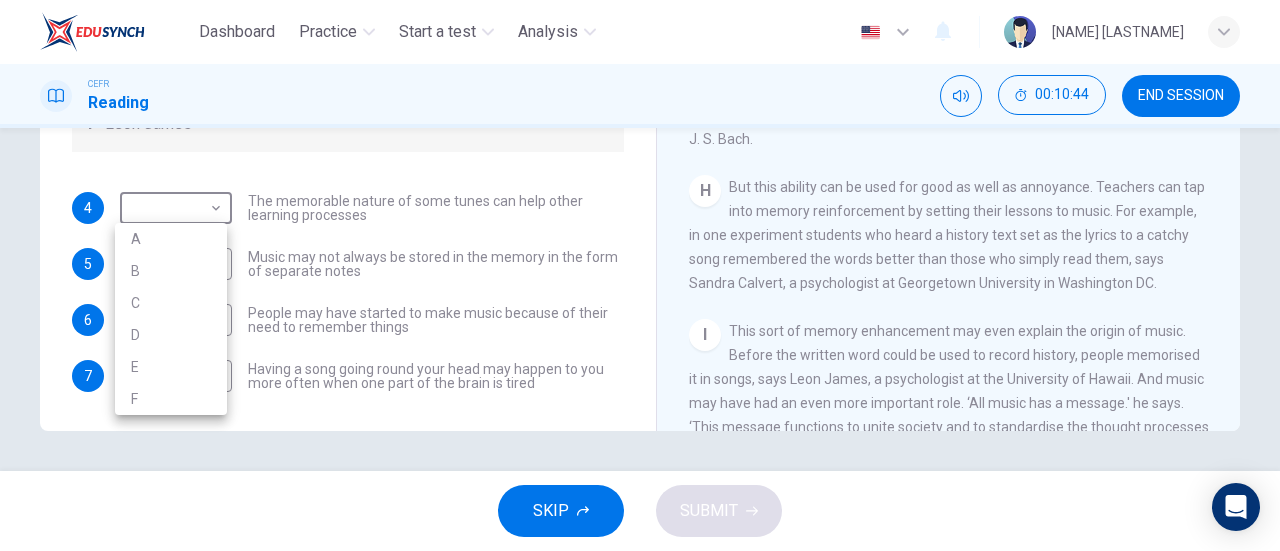 drag, startPoint x: 622, startPoint y: 270, endPoint x: 636, endPoint y: 258, distance: 18.439089 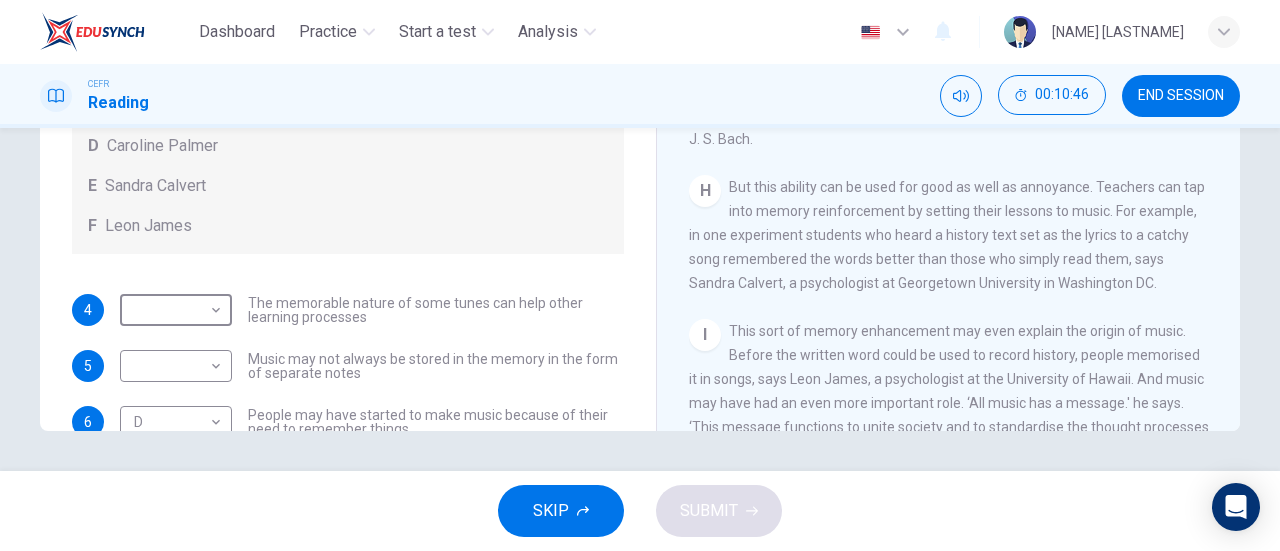 scroll, scrollTop: 0, scrollLeft: 0, axis: both 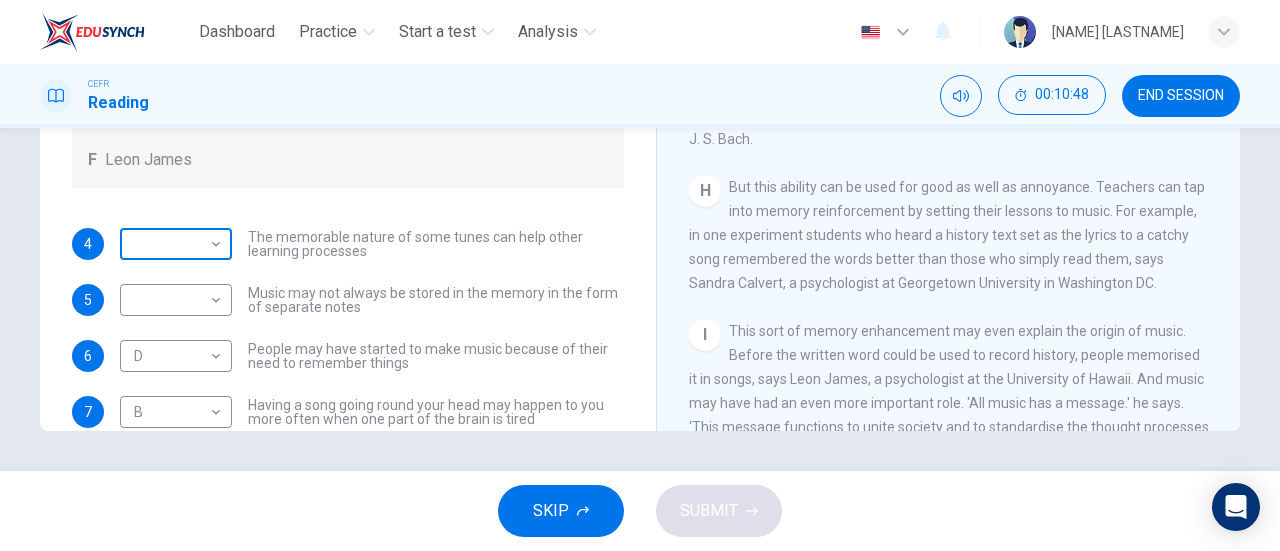 click on "Dashboard Practice Start a test Analysis English en ​ [NAME] [LASTNAME] CEFR Reading 00:10:48 END SESSION Questions 4 - 7 Look at the following theories and the list of people below.
Match each theory with the person it is credited to.
Write the correct letter  A-F  in the boxes below. A Roger Chaffin B Susan Ball C Steven Brown D Caroline Palmer E Sandra Calvert F Leon James 4 ​ ​ The memorable nature of some tunes can help other learning processes 5 ​ ​ Music may not always be stored in the memory in the form of separate notes 6 D D ​ People may have started to make music because of their need to remember things 7 B B ​ Having a song going round your head may happen to you more often when one part of the brain is tired A Song on the Brain CLICK TO ZOOM Click to Zoom A B C D E F G H I SKIP SUBMIT EduSynch - Online Language Proficiency Testing
Dashboard Practice Start a test Analysis Notifications © Copyright  2025" at bounding box center [640, 275] 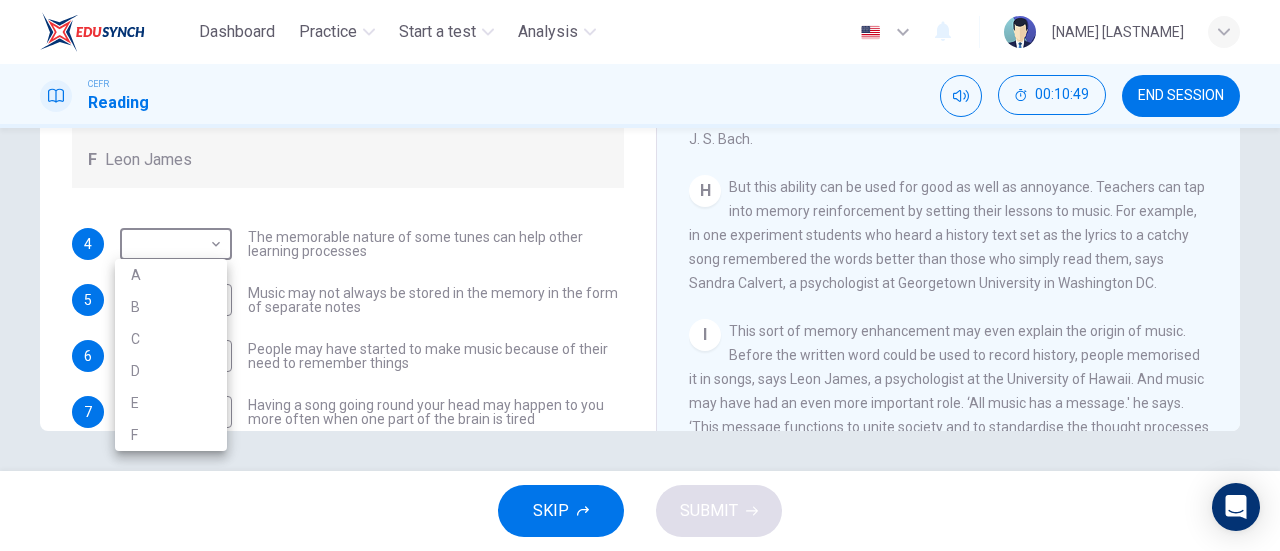 click on "E" at bounding box center [171, 403] 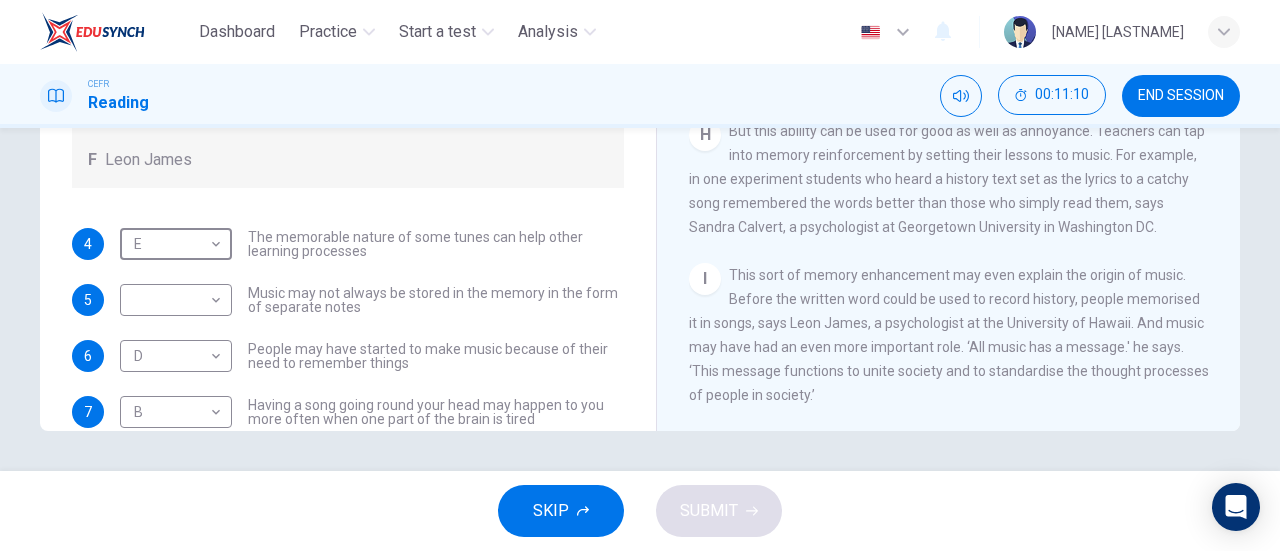 scroll, scrollTop: 1584, scrollLeft: 0, axis: vertical 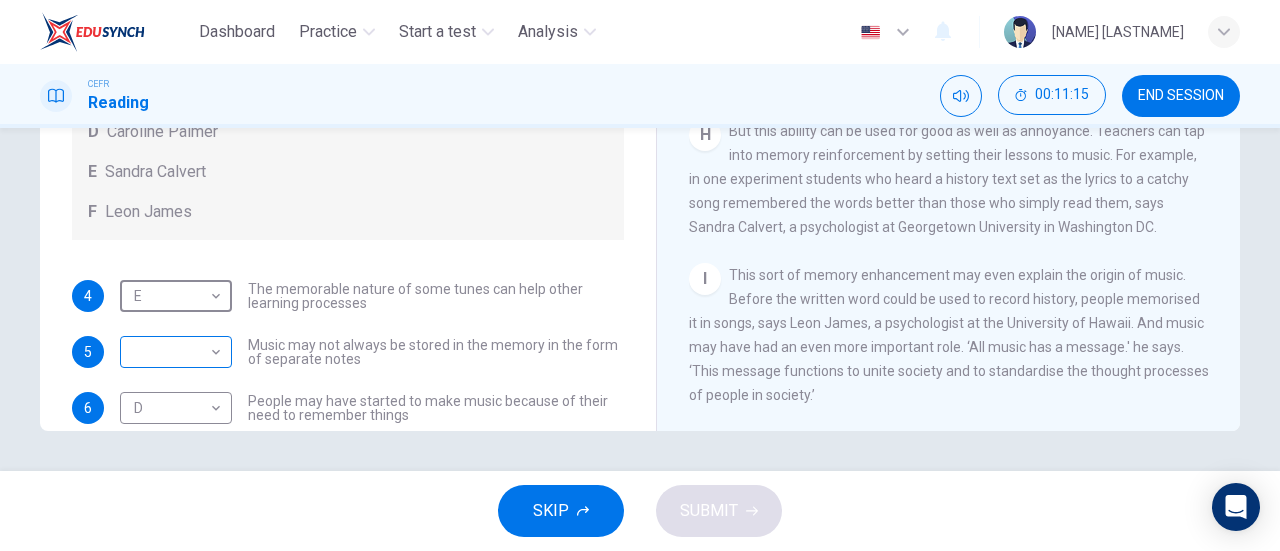 click on "Dashboard Practice Start a test Analysis English en ​ [NAME] [LASTNAME] CEFR Reading 00:11:15 END SESSION Questions 4 - 7 Look at the following theories and the list of people below.
Match each theory with the person it is credited to.
Write the correct letter  A-F  in the boxes below. A Roger Chaffin B Susan Ball C Steven Brown D Caroline Palmer E Sandra Calvert F Leon James 4 E E ​ The memorable nature of some tunes can help other learning processes 5 ​ ​ Music may not always be stored in the memory in the form of separate notes 6 D D ​ People may have started to make music because of their need to remember things 7 B B ​ Having a song going round your head may happen to you more often when one part of the brain is tired A Song on the Brain CLICK TO ZOOM Click to Zoom A B C D E F G H I SKIP SUBMIT EduSynch - Online Language Proficiency Testing
Dashboard Practice Start a test Analysis Notifications © Copyright  2025" at bounding box center (640, 275) 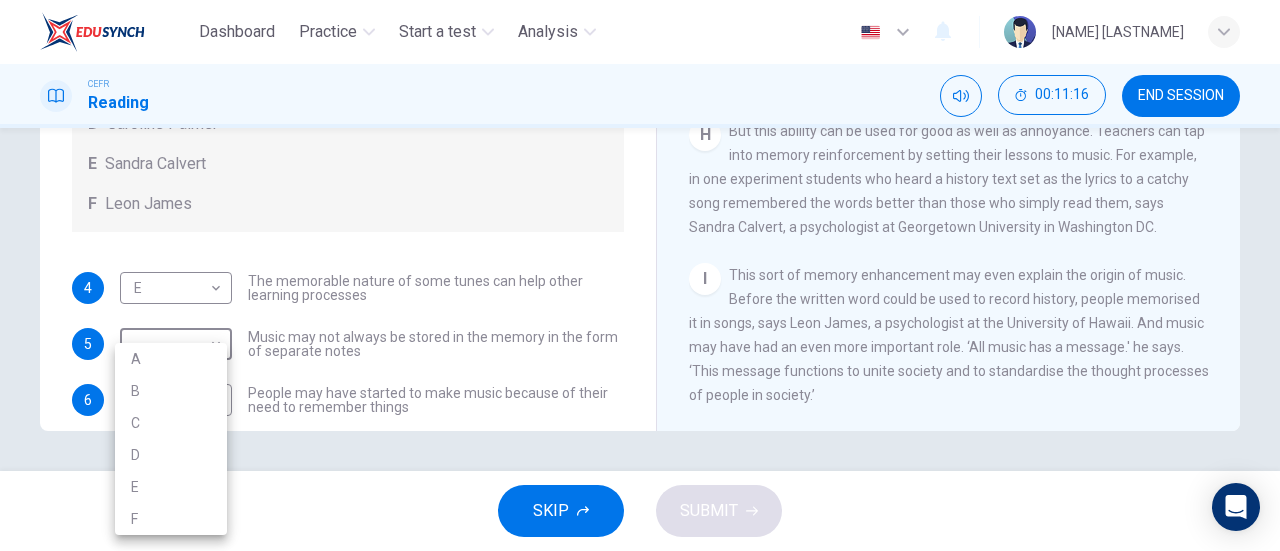 scroll, scrollTop: 33, scrollLeft: 0, axis: vertical 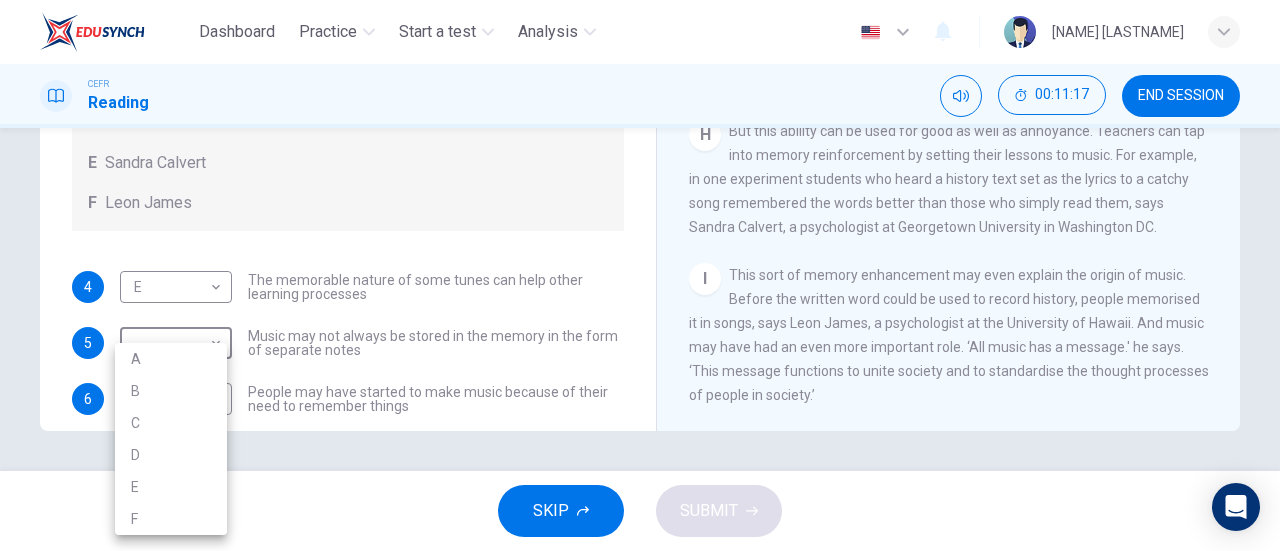 click on "F" at bounding box center (171, 519) 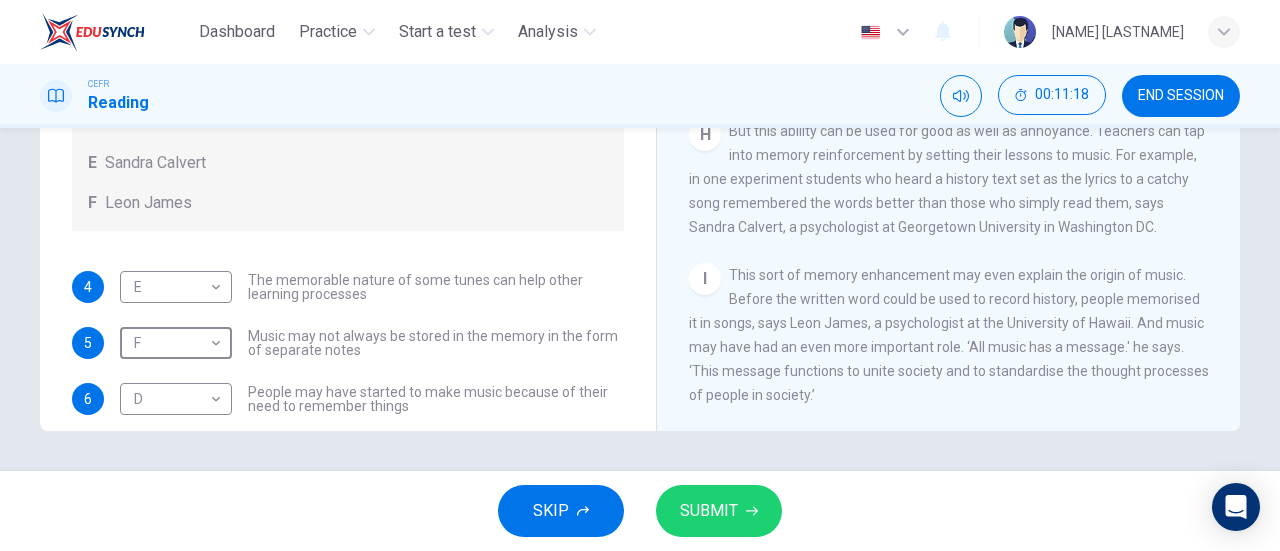 scroll, scrollTop: 112, scrollLeft: 0, axis: vertical 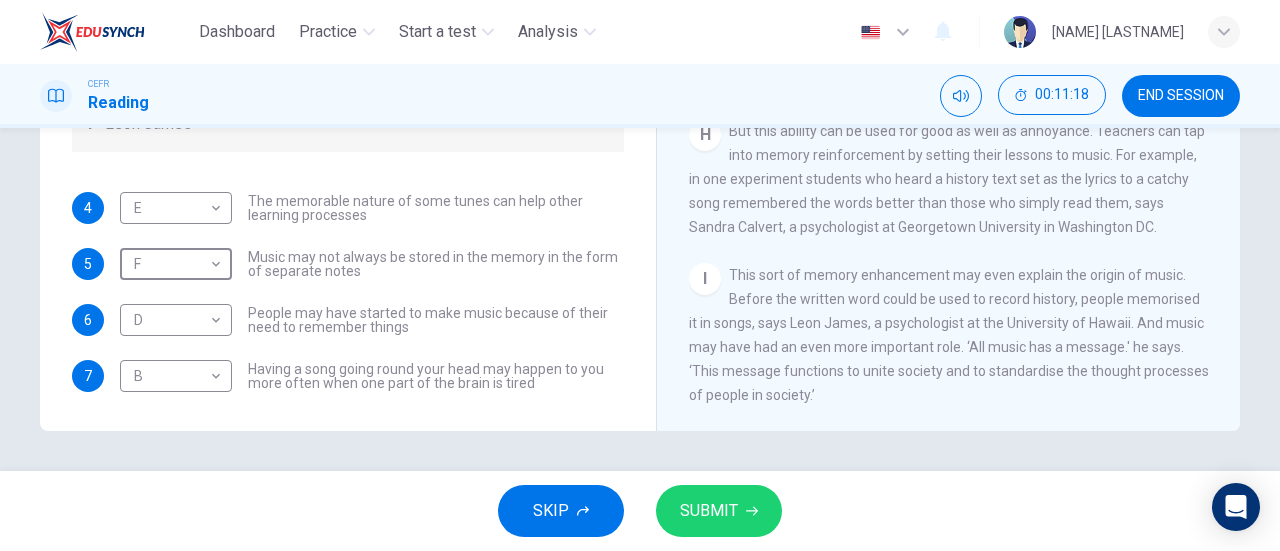 click on "SUBMIT" at bounding box center (709, 511) 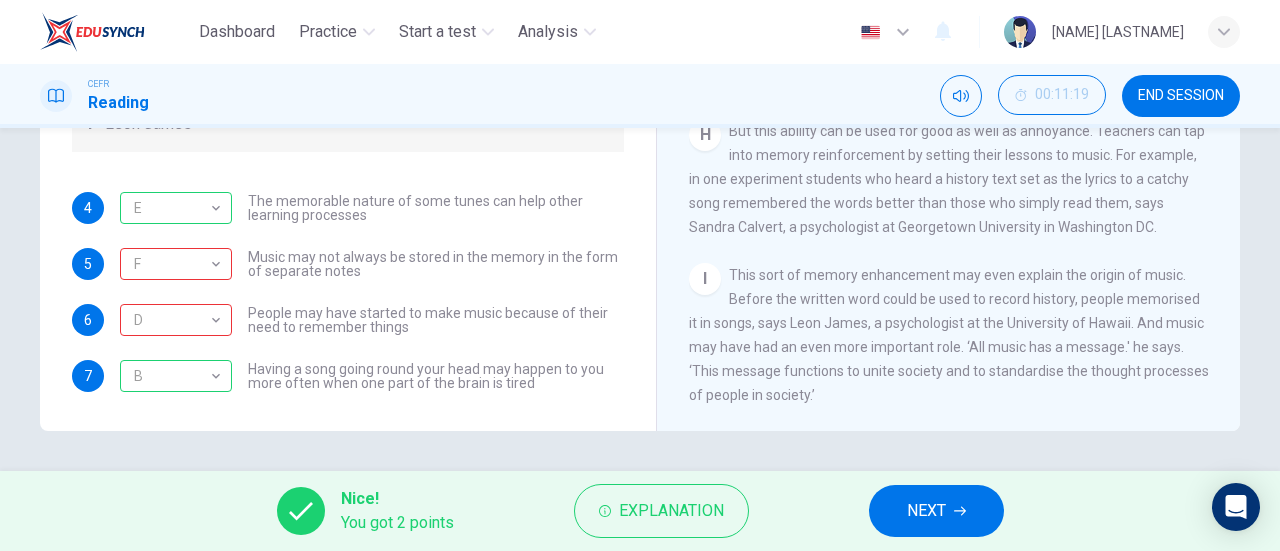 click on "NEXT" at bounding box center [926, 511] 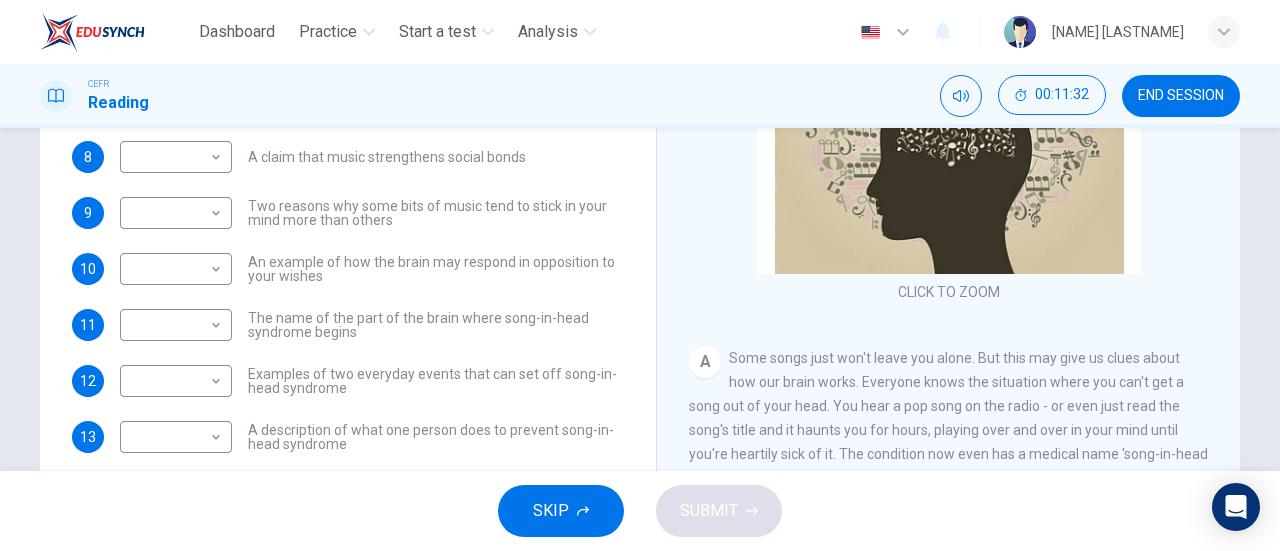 scroll, scrollTop: 332, scrollLeft: 0, axis: vertical 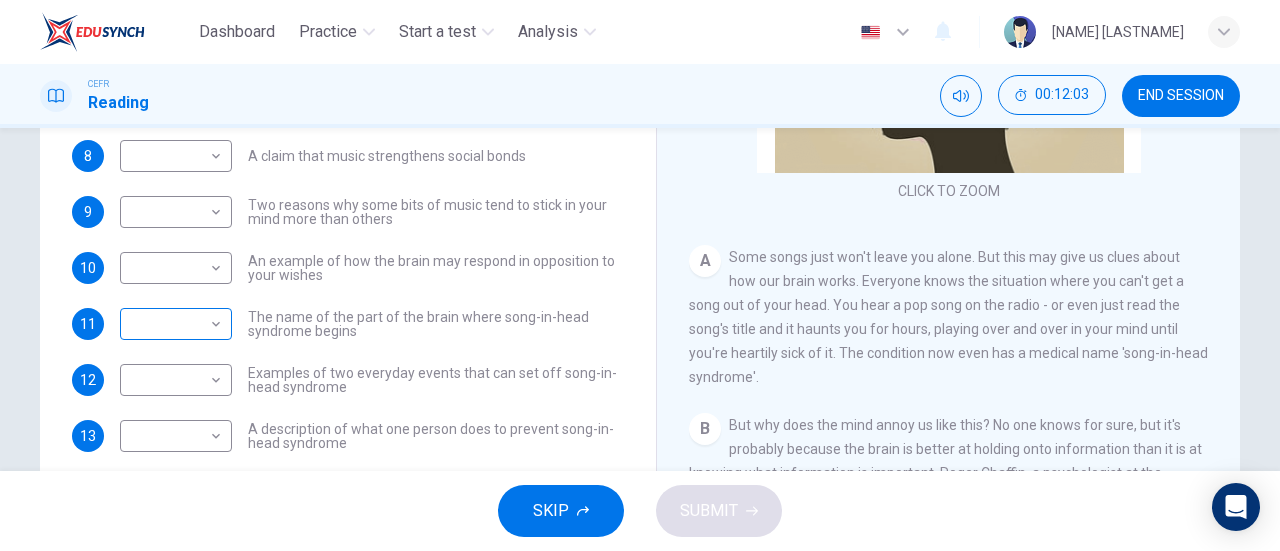 click on "Dashboard Practice Start a test Analysis English en ​ [NAME] [LASTNAME] CEFR Reading 00:12:03 END SESSION Questions 8 - 13 The Reading Passage has nine paragraphs labelled  A-l .
Which paragraph contains the following information?
Write the correct letter  A-l  in the boxes below.
NB  You may use any letter  more than once. 8 ​ ​ A claim that music strengthens social bonds 9 ​ ​ Two reasons why some bits of music tend to stick in your mind more than others 10 ​ ​ An example of how the brain may respond in opposition to your wishes 11 ​ ​ The name of the part of the brain where song-in-head syndrome begins 12 ​ ​ Examples of two everyday events that can set off song-in-head syndrome 13 ​ ​ A description of what one person does to prevent song-in-head syndrome A Song on the Brain CLICK TO ZOOM Click to Zoom A B C D E F G H I SKIP SUBMIT EduSynch - Online Language Proficiency Testing
Dashboard Practice Start a test Analysis Notifications © Copyright  2025" at bounding box center (640, 275) 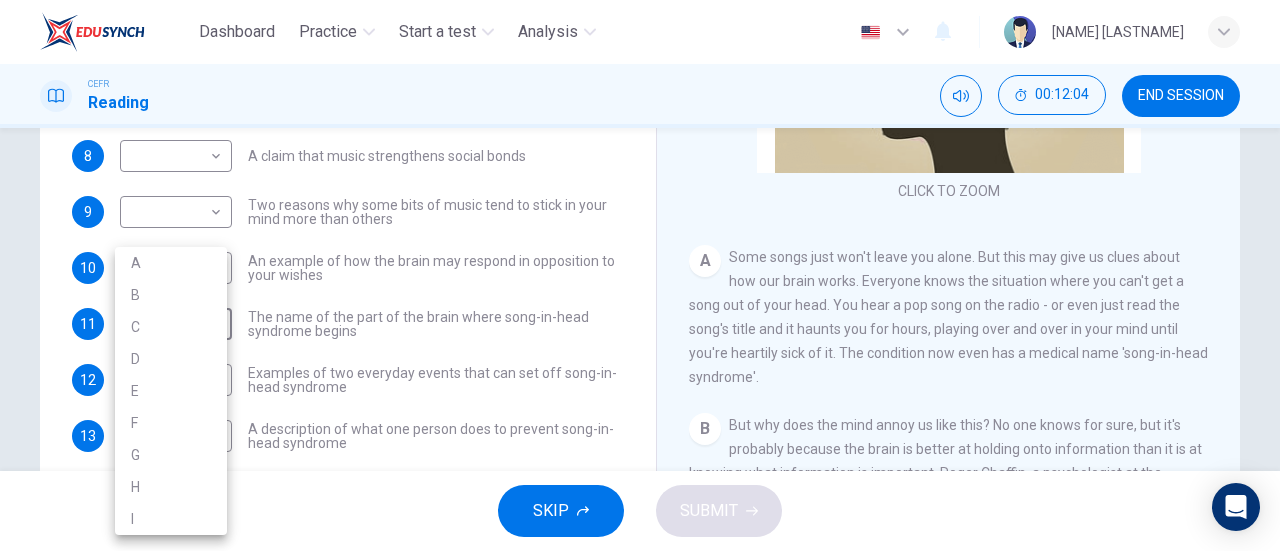 click on "A" at bounding box center (171, 263) 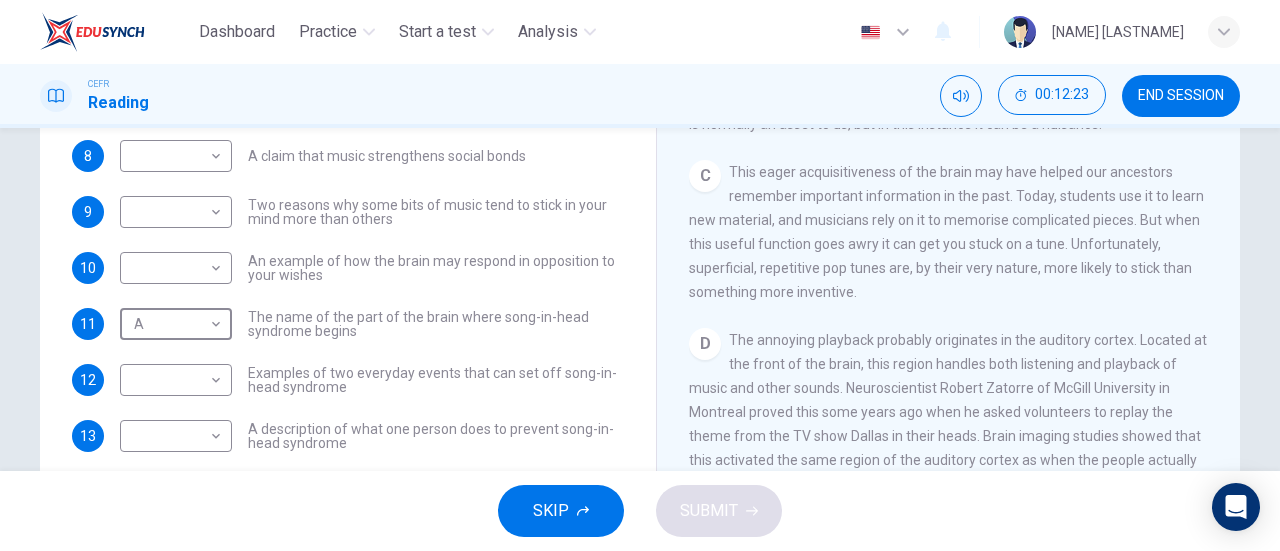 scroll, scrollTop: 498, scrollLeft: 0, axis: vertical 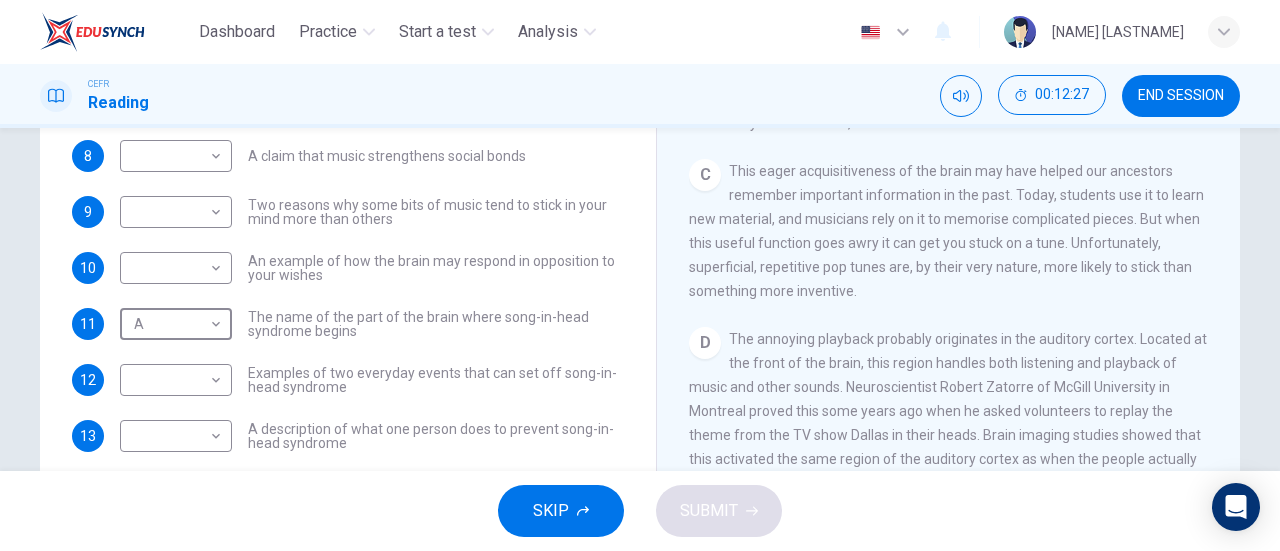 click on "11 A A ​ The name of the part of the brain where song-in-head syndrome begins" at bounding box center [348, 324] 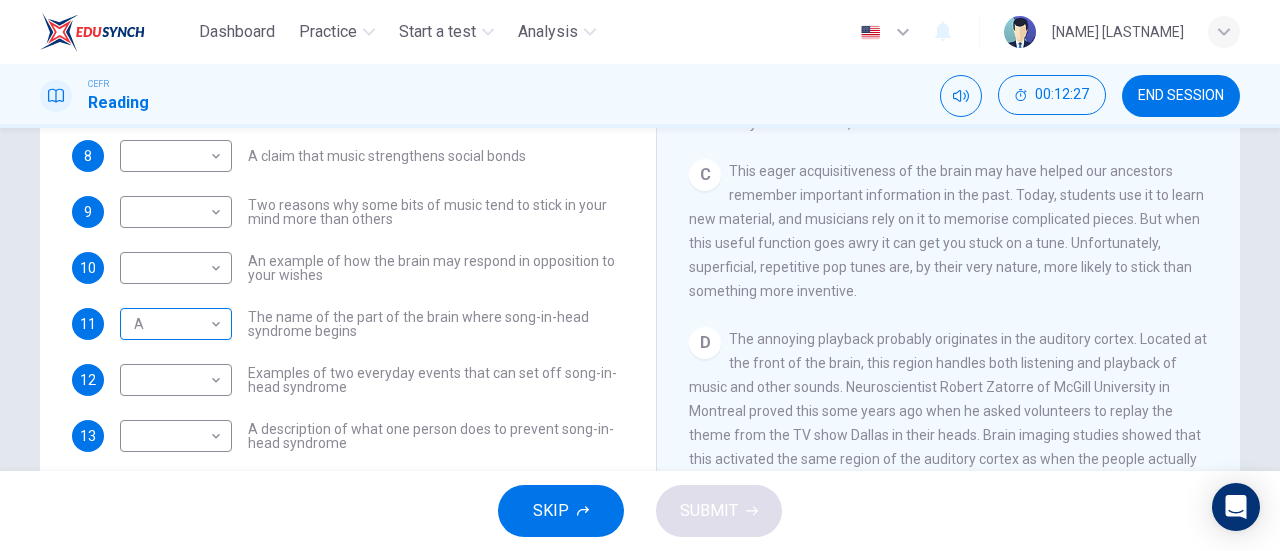 click on "Dashboard Practice Start a test Analysis English en ​ [NAME] [LASTNAME] CEFR Reading 00:12:27 END SESSION Questions 8 - 13 The Reading Passage has nine paragraphs labelled  A-l .
Which paragraph contains the following information?
Write the correct letter  A-l  in the boxes below.
NB  You may use any letter  more than once. 8 ​ ​ A claim that music strengthens social bonds 9 ​ ​ Two reasons why some bits of music tend to stick in your mind more than others 10 ​ ​ An example of how the brain may respond in opposition to your wishes 11 A A ​ The name of the part of the brain where song-in-head syndrome begins 12 ​ ​ Examples of two everyday events that can set off song-in-head syndrome 13 ​ ​ A description of what one person does to prevent song-in-head syndrome A Song on the Brain CLICK TO ZOOM Click to Zoom A B C D E F G H I SKIP SUBMIT EduSynch - Online Language Proficiency Testing
Dashboard Practice Start a test Analysis Notifications © Copyright  2025" at bounding box center [640, 275] 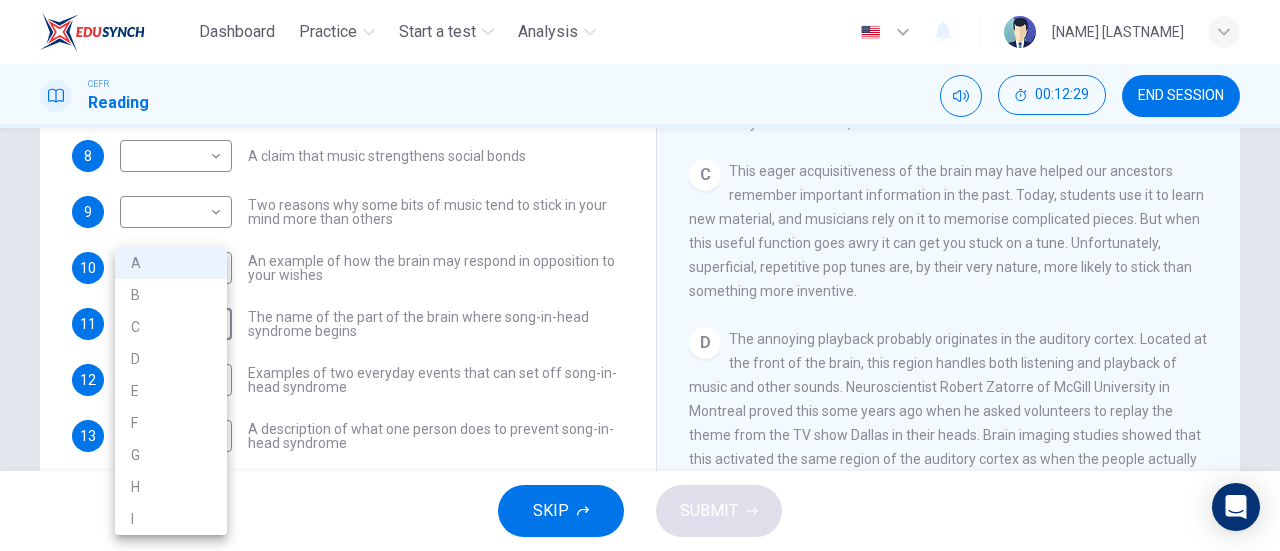 click on "D" at bounding box center [171, 359] 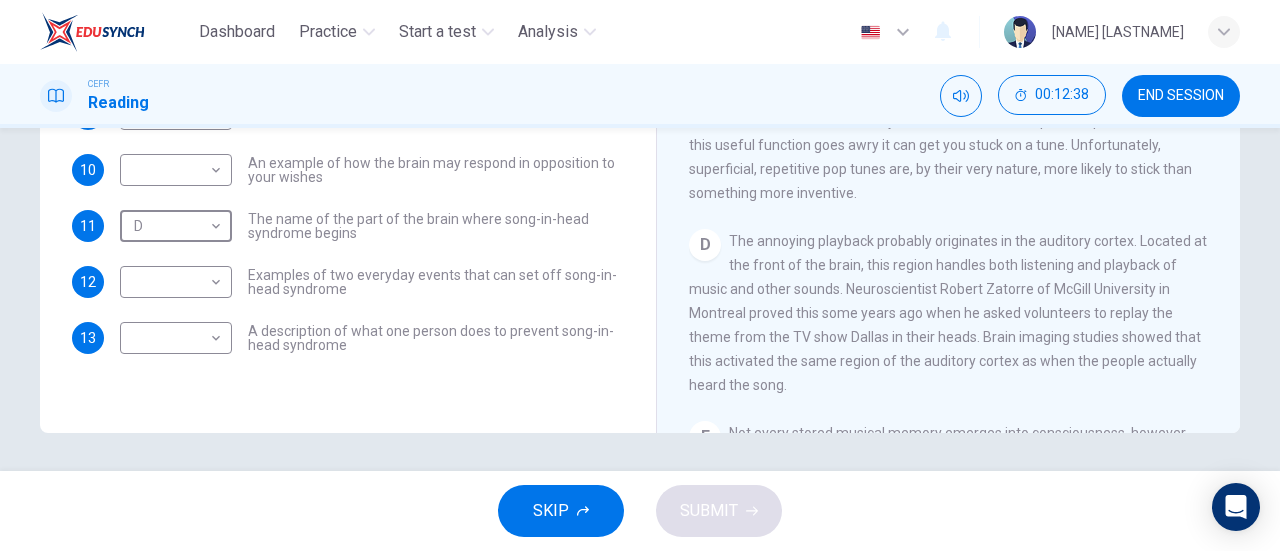 scroll, scrollTop: 432, scrollLeft: 0, axis: vertical 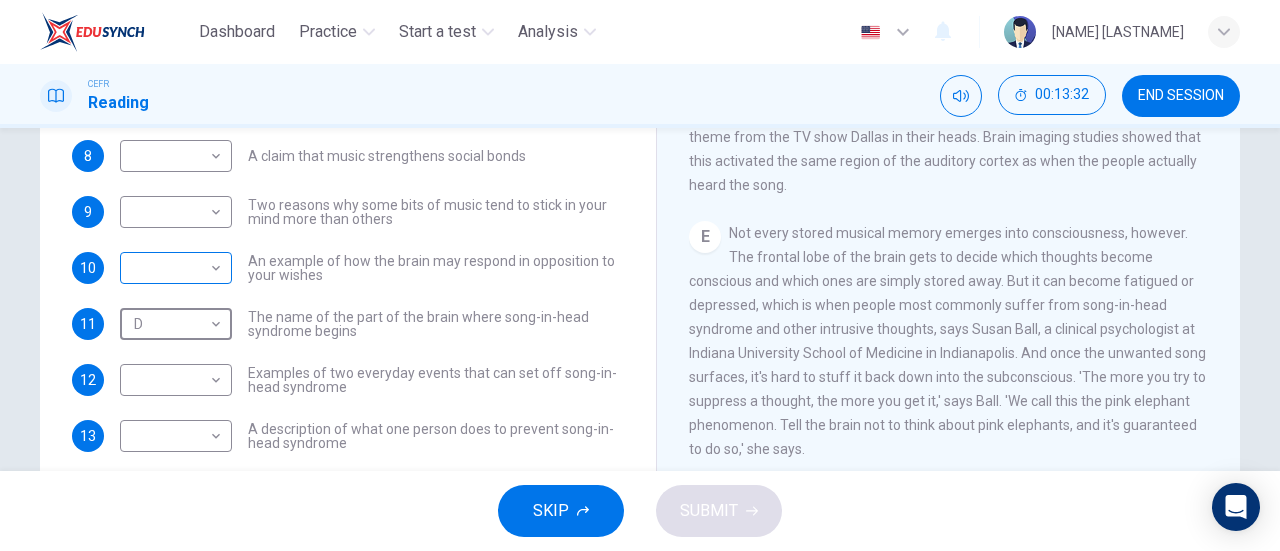 click on "Dashboard Practice Start a test Analysis English en ​ [NAME] [LASTNAME] CEFR Reading 00:13:32 END SESSION Questions 8 - 13 The Reading Passage has nine paragraphs labelled  A-l .
Which paragraph contains the following information?
Write the correct letter  A-l  in the boxes below.
NB  You may use any letter  more than once. 8 ​ ​ A claim that music strengthens social bonds 9 ​ ​ Two reasons why some bits of music tend to stick in your mind more than others 10 ​ ​ An example of how the brain may respond in opposition to your wishes 11 D D ​ The name of the part of the brain where song-in-head syndrome begins 12 ​ ​ Examples of two everyday events that can set off song-in-head syndrome 13 ​ ​ A description of what one person does to prevent song-in-head syndrome A Song on the Brain CLICK TO ZOOM Click to Zoom A B C D E F G H I SKIP SUBMIT EduSynch - Online Language Proficiency Testing
Dashboard Practice Start a test Analysis Notifications © Copyright  2025" at bounding box center [640, 275] 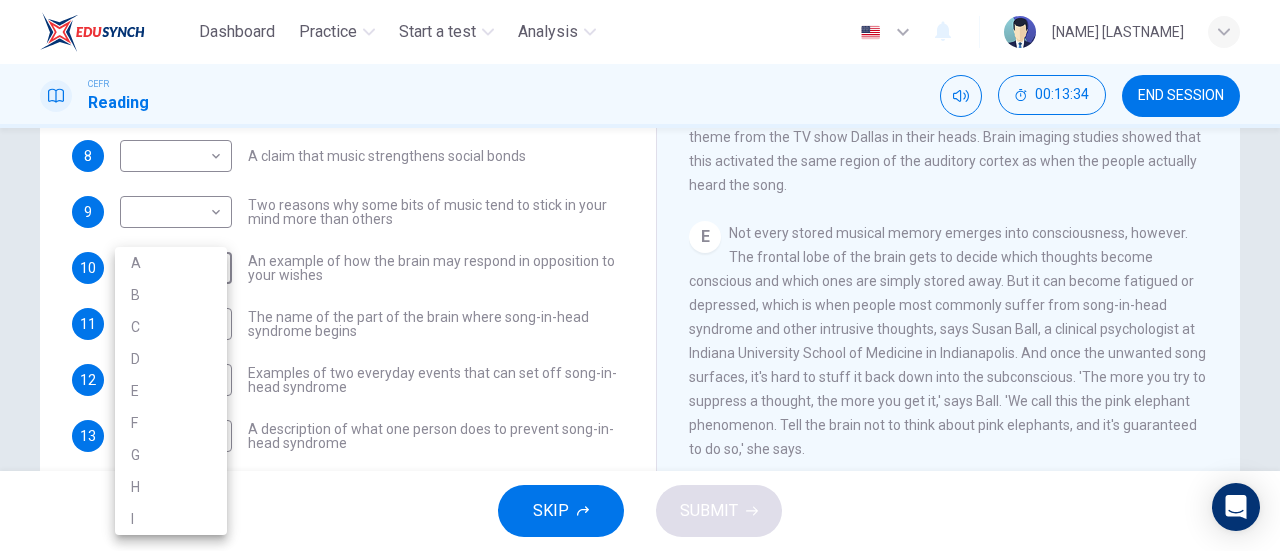 click on "E" at bounding box center [171, 391] 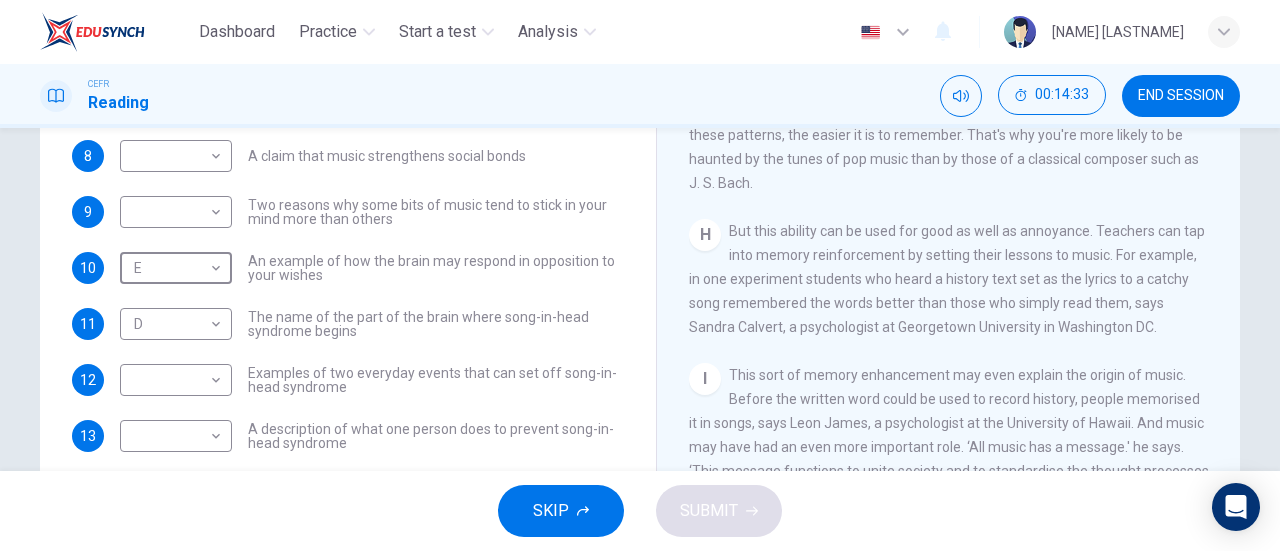 scroll, scrollTop: 1584, scrollLeft: 0, axis: vertical 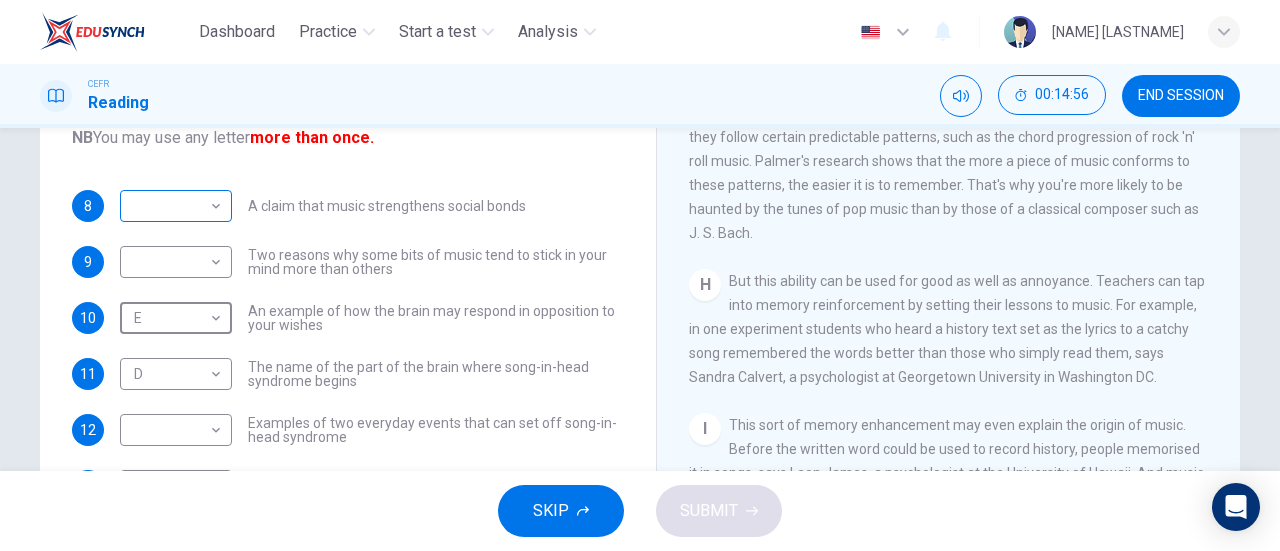 click on "Dashboard Practice Start a test Analysis English en ​ [NAME] [LASTNAME] CEFR Reading 00:14:56 END SESSION Questions 8 - 13 The Reading Passage has nine paragraphs labelled  A-l .
Which paragraph contains the following information?
Write the correct letter  A-l  in the boxes below.
NB  You may use any letter  more than once. 8 ​ ​ A claim that music strengthens social bonds 9 ​ ​ Two reasons why some bits of music tend to stick in your mind more than others 10 E E ​ An example of how the brain may respond in opposition to your wishes 11 D D ​ The name of the part of the brain where song-in-head syndrome begins 12 ​ ​ Examples of two everyday events that can set off song-in-head syndrome 13 ​ ​ A description of what one person does to prevent song-in-head syndrome A Song on the Brain CLICK TO ZOOM Click to Zoom A B C D E F G H I SKIP SUBMIT EduSynch - Online Language Proficiency Testing
Dashboard Practice Start a test Analysis Notifications © Copyright  2025" at bounding box center (640, 275) 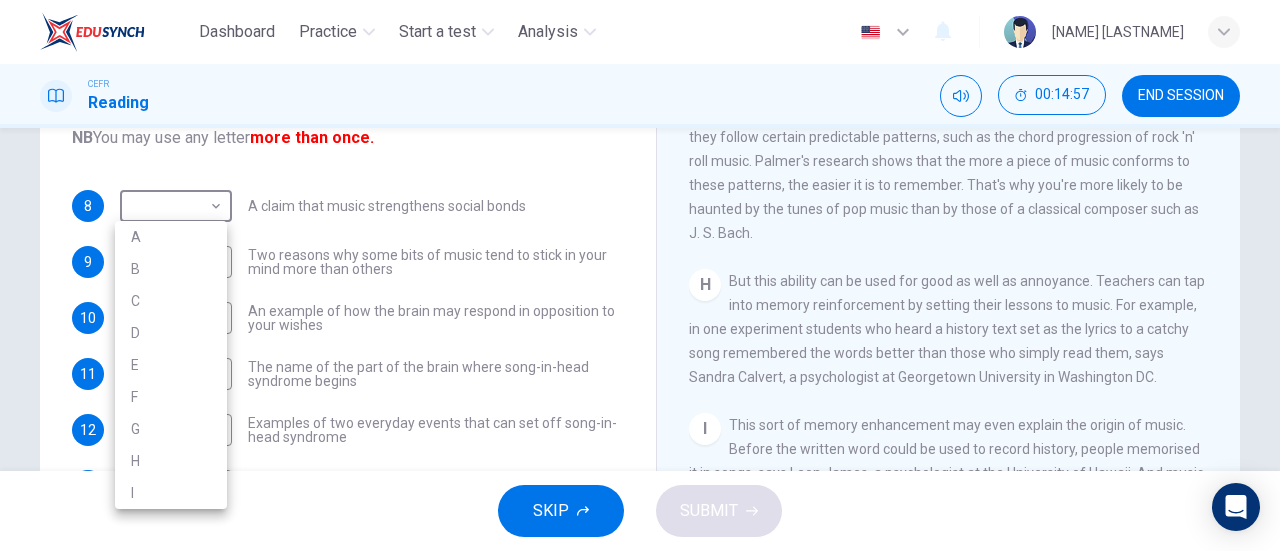 click on "I" at bounding box center [171, 493] 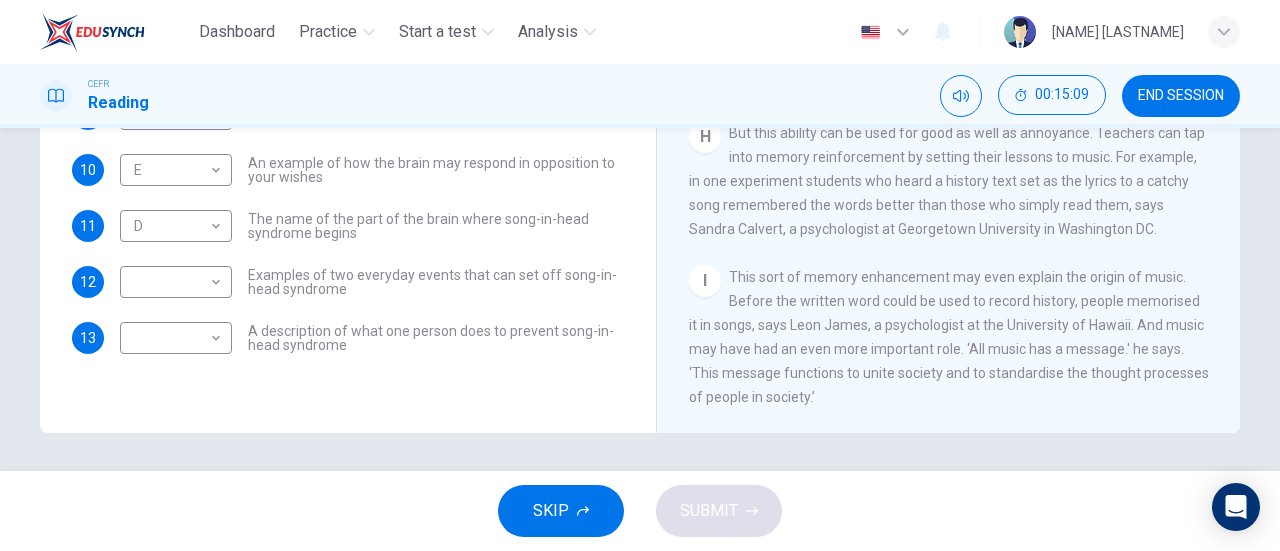 scroll, scrollTop: 432, scrollLeft: 0, axis: vertical 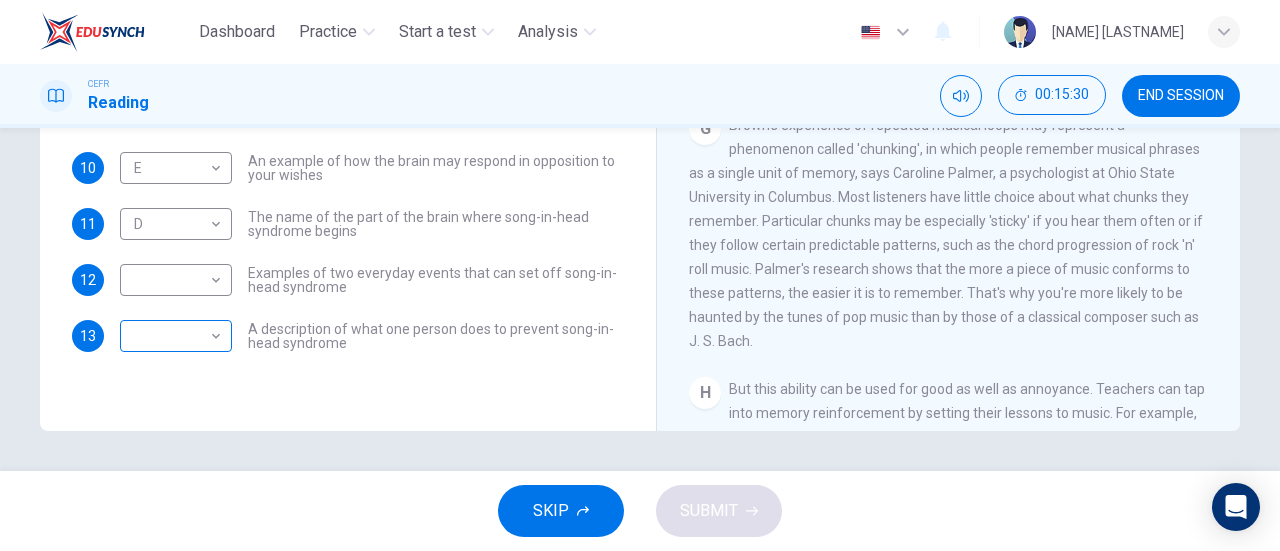 click on "Dashboard Practice Start a test Analysis English en ​ [NAME] [LASTNAME] CEFR Reading 00:15:30 END SESSION Questions 8 - 13 The Reading Passage has nine paragraphs labelled  A-l .
Which paragraph contains the following information?
Write the correct letter  A-l  in the boxes below.
NB  You may use any letter  more than once. 8 I I ​ A claim that music strengthens social bonds 9 ​ ​ Two reasons why some bits of music tend to stick in your mind more than others 10 E E ​ An example of how the brain may respond in opposition to your wishes 11 D D ​ The name of the part of the brain where song-in-head syndrome begins 12 ​ ​ Examples of two everyday events that can set off song-in-head syndrome 13 ​ ​ A description of what one person does to prevent song-in-head syndrome A Song on the Brain CLICK TO ZOOM Click to Zoom A B C D E F G H I SKIP SUBMIT EduSynch - Online Language Proficiency Testing
Dashboard Practice Start a test Analysis Notifications © Copyright  2025" at bounding box center (640, 275) 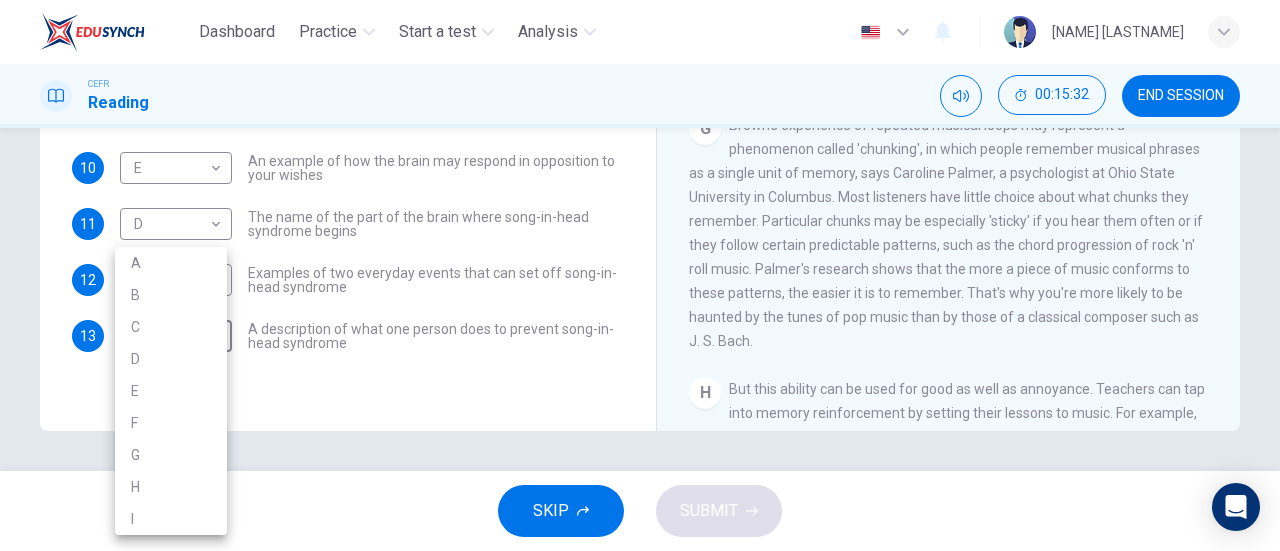 click on "G" at bounding box center [171, 455] 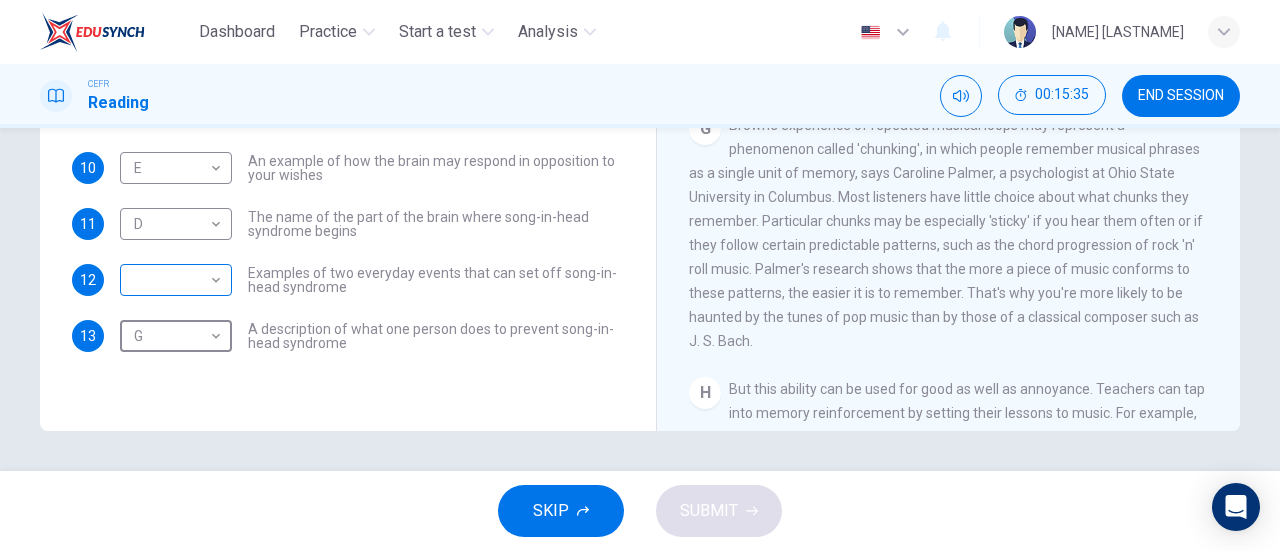 click on "Dashboard Practice Start a test Analysis English en ​ [NAME] [LASTNAME] CEFR Reading 00:15:35 END SESSION Questions 8 - 13 The Reading Passage has nine paragraphs labelled  A-l .
Which paragraph contains the following information?
Write the correct letter  A-l  in the boxes below.
NB  You may use any letter  more than once. 8 I I ​ A claim that music strengthens social bonds 9 ​ ​ Two reasons why some bits of music tend to stick in your mind more than others 10 E E ​ An example of how the brain may respond in opposition to your wishes 11 D D ​ The name of the part of the brain where song-in-head syndrome begins 12 ​ ​ Examples of two everyday events that can set off song-in-head syndrome 13 G G ​ A description of what one person does to prevent song-in-head syndrome A Song on the Brain CLICK TO ZOOM Click to Zoom A B C D E F G H I SKIP SUBMIT EduSynch - Online Language Proficiency Testing
Dashboard Practice Start a test Analysis Notifications © Copyright  2025" at bounding box center [640, 275] 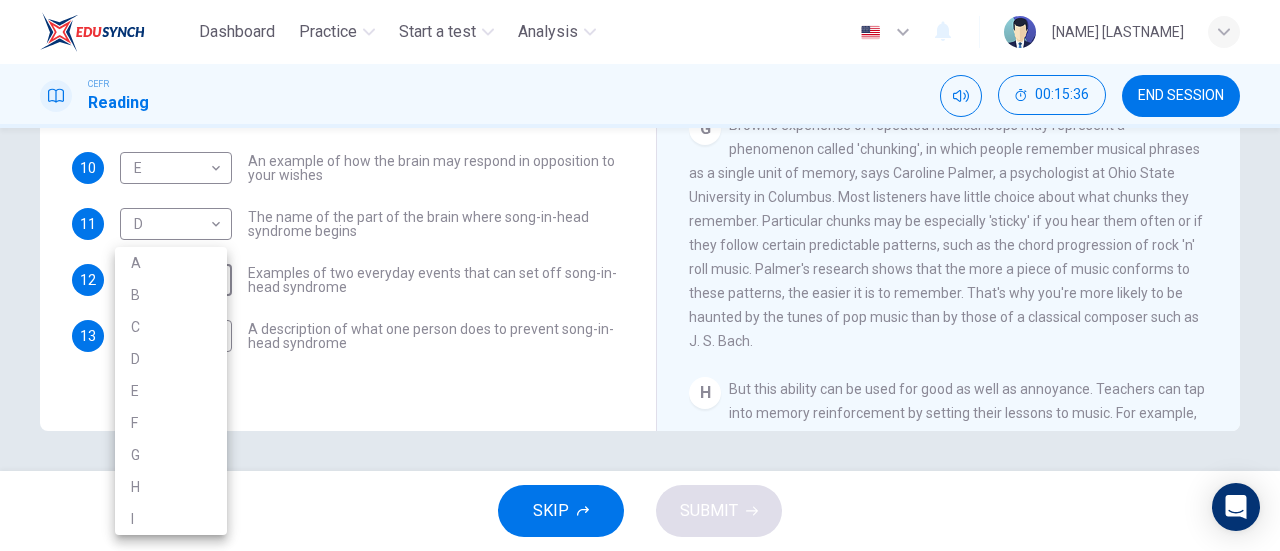 click on "G" at bounding box center [171, 455] 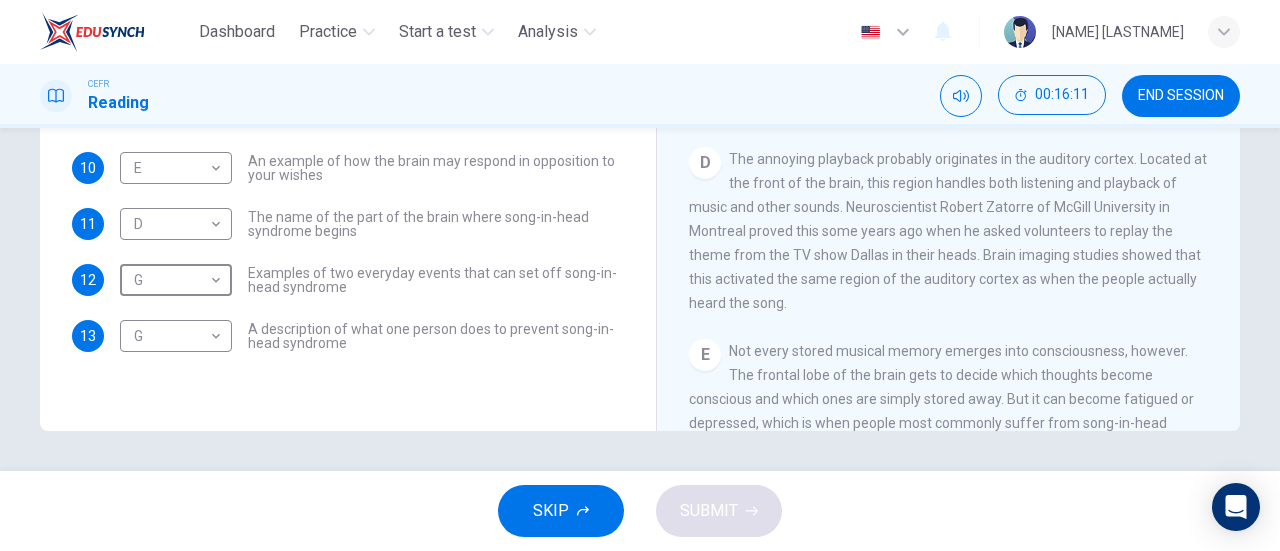 scroll, scrollTop: 0, scrollLeft: 0, axis: both 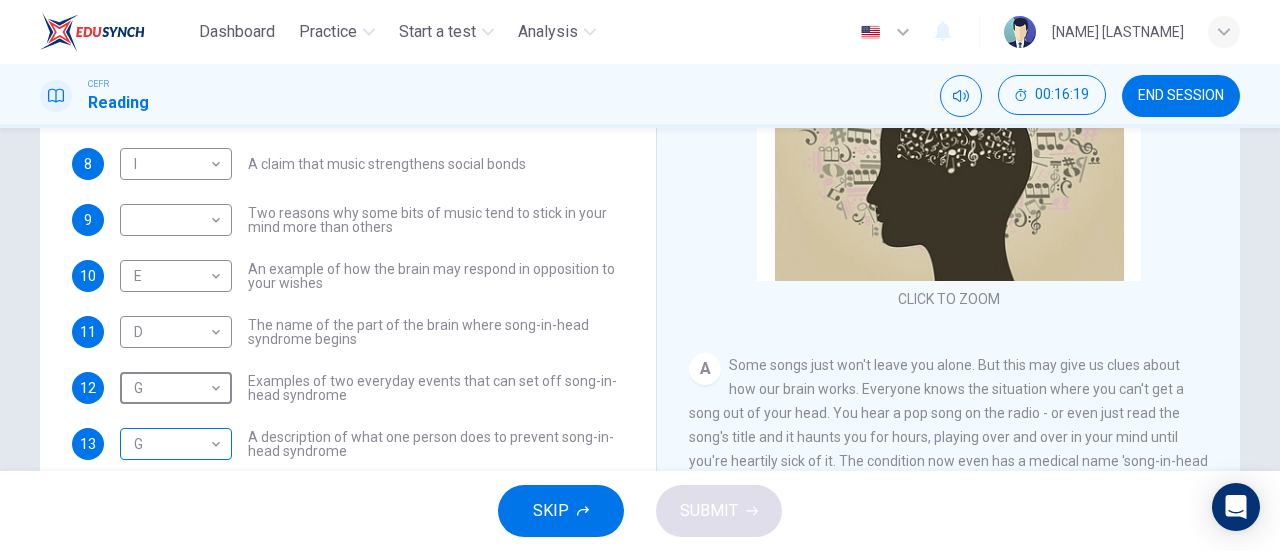 click on "Dashboard Practice Start a test Analysis English en ​ [NAME] [LASTNAME] CEFR Reading 00:16:19 END SESSION Questions 8 - 13 The Reading Passage has nine paragraphs labelled  A-l .
Which paragraph contains the following information?
Write the correct letter  A-l  in the boxes below.
NB  You may use any letter  more than once. 8 I I ​ A claim that music strengthens social bonds 9 ​ ​ Two reasons why some bits of music tend to stick in your mind more than others 10 E E ​ An example of how the brain may respond in opposition to your wishes 11 D D ​ The name of the part of the brain where song-in-head syndrome begins 12 G G ​ Examples of two everyday events that can set off song-in-head syndrome 13 G G ​ A description of what one person does to prevent song-in-head syndrome A Song on the Brain CLICK TO ZOOM Click to Zoom A B C D E F G H I SKIP SUBMIT EduSynch - Online Language Proficiency Testing
Dashboard Practice Start a test Analysis Notifications © Copyright  2025" at bounding box center [640, 275] 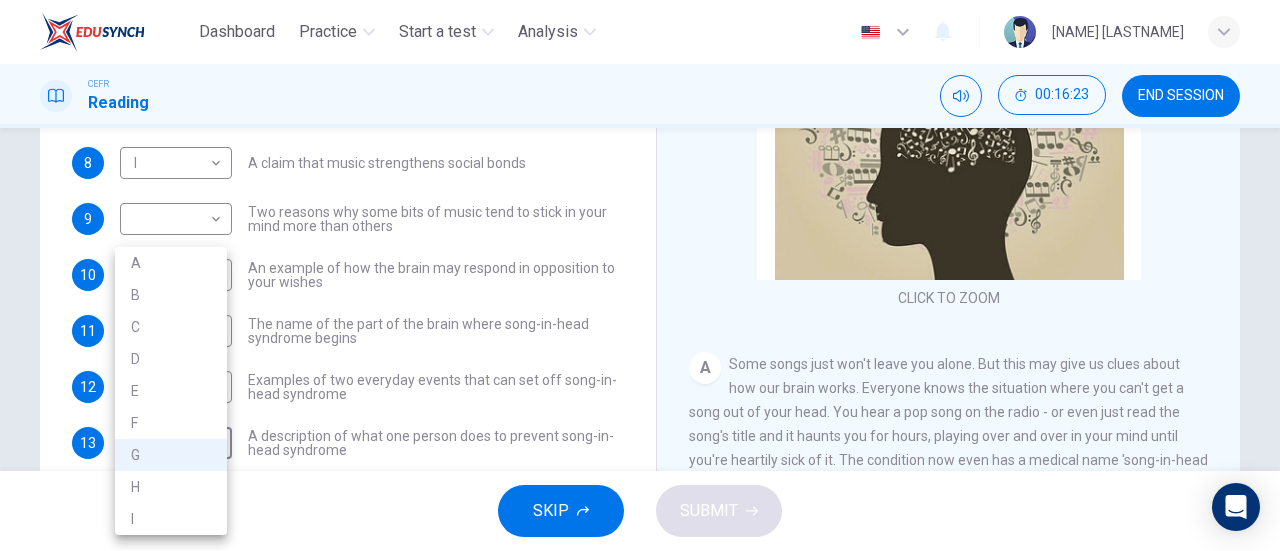 click at bounding box center (640, 275) 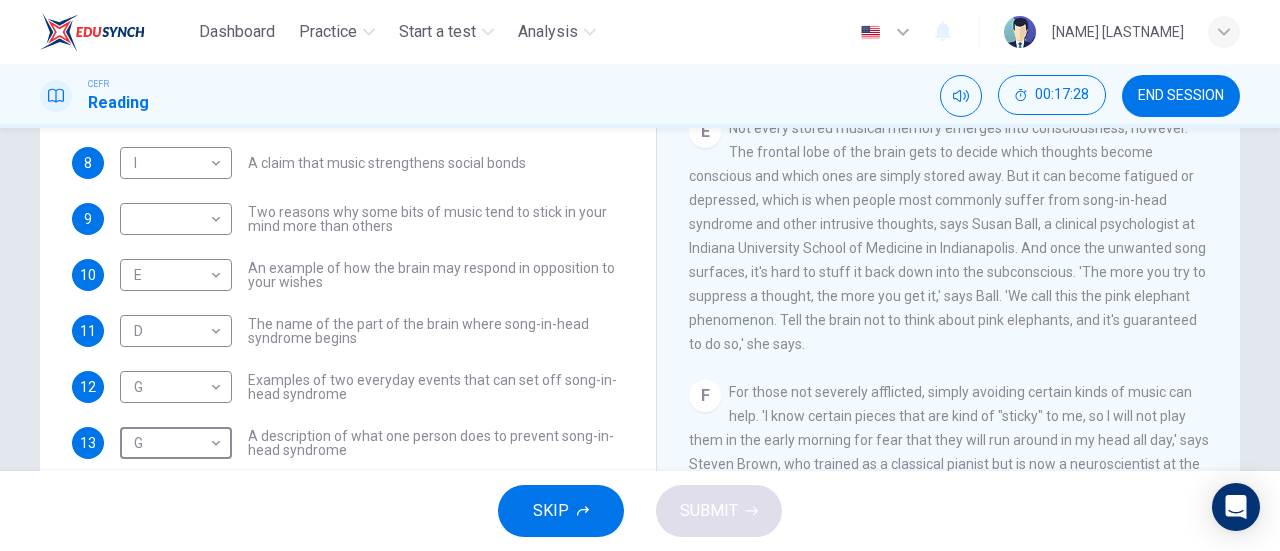 scroll, scrollTop: 910, scrollLeft: 0, axis: vertical 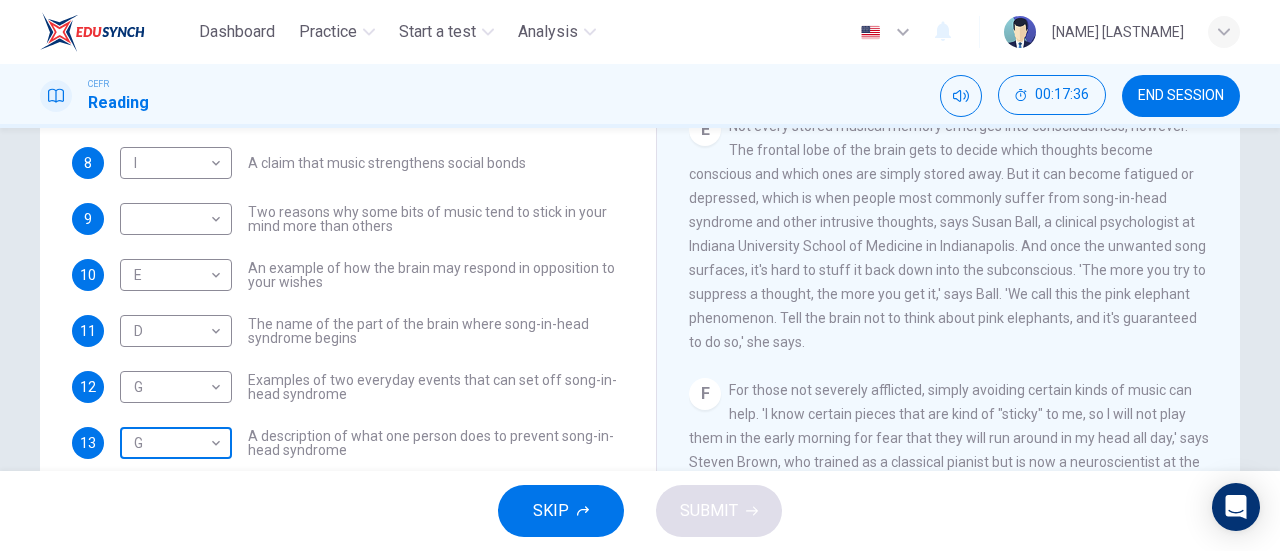 click on "Dashboard Practice Start a test Analysis English en ​ [NAME] [LASTNAME] CEFR Reading 00:17:36 END SESSION Questions 8 - 13 The Reading Passage has nine paragraphs labelled  A-l .
Which paragraph contains the following information?
Write the correct letter  A-l  in the boxes below.
NB  You may use any letter  more than once. 8 I I ​ A claim that music strengthens social bonds 9 ​ ​ Two reasons why some bits of music tend to stick in your mind more than others 10 E E ​ An example of how the brain may respond in opposition to your wishes 11 D D ​ The name of the part of the brain where song-in-head syndrome begins 12 G G ​ Examples of two everyday events that can set off song-in-head syndrome 13 G G ​ A description of what one person does to prevent song-in-head syndrome A Song on the Brain CLICK TO ZOOM Click to Zoom A B C D E F G H I SKIP SUBMIT EduSynch - Online Language Proficiency Testing
Dashboard Practice Start a test Analysis Notifications © Copyright  2025" at bounding box center (640, 275) 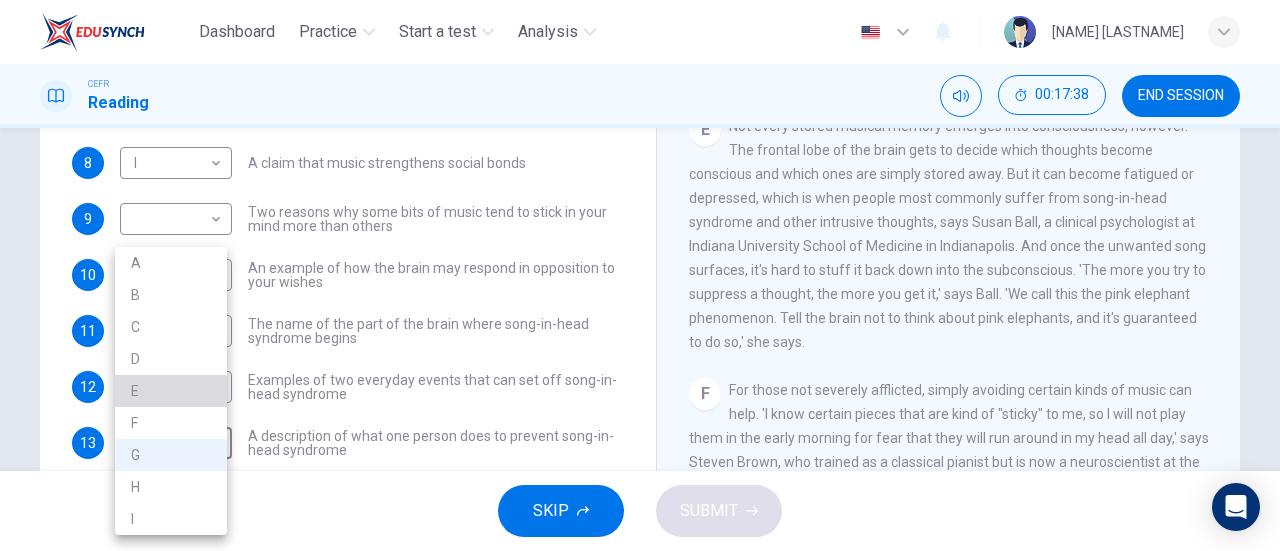 click on "E" at bounding box center [171, 391] 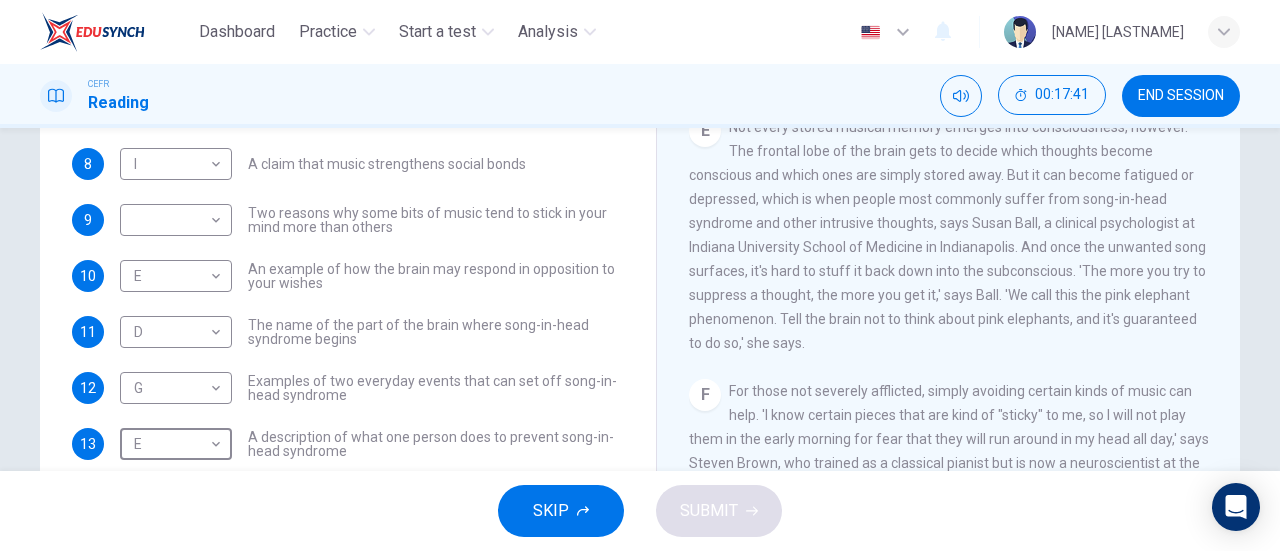 scroll, scrollTop: 325, scrollLeft: 0, axis: vertical 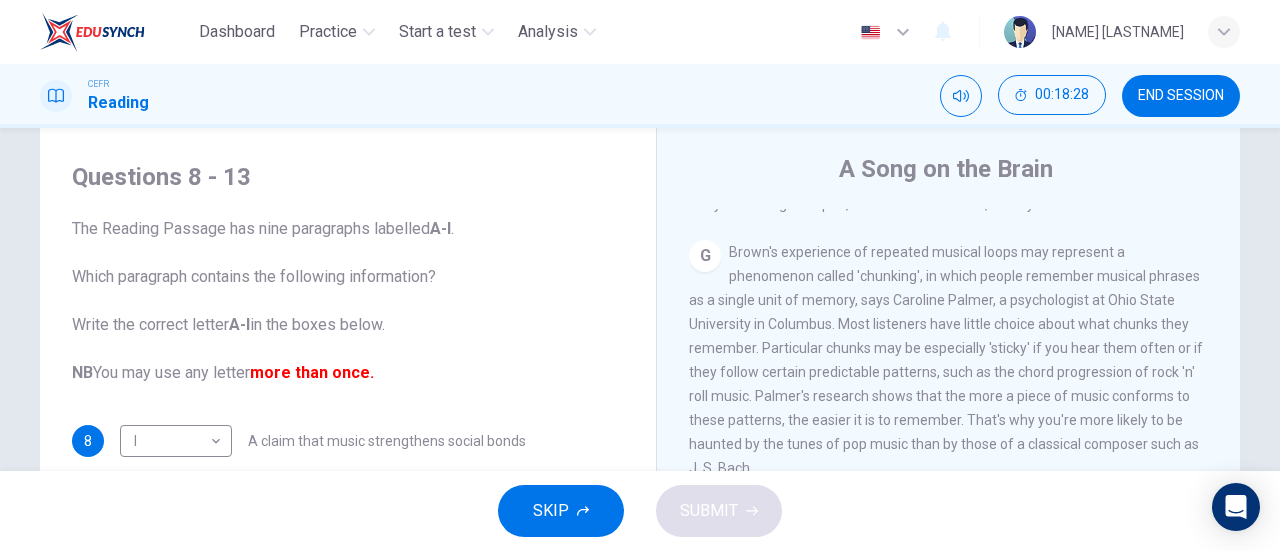 click on "A Song on the Brain CLICK TO ZOOM Click to Zoom A Some songs just won't leave you alone. But this may give us clues about how our brain works. Everyone knows the situation where you can't get a song out of your head. You hear a pop song on the radio - or even just read the song's title and it haunts you for hours, playing over and over in your mind until you're heartily sick of it. The condition now even has a medical name 'song-in-head syndrome'. B But why does the mind annoy us like this? No one knows for sure, but it's probably because the brain is better at holding onto information than it is at knowing what information is important. Roger Chaffin, a psychologist at the University of Connecticut says, 'It's a manifestation of an aspect of memory which is normally an asset to us, but in this instance it can be a nuisance.' C D E F G H I" at bounding box center [948, 484] 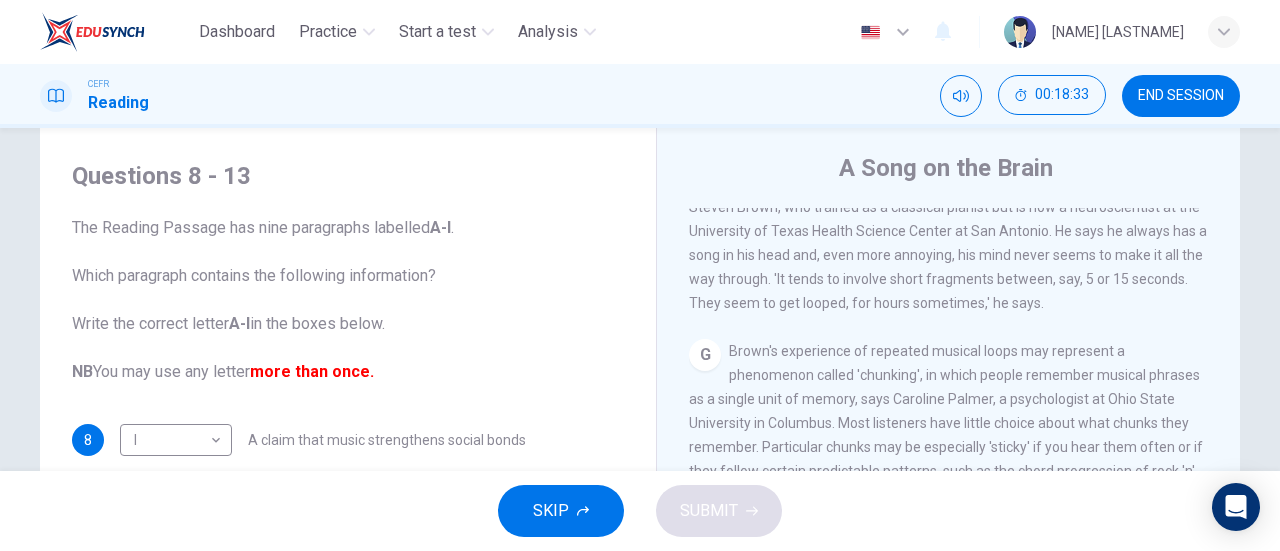 scroll, scrollTop: 1443, scrollLeft: 0, axis: vertical 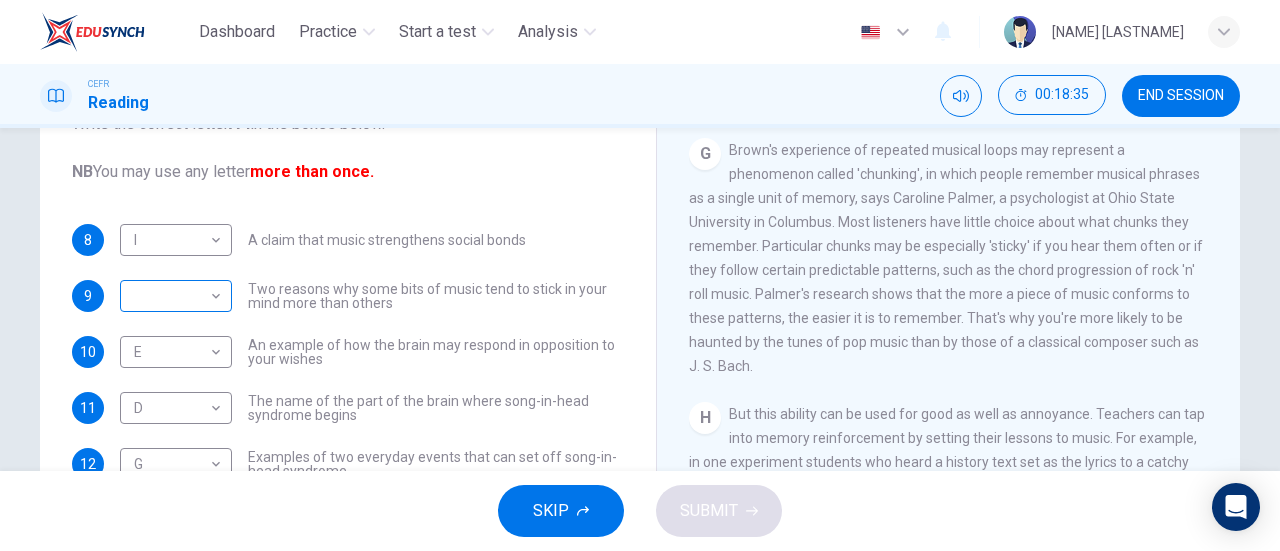 click on "Dashboard Practice Start a test Analysis English en ​ [NAME] [LASTNAME] CEFR Reading 00:18:35 END SESSION Questions 8 - 13 The Reading Passage has nine paragraphs labelled  A-l .
Which paragraph contains the following information?
Write the correct letter  A-l  in the boxes below.
NB  You may use any letter  more than once. 8 I I ​ A claim that music strengthens social bonds 9 ​ ​ Two reasons why some bits of music tend to stick in your mind more than others 10 E E ​ An example of how the brain may respond in opposition to your wishes 11 D D ​ The name of the part of the brain where song-in-head syndrome begins 12 G G ​ Examples of two everyday events that can set off song-in-head syndrome 13 E E ​ A description of what one person does to prevent song-in-head syndrome A Song on the Brain CLICK TO ZOOM Click to Zoom A B C D E F G H I SKIP SUBMIT EduSynch - Online Language Proficiency Testing
Dashboard Practice Start a test Analysis Notifications © Copyright  2025" at bounding box center [640, 275] 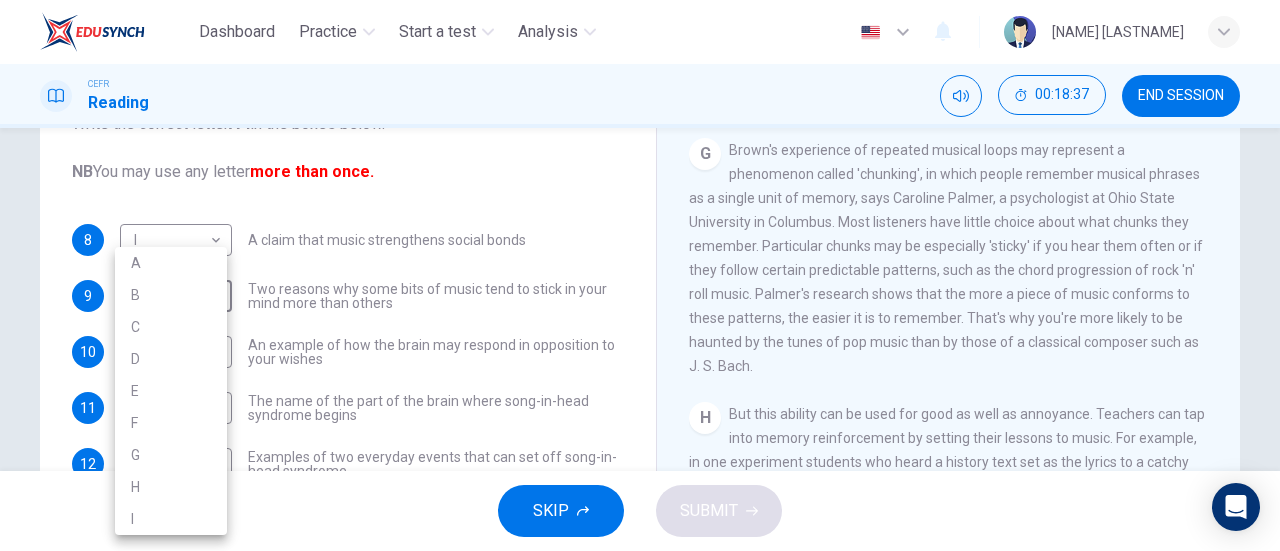 click on "F" at bounding box center (171, 423) 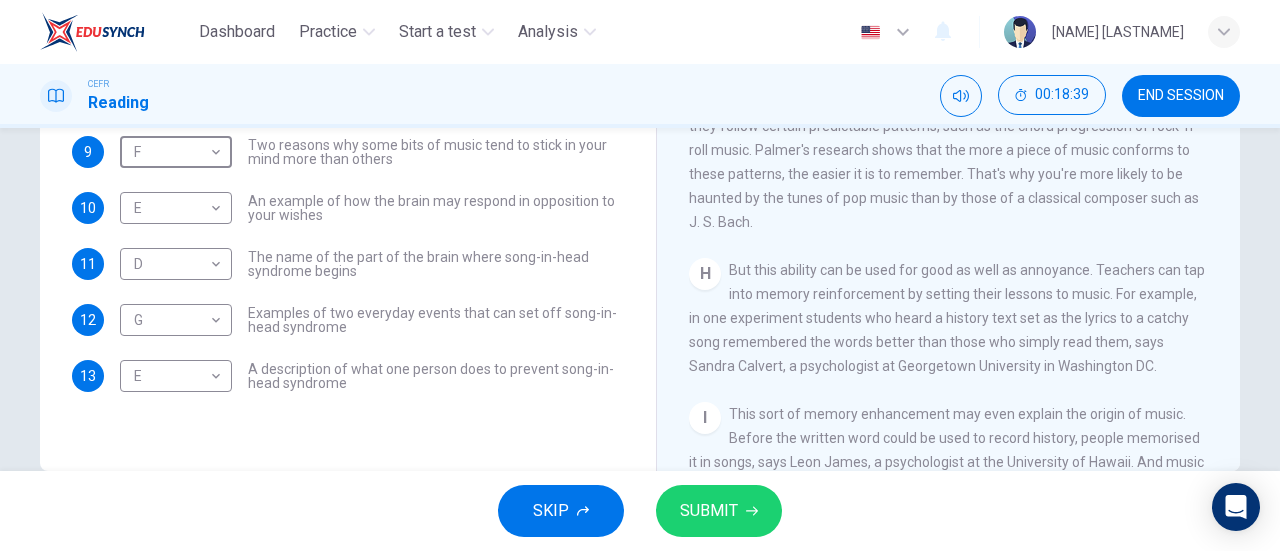scroll, scrollTop: 432, scrollLeft: 0, axis: vertical 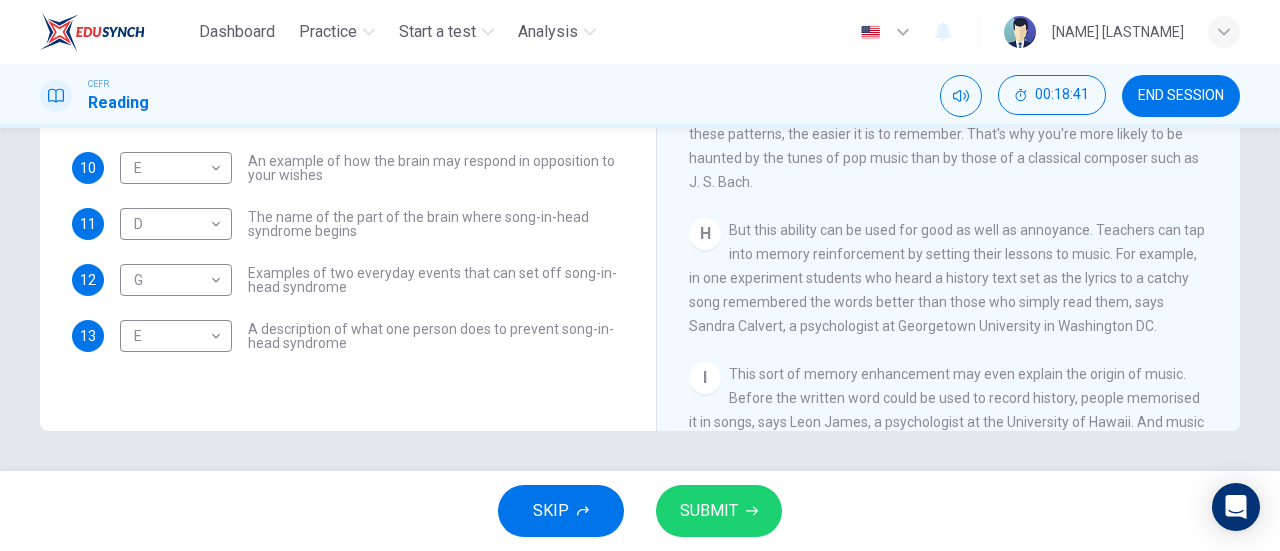 click on "SUBMIT" at bounding box center (709, 511) 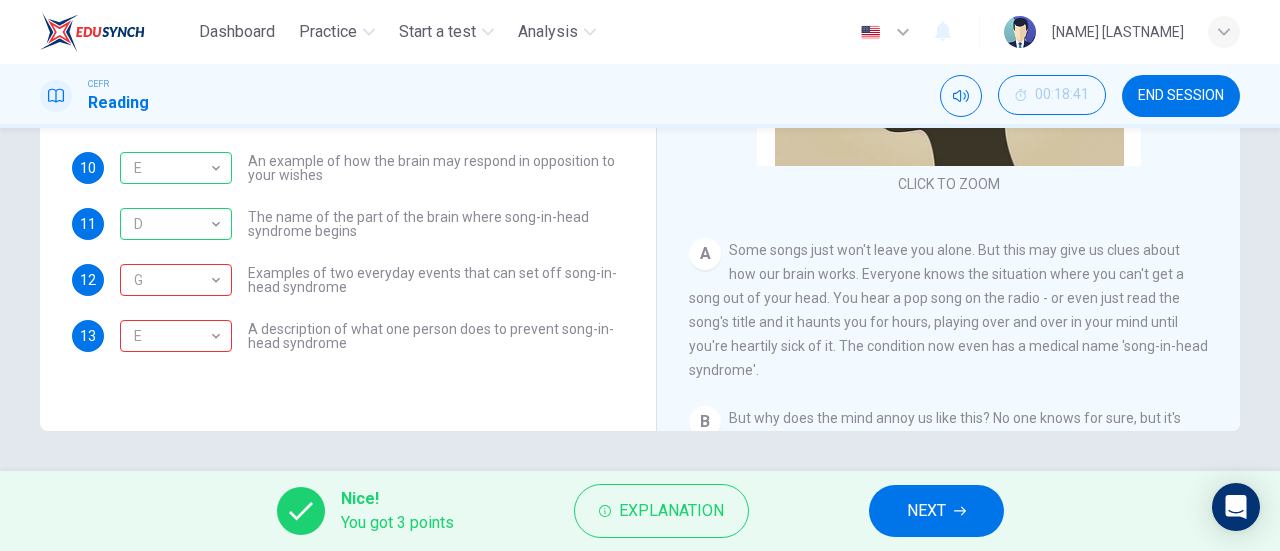 scroll, scrollTop: 0, scrollLeft: 0, axis: both 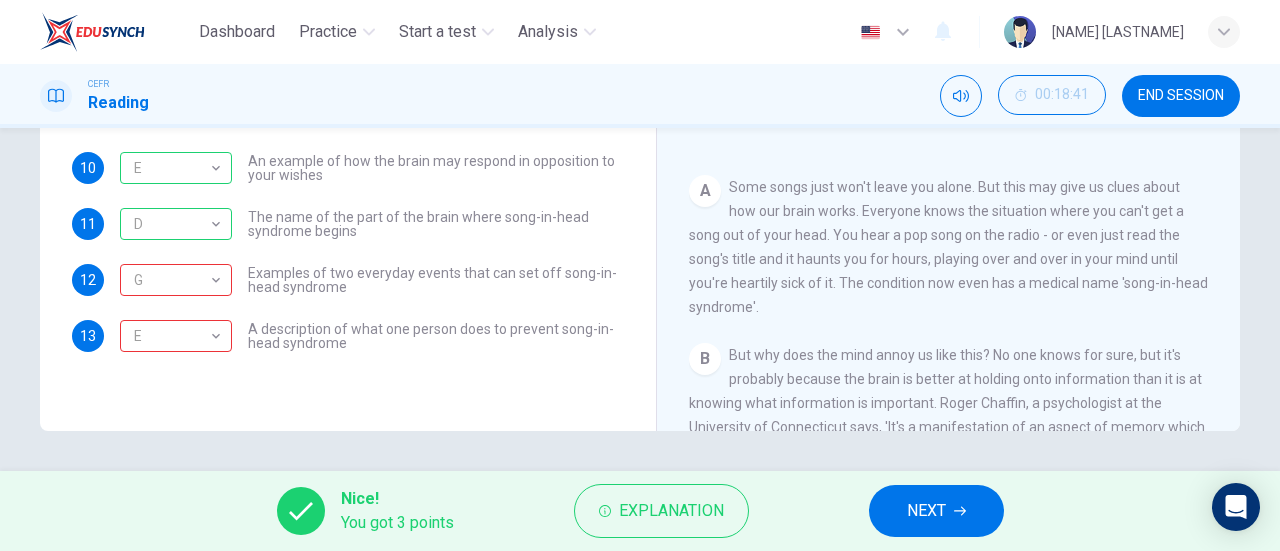 click on "NEXT" at bounding box center (926, 511) 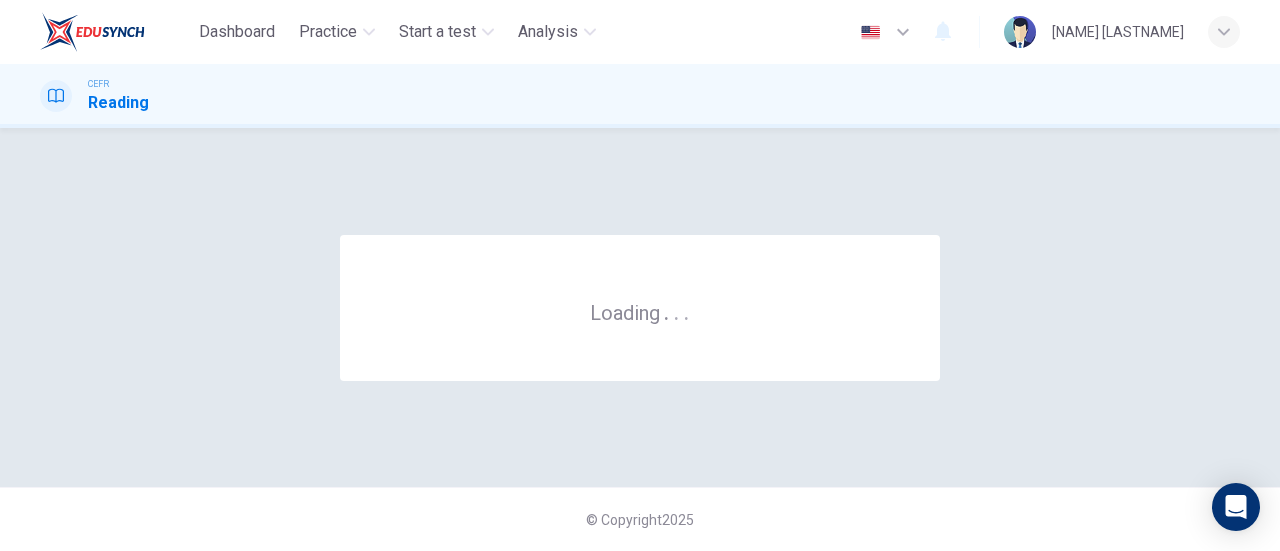 scroll, scrollTop: 0, scrollLeft: 0, axis: both 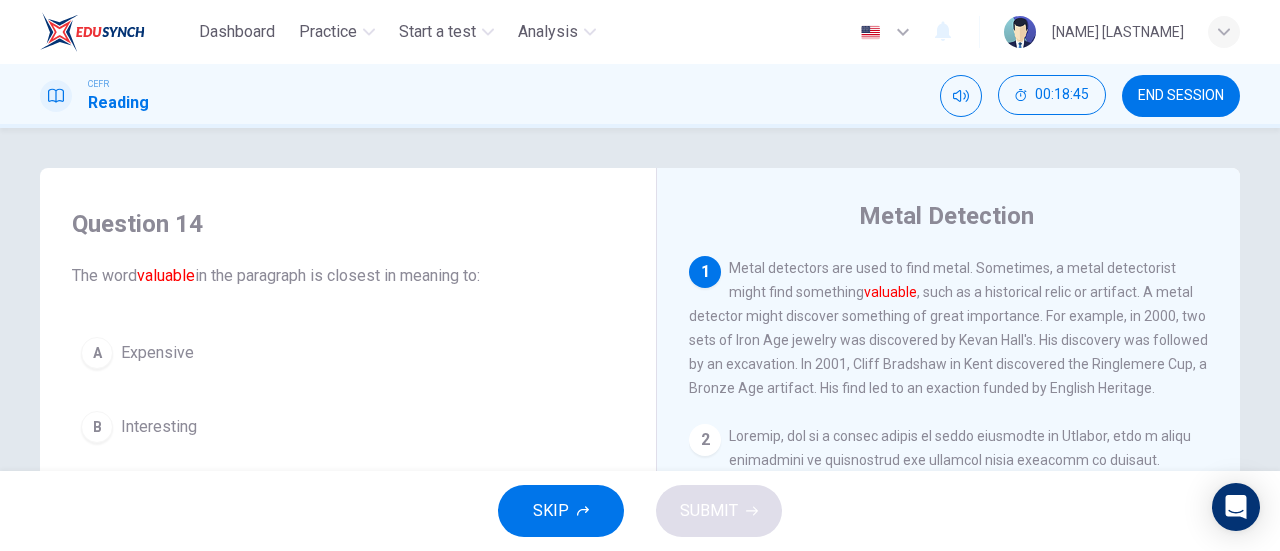 click on "END SESSION" at bounding box center [1181, 96] 